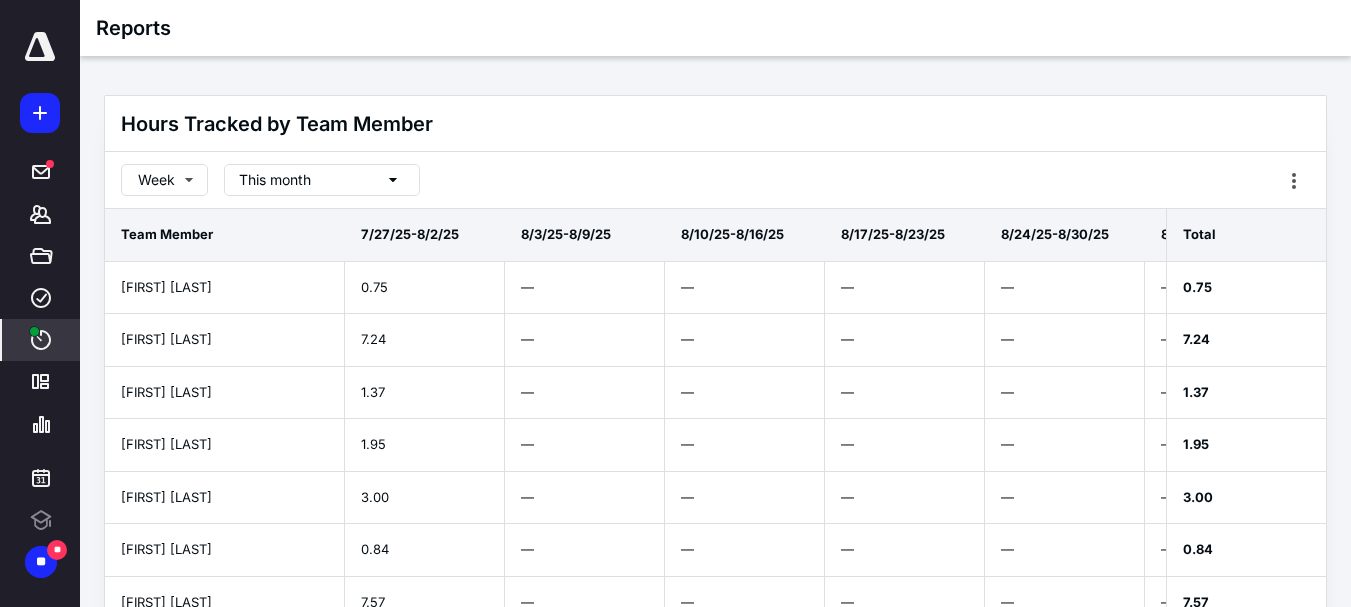 scroll, scrollTop: 0, scrollLeft: 0, axis: both 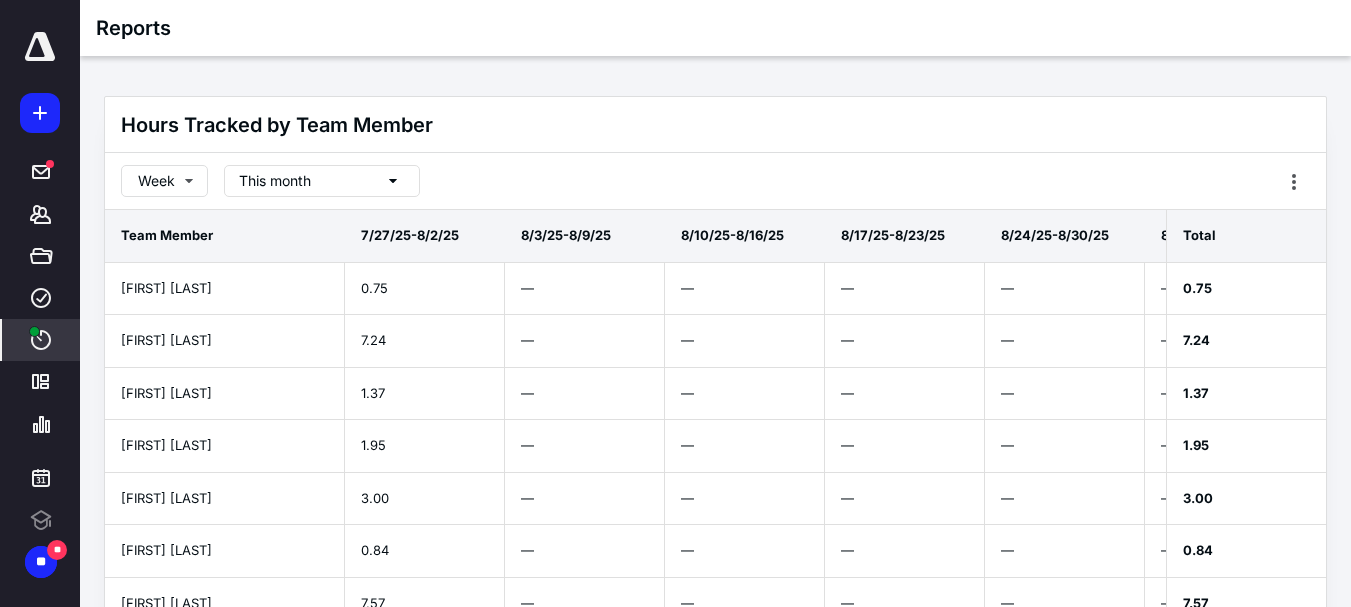 click on "This month" at bounding box center (275, 181) 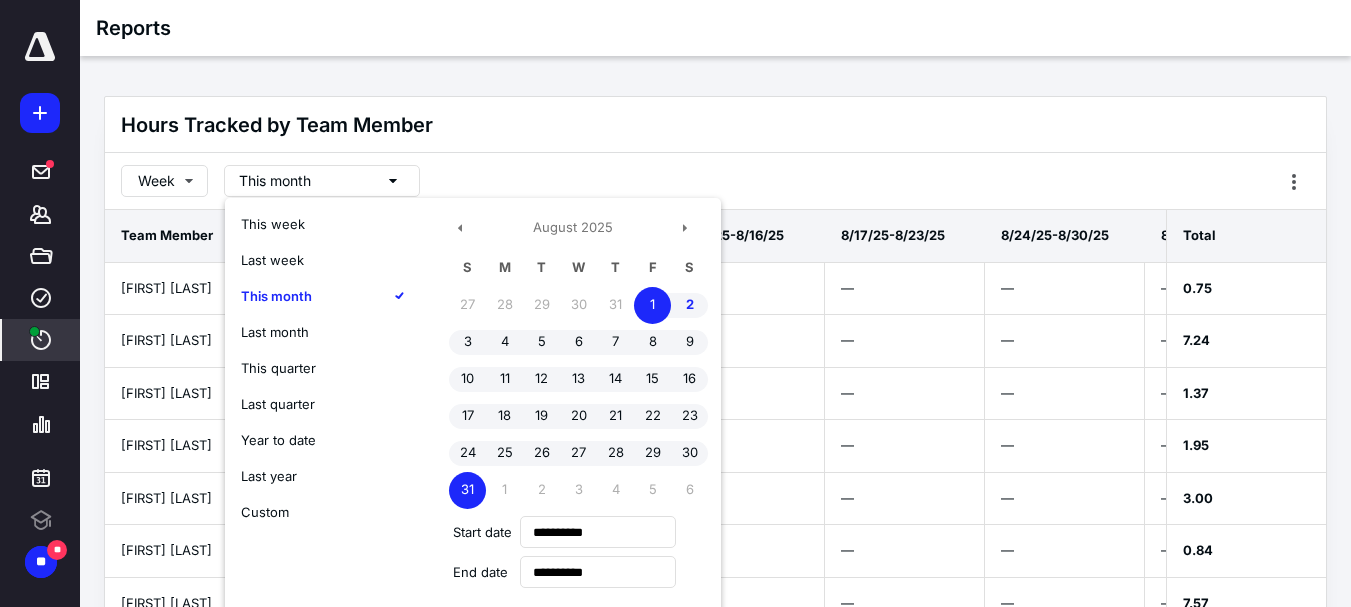 type on "**********" 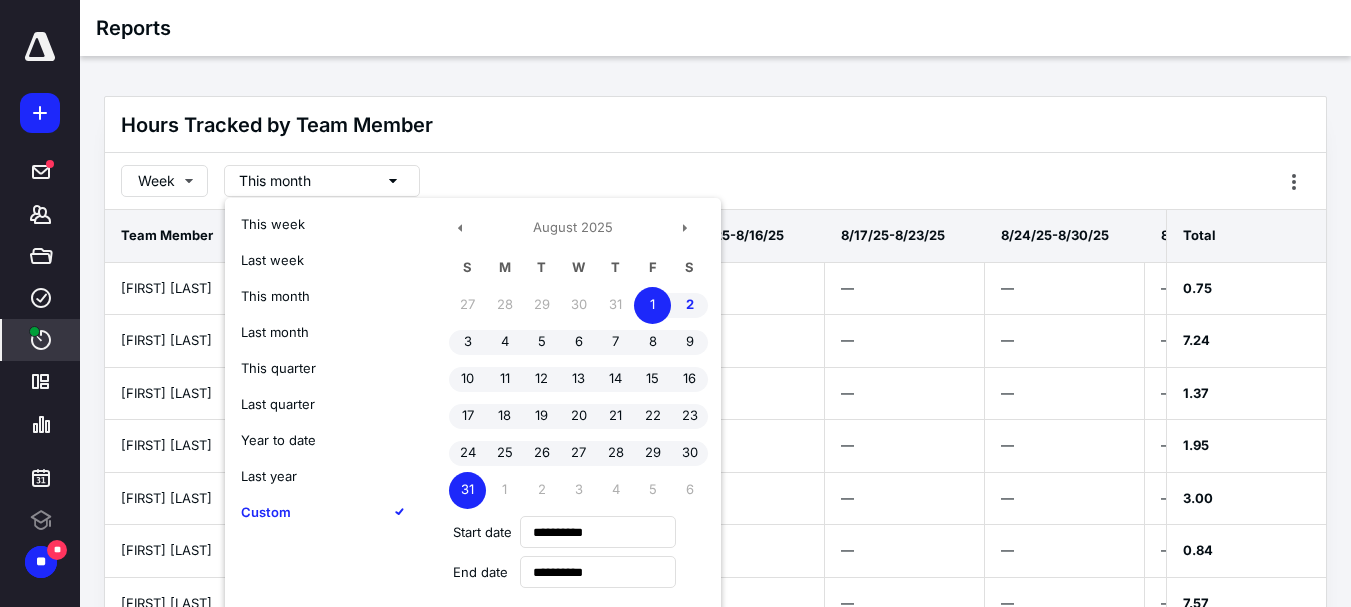 scroll, scrollTop: 0, scrollLeft: 0, axis: both 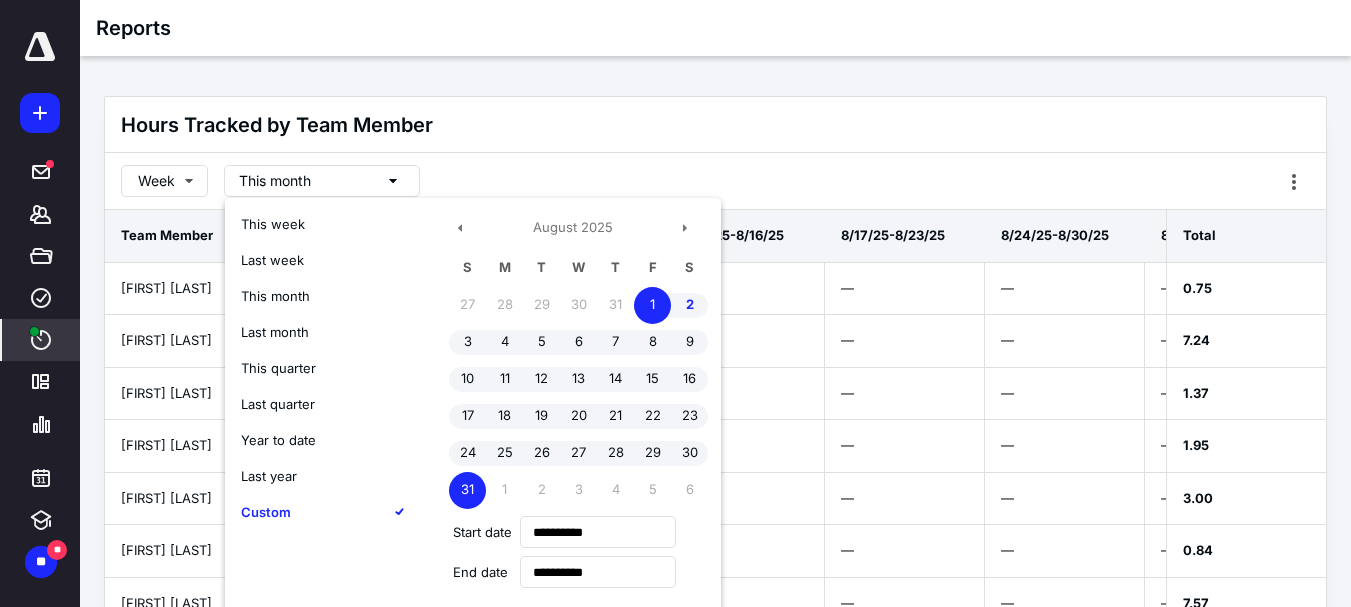 click on "This week" at bounding box center (273, 224) 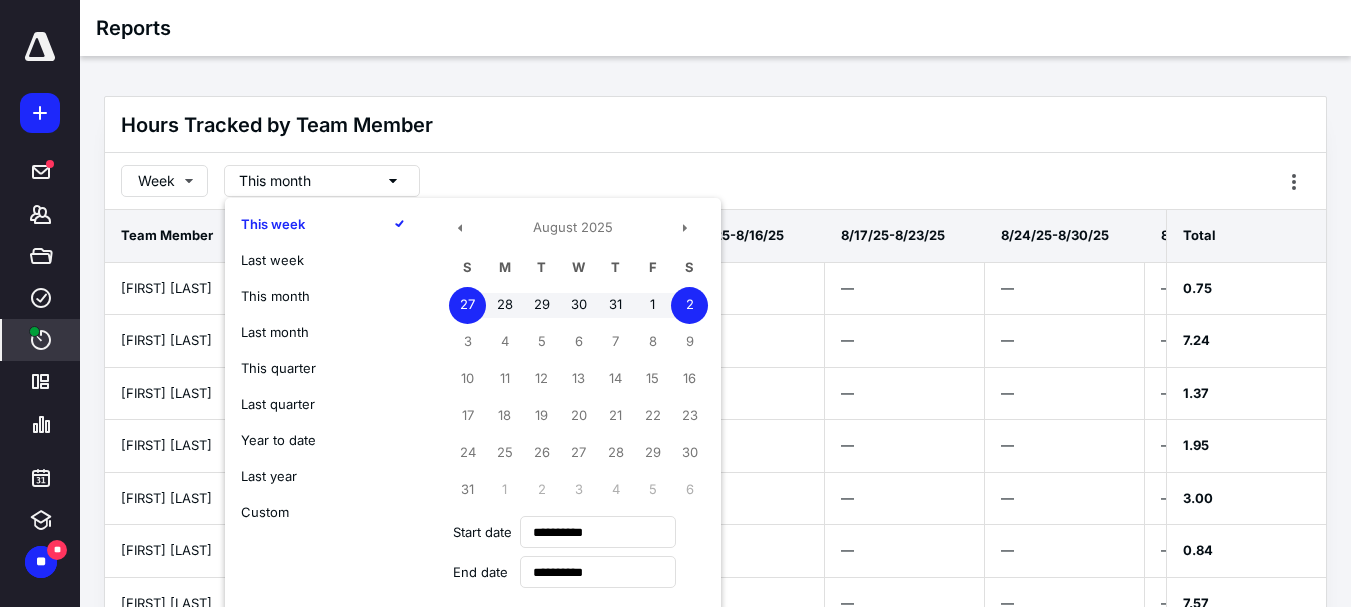 scroll, scrollTop: 131, scrollLeft: 0, axis: vertical 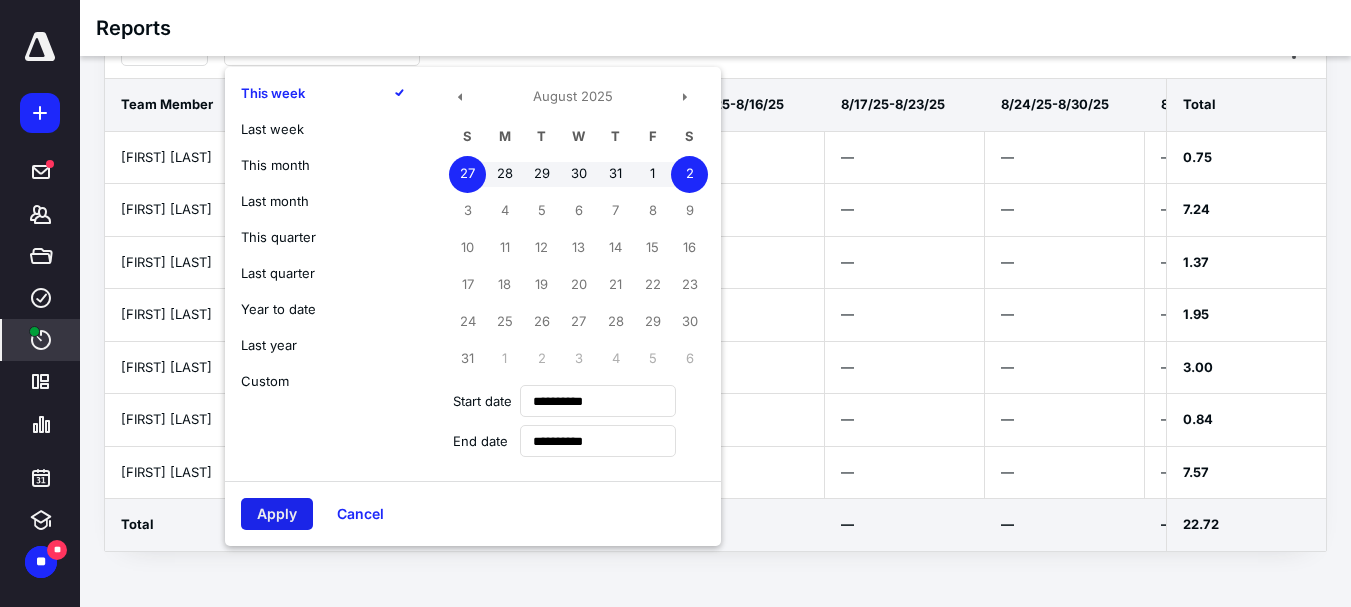 click on "Apply" at bounding box center [277, 514] 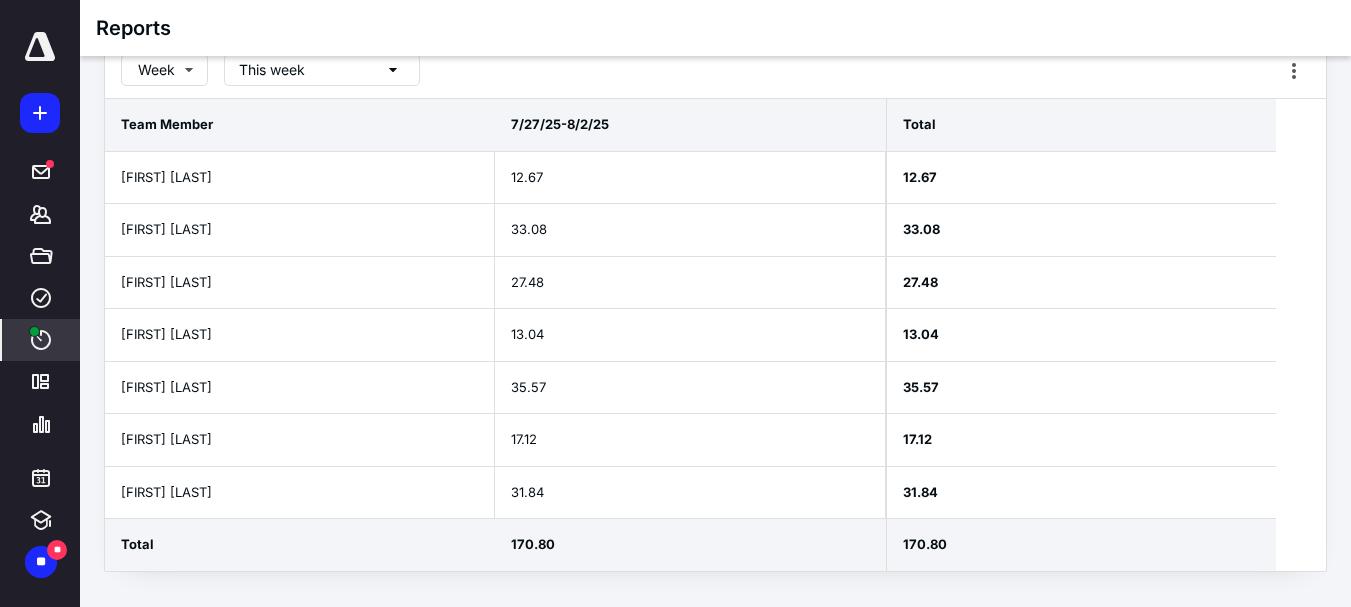 scroll, scrollTop: 116, scrollLeft: 0, axis: vertical 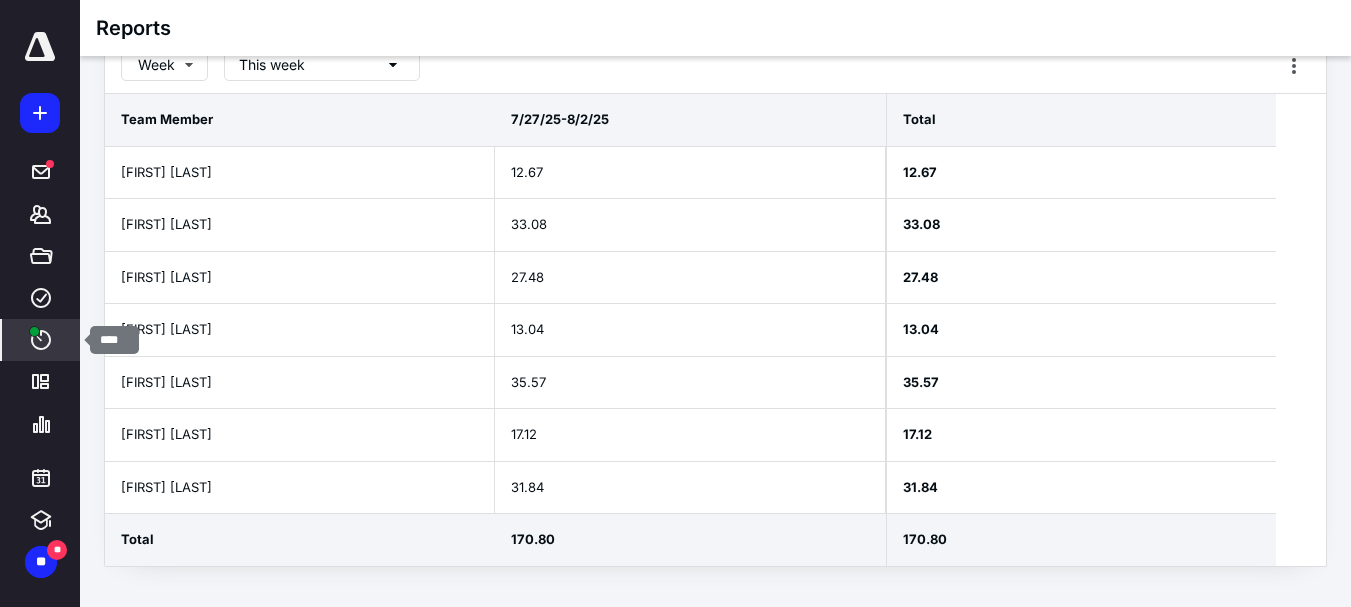 click 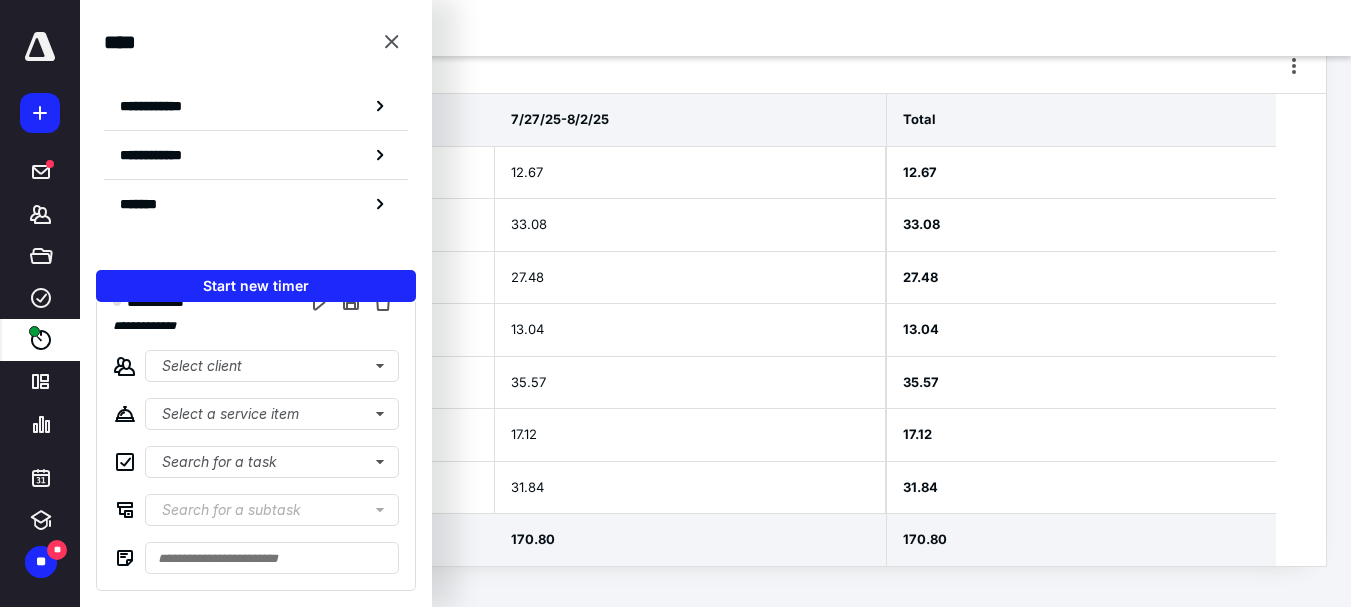 scroll, scrollTop: 425, scrollLeft: 0, axis: vertical 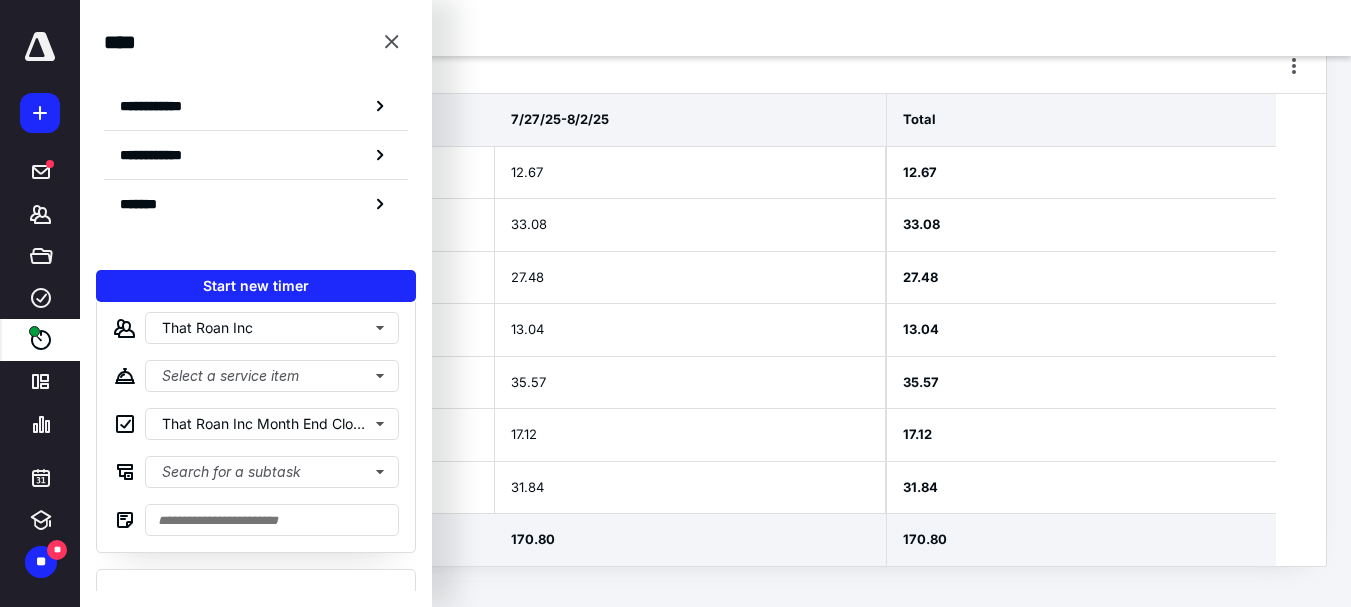 click on "Week This week" at bounding box center [715, 65] 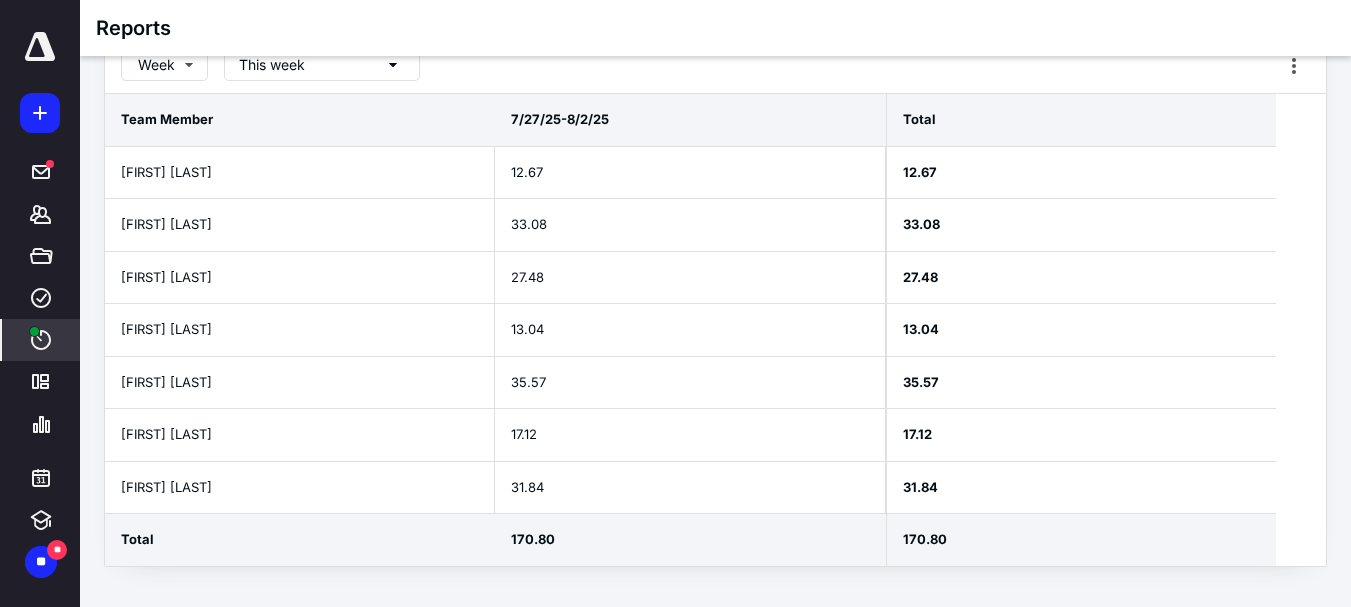 click on "Reports" at bounding box center [715, 28] 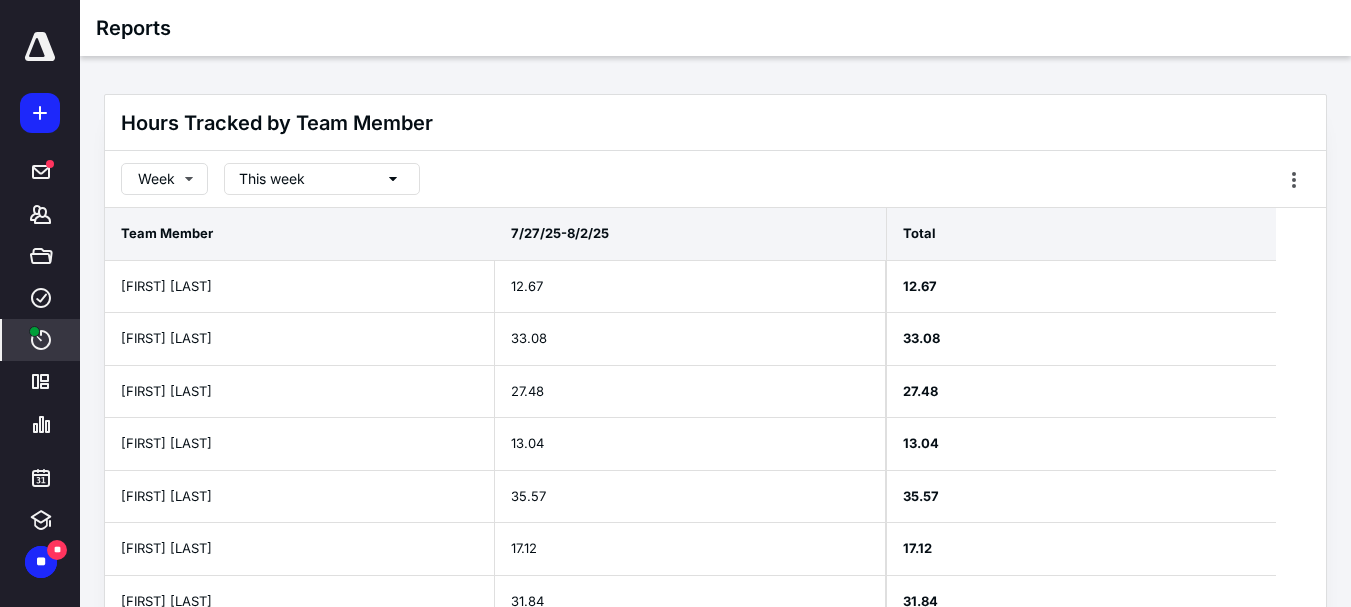 scroll, scrollTop: 0, scrollLeft: 0, axis: both 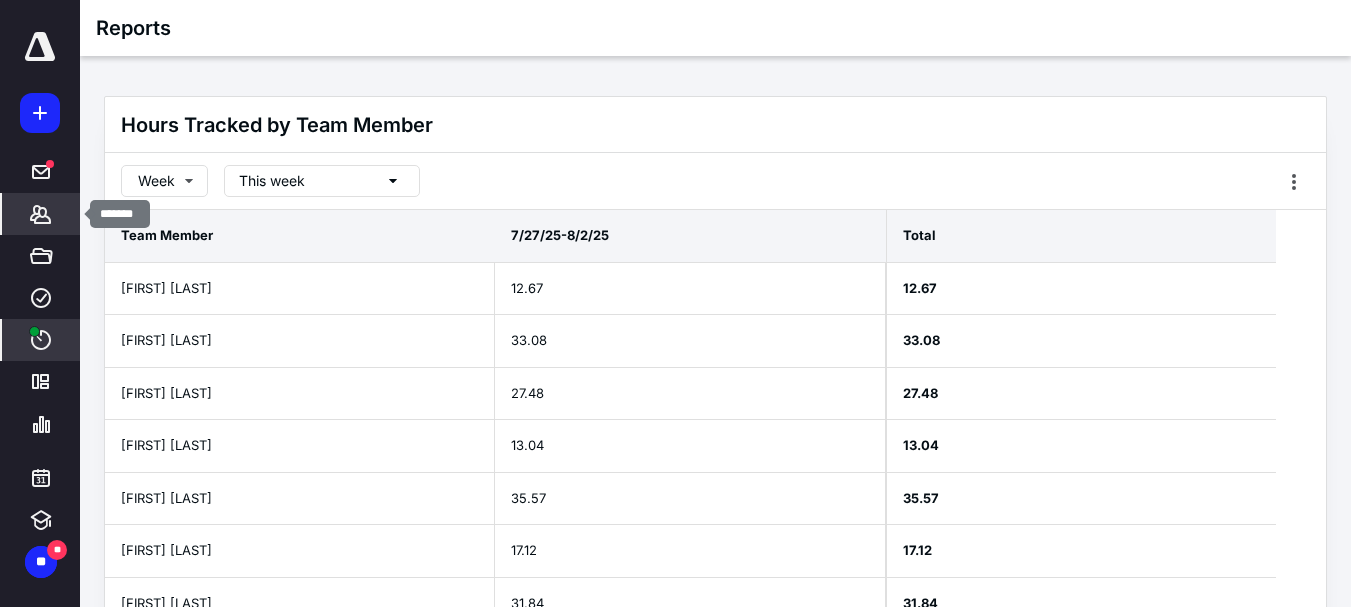 click 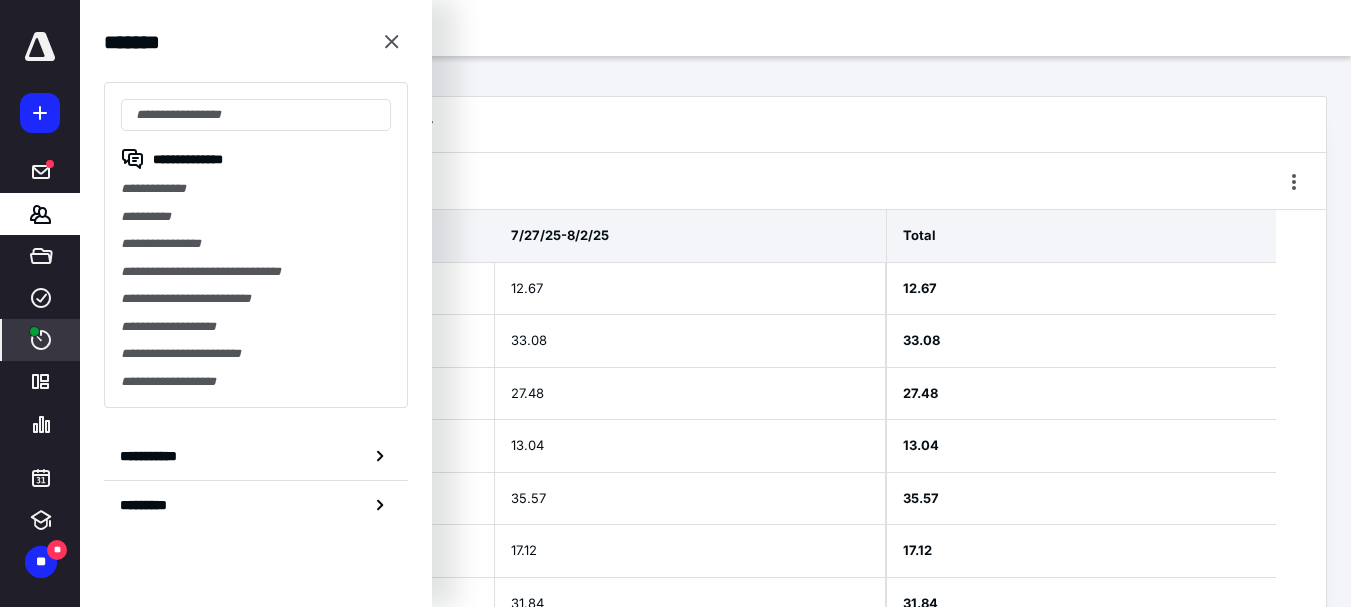 click on "Hours Tracked by Team Member Week This week Team Member Luisa Uribe Aly Martin Brandie Fields Dolly Manlutac Evelyn Gonzales Leila Rios Carmi Naga Total 7/27/25-8/2/25 12.67 33.08 27.48 13.04 35.57 17.12 31.84 170.80 Total 12.67 33.08 27.48 13.04 35.57 17.12 31.84 170.80" at bounding box center (715, 389) 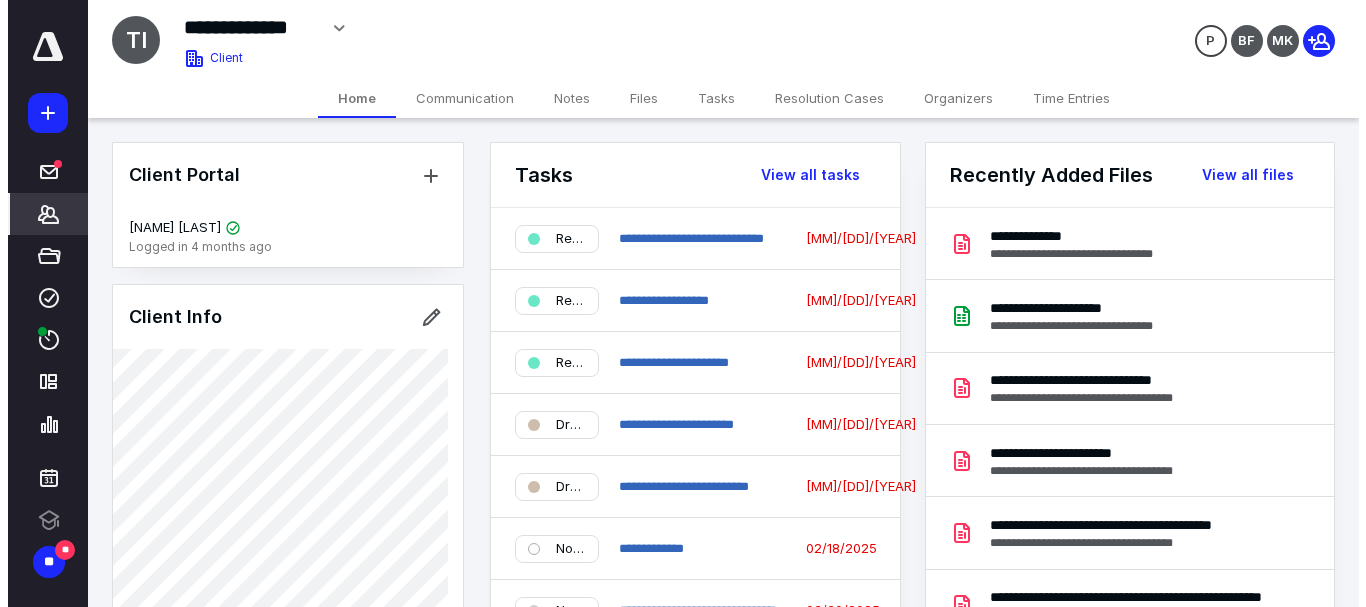 scroll, scrollTop: 0, scrollLeft: 0, axis: both 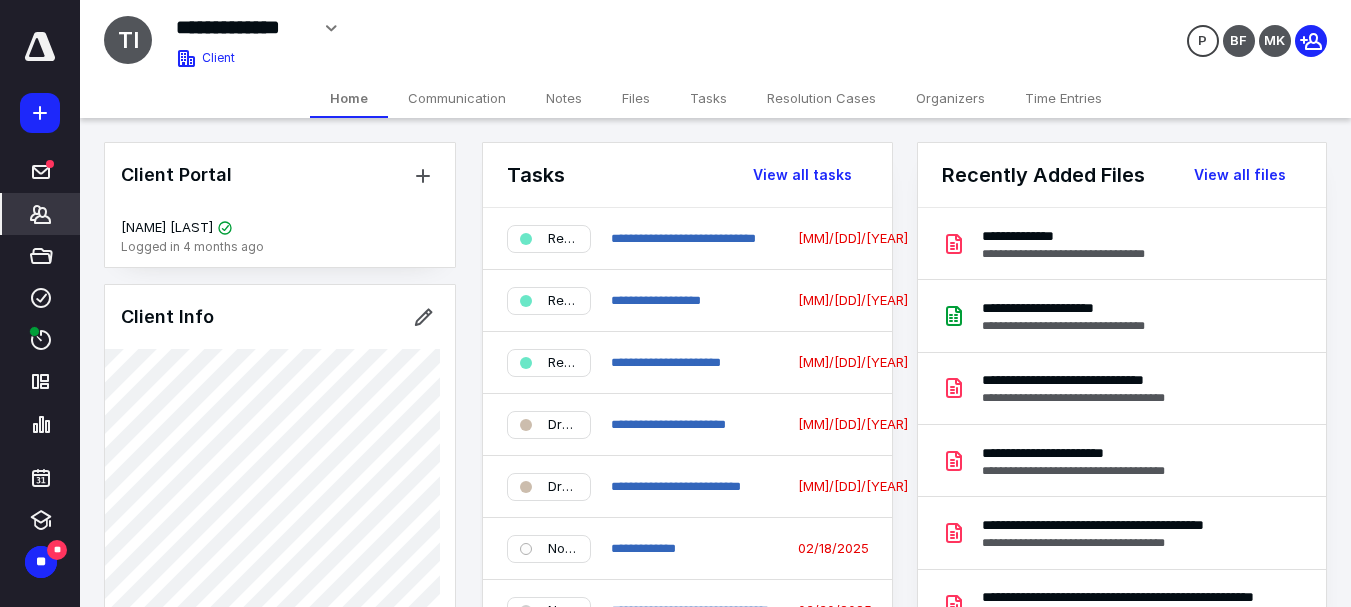click on "Files" at bounding box center (636, 98) 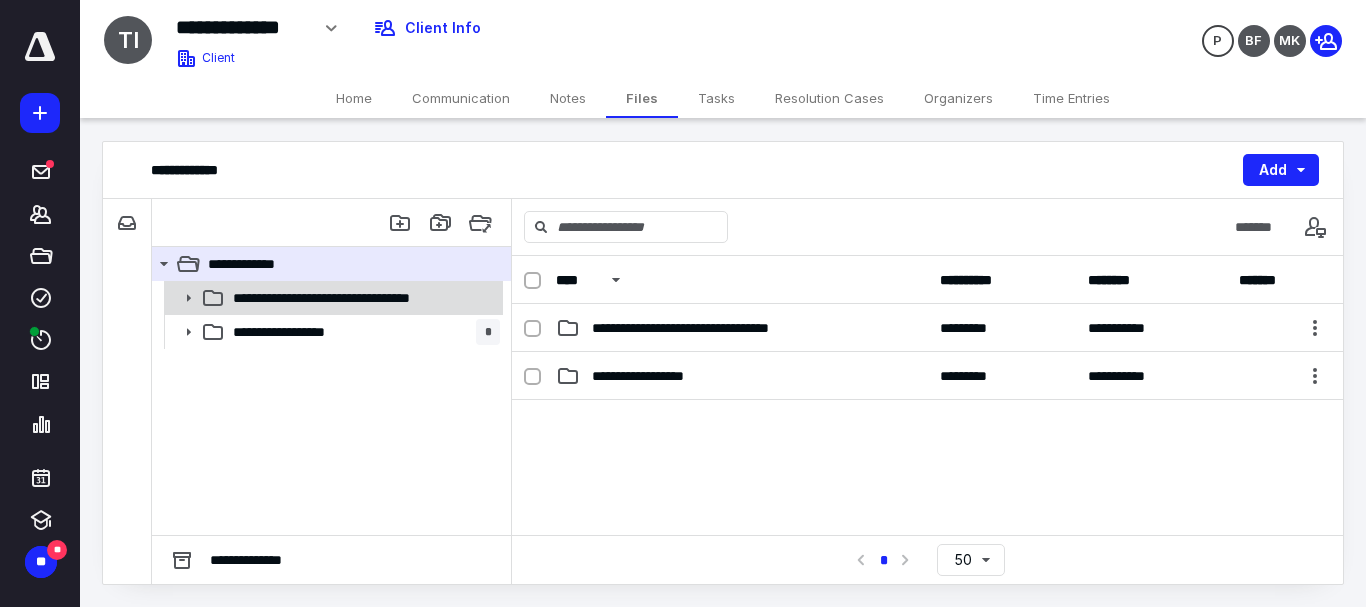 click 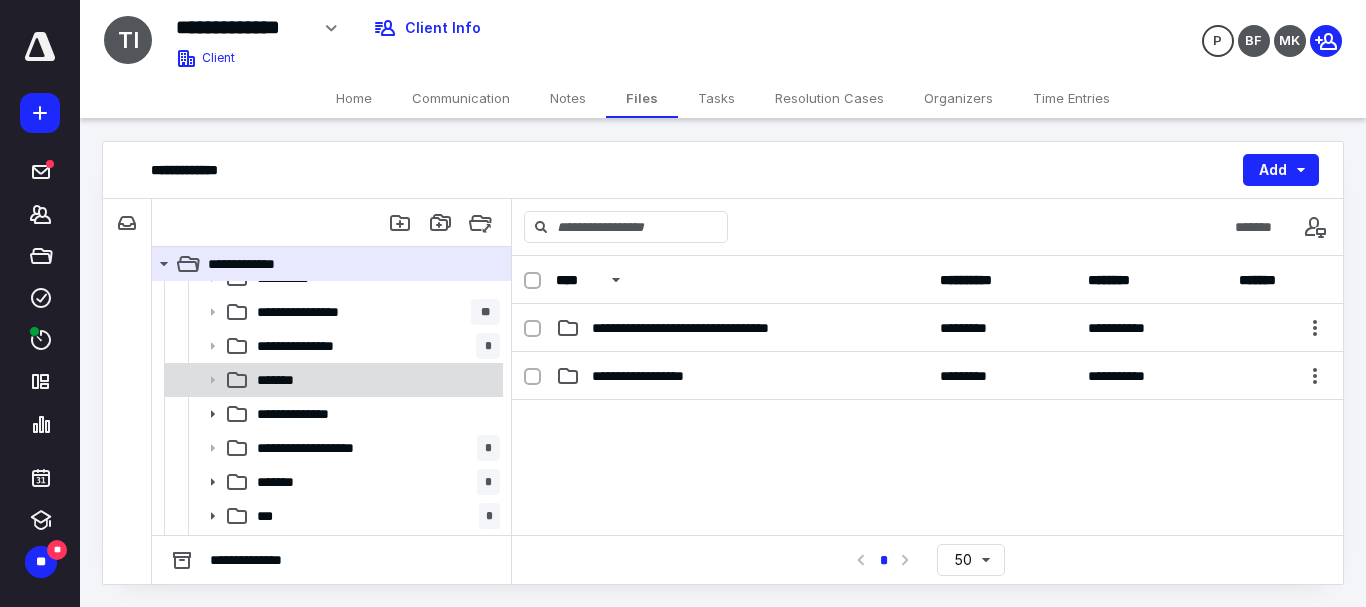 scroll, scrollTop: 0, scrollLeft: 0, axis: both 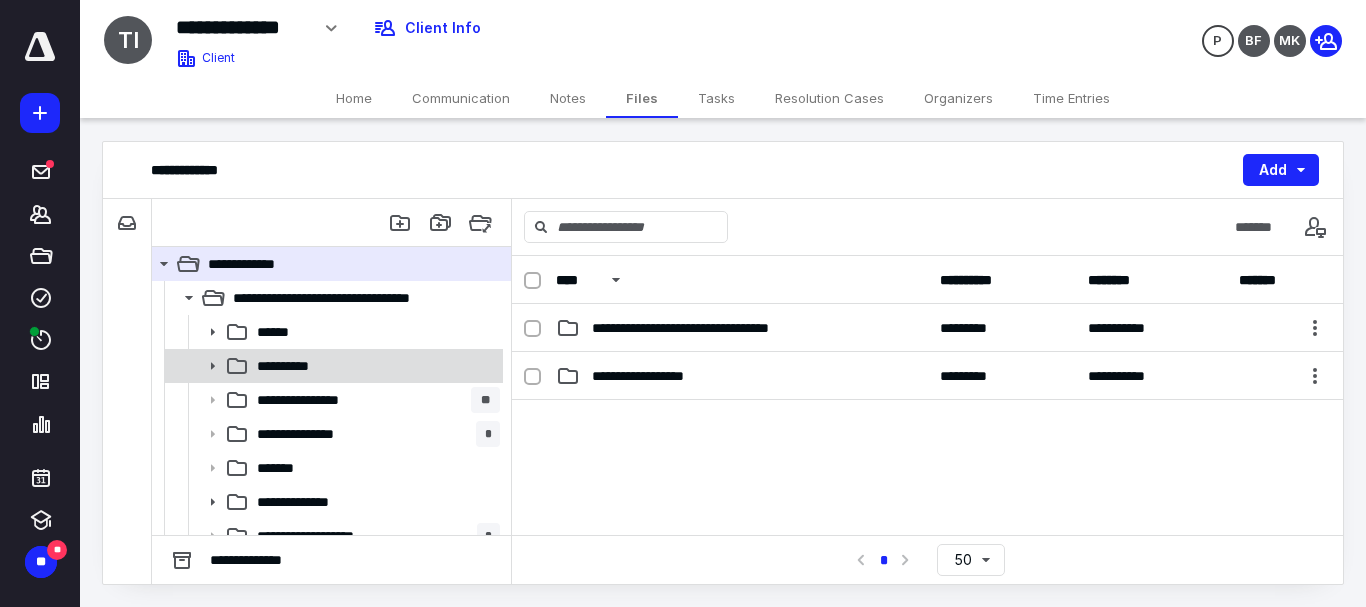 click 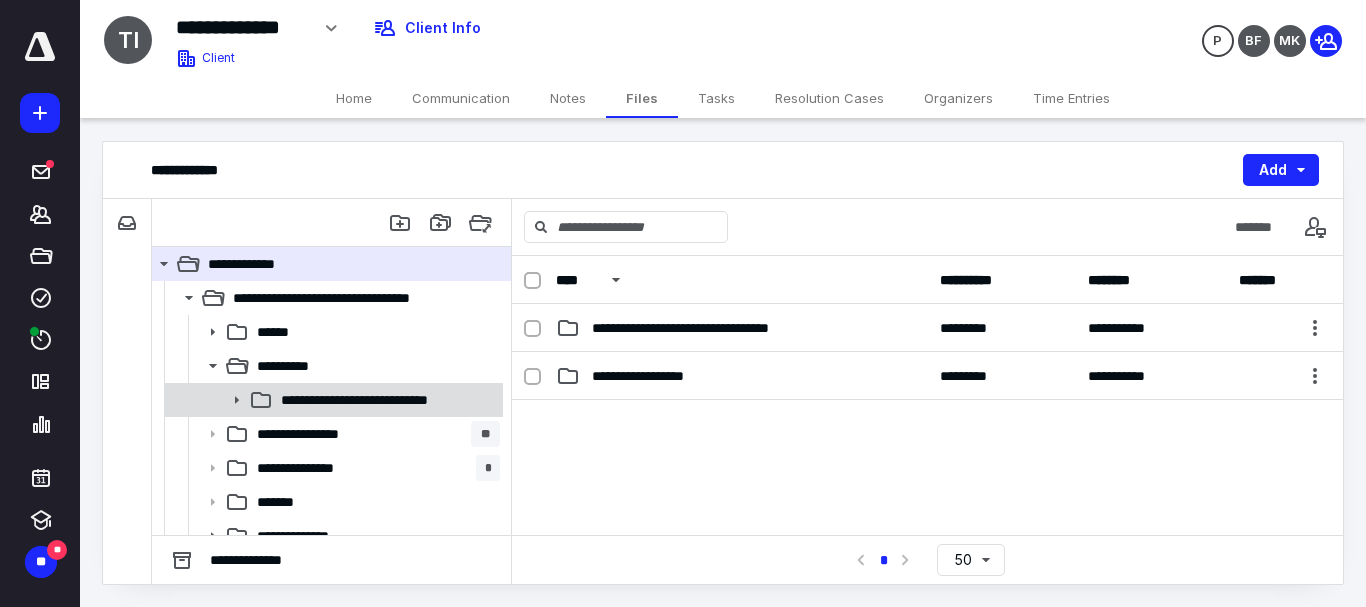click 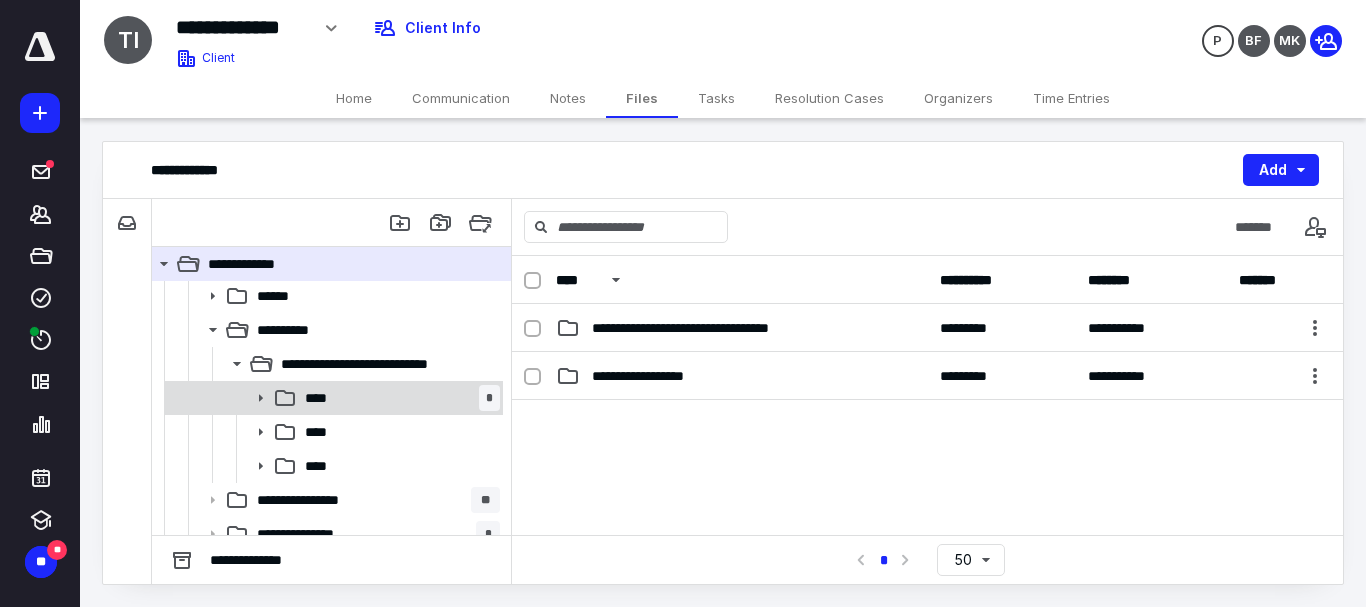 scroll, scrollTop: 100, scrollLeft: 0, axis: vertical 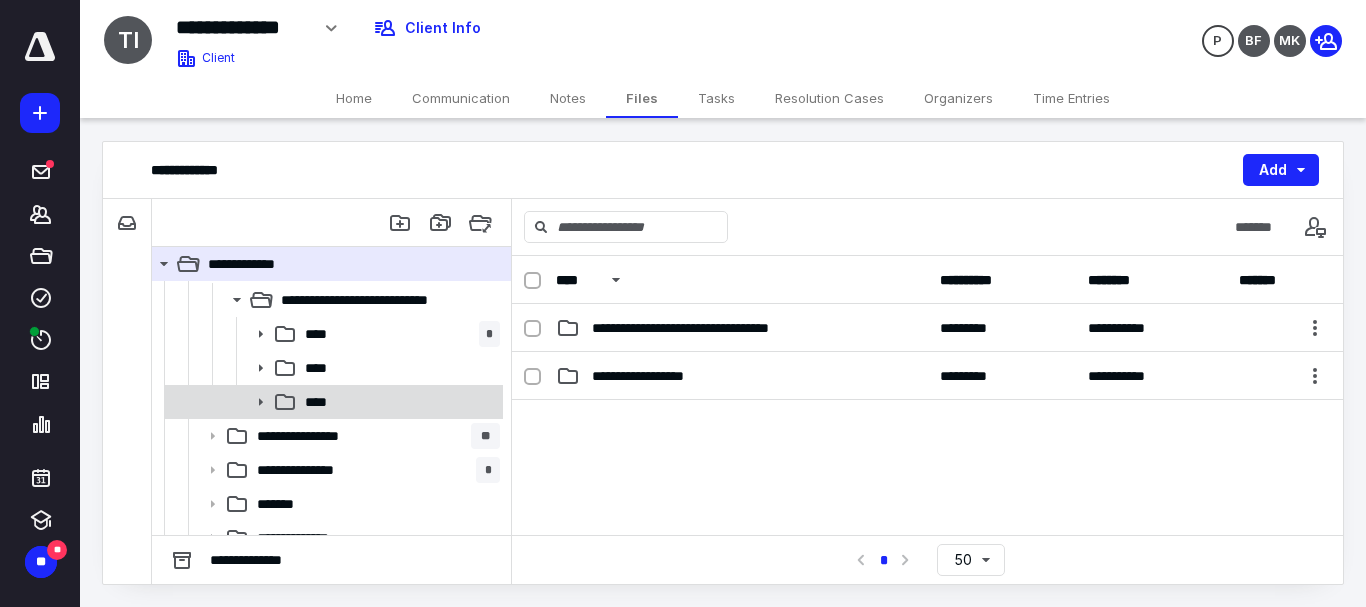 click 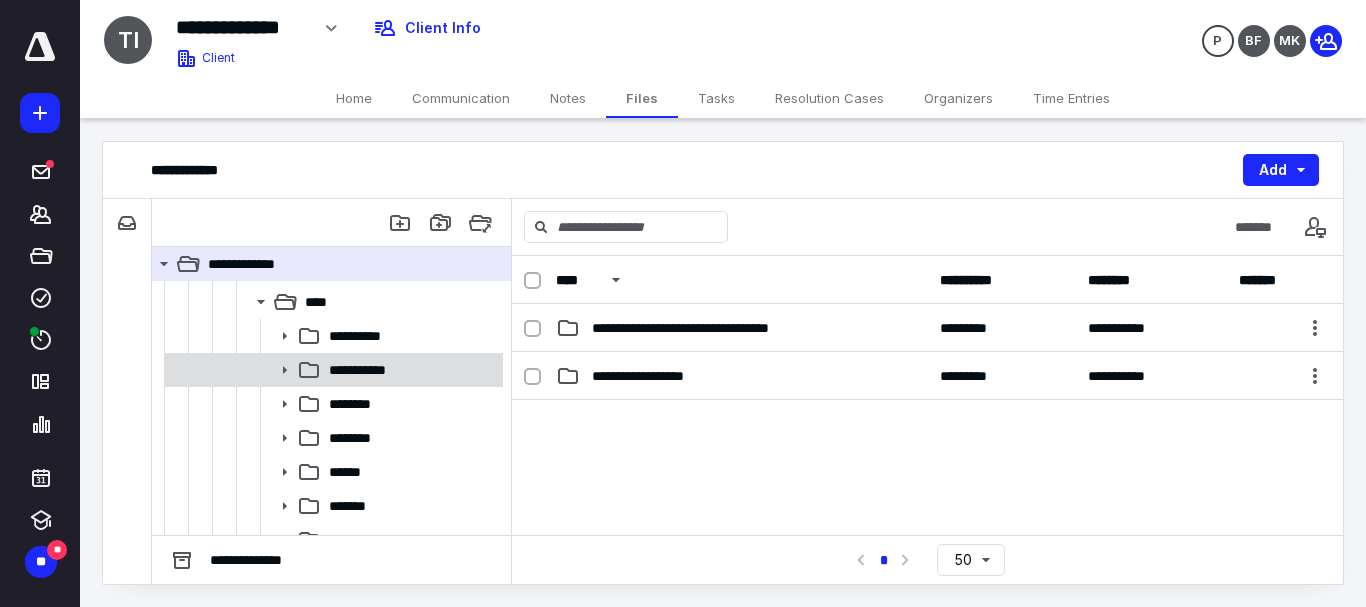 scroll, scrollTop: 300, scrollLeft: 0, axis: vertical 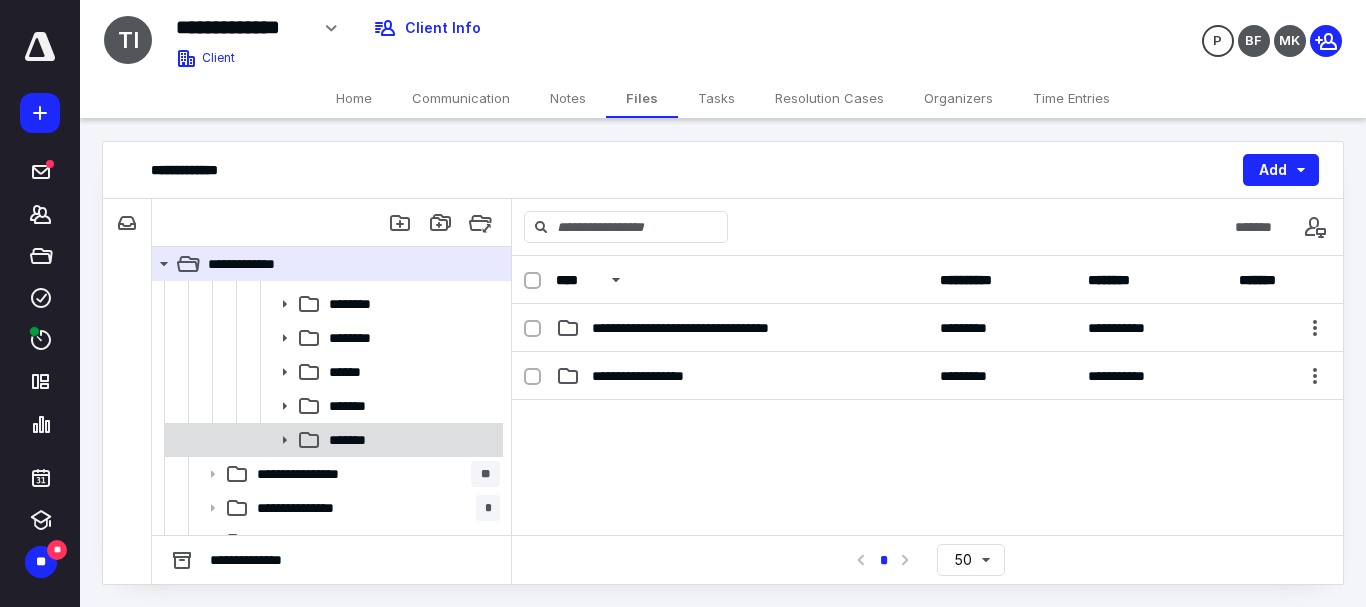 click 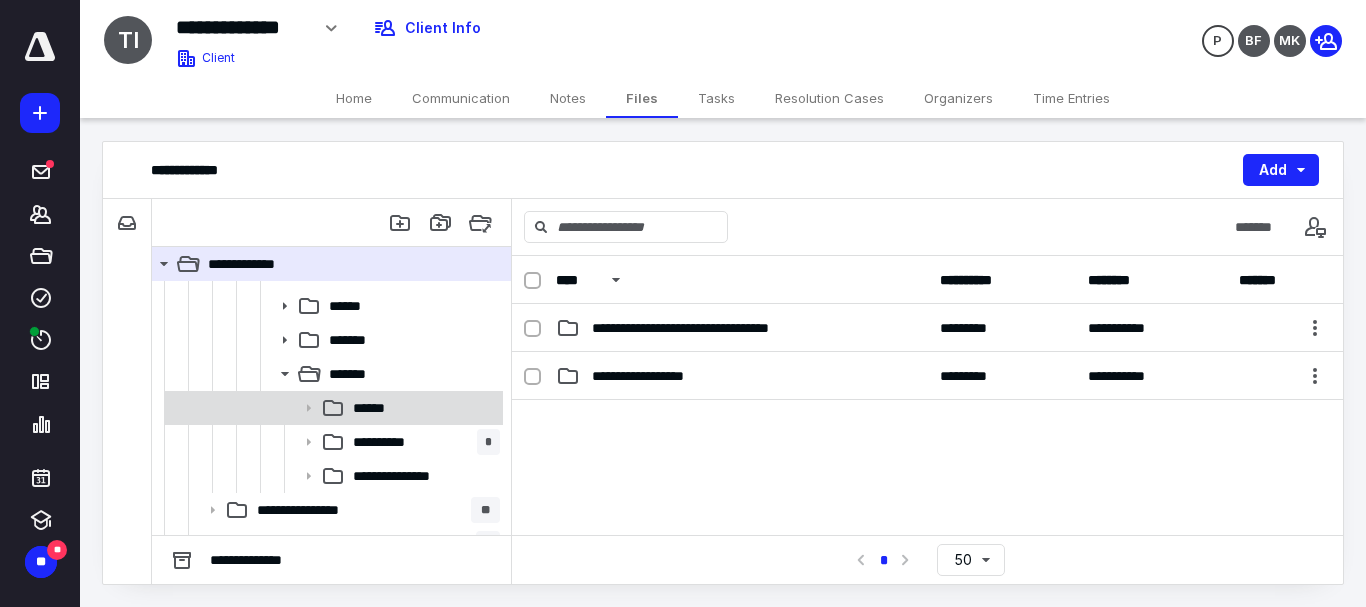 scroll, scrollTop: 400, scrollLeft: 0, axis: vertical 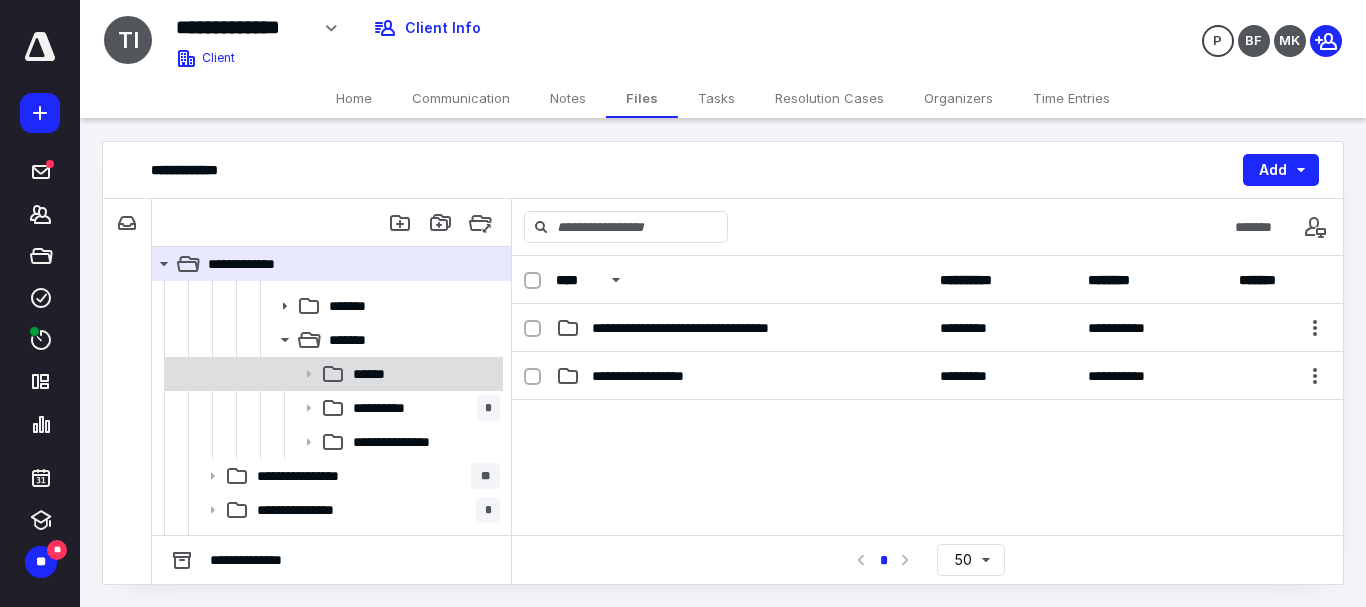 click 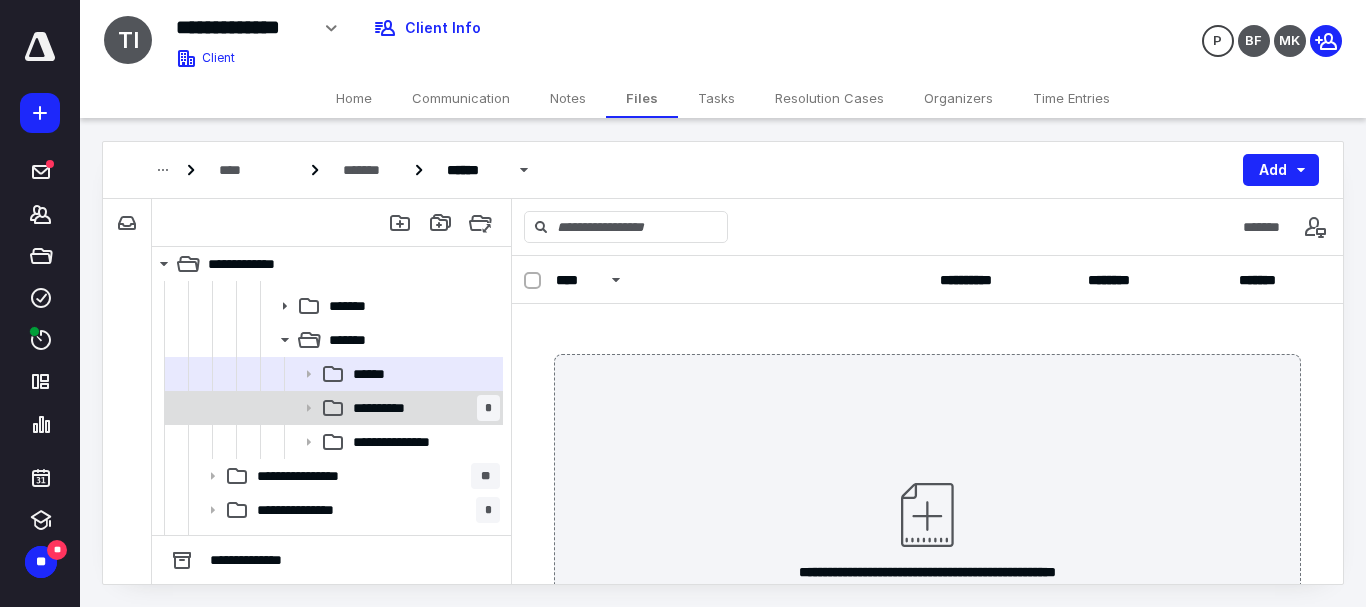 click 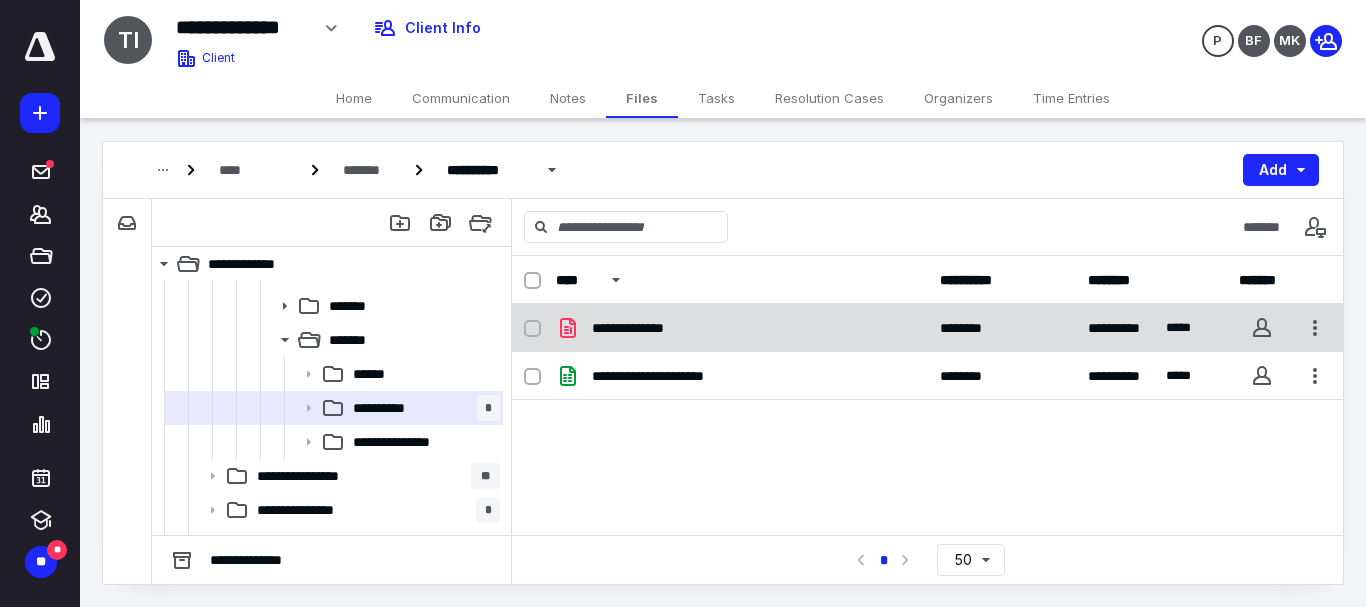 click on "**********" at bounding box center [742, 328] 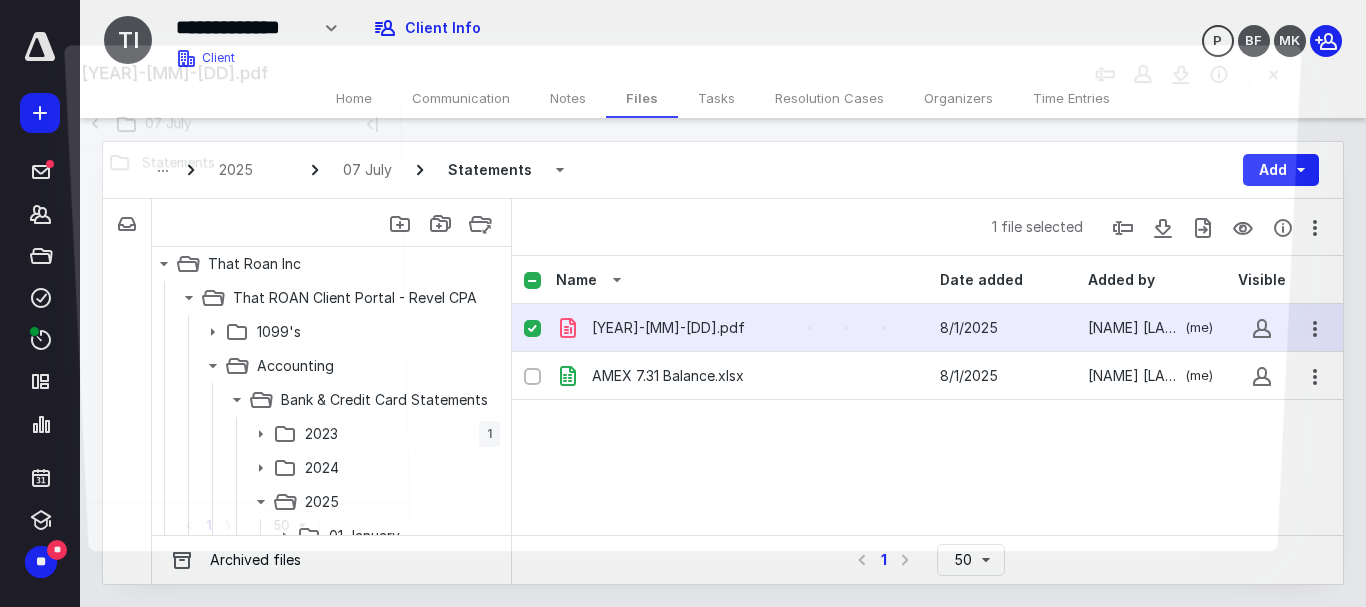scroll, scrollTop: 400, scrollLeft: 0, axis: vertical 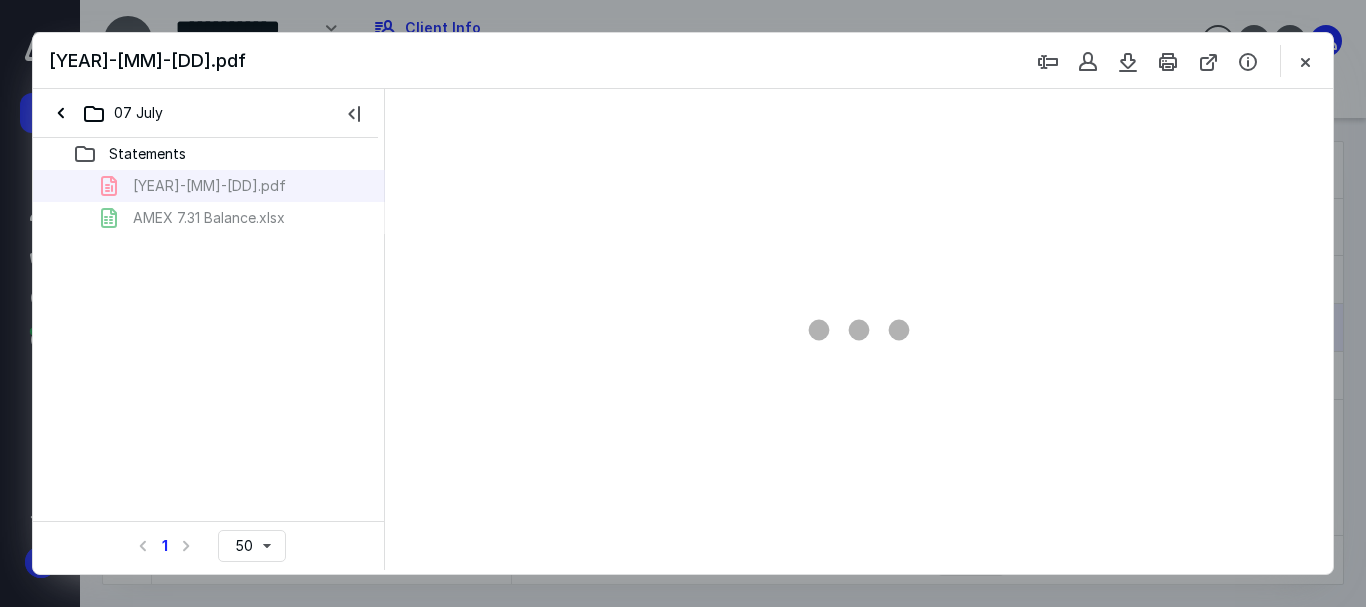 type on "56" 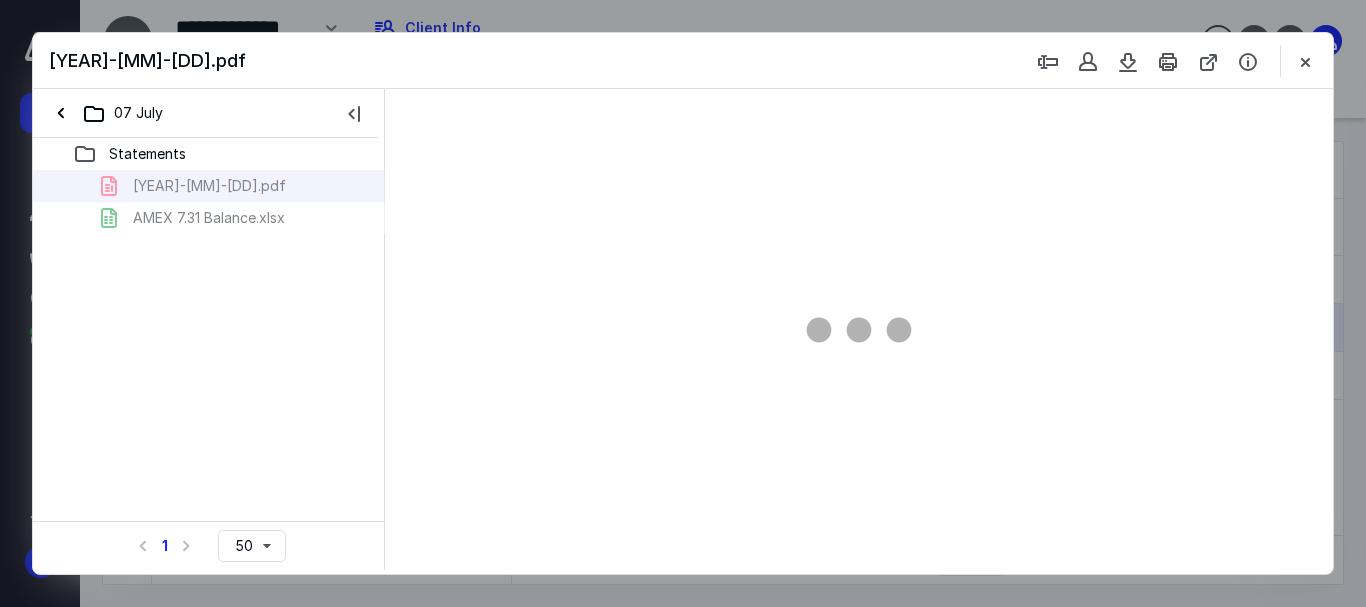 scroll, scrollTop: 38, scrollLeft: 0, axis: vertical 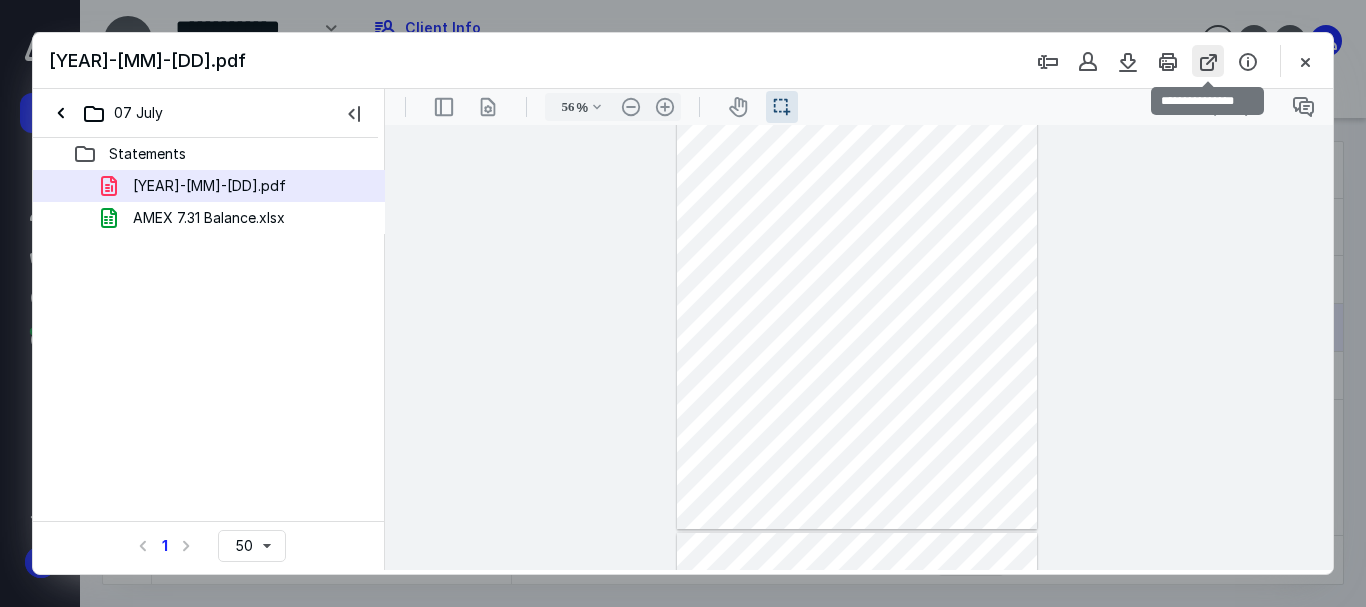 click at bounding box center (1208, 61) 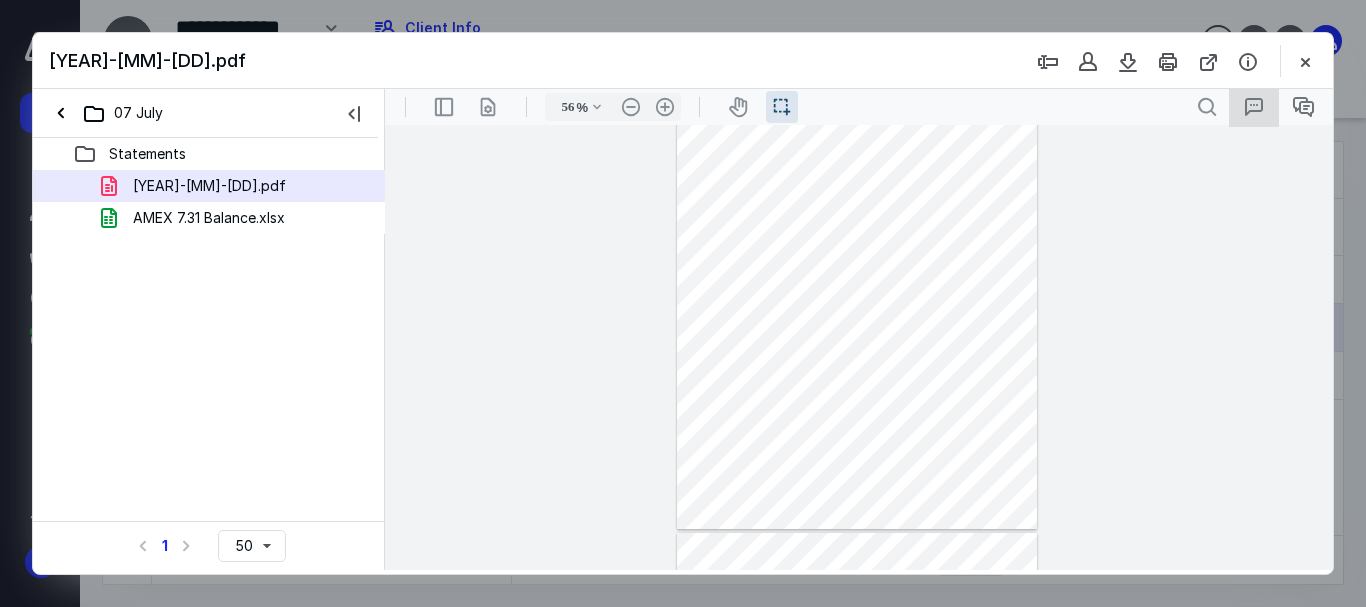 click 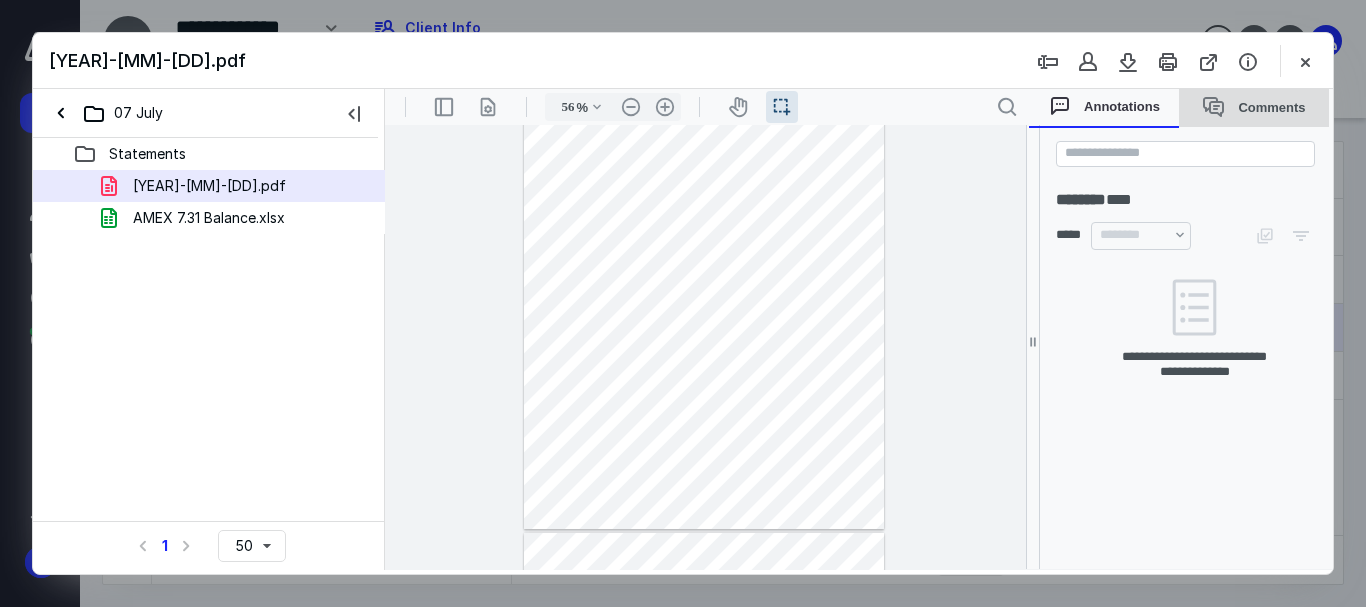 click on "Comments" at bounding box center [1254, 107] 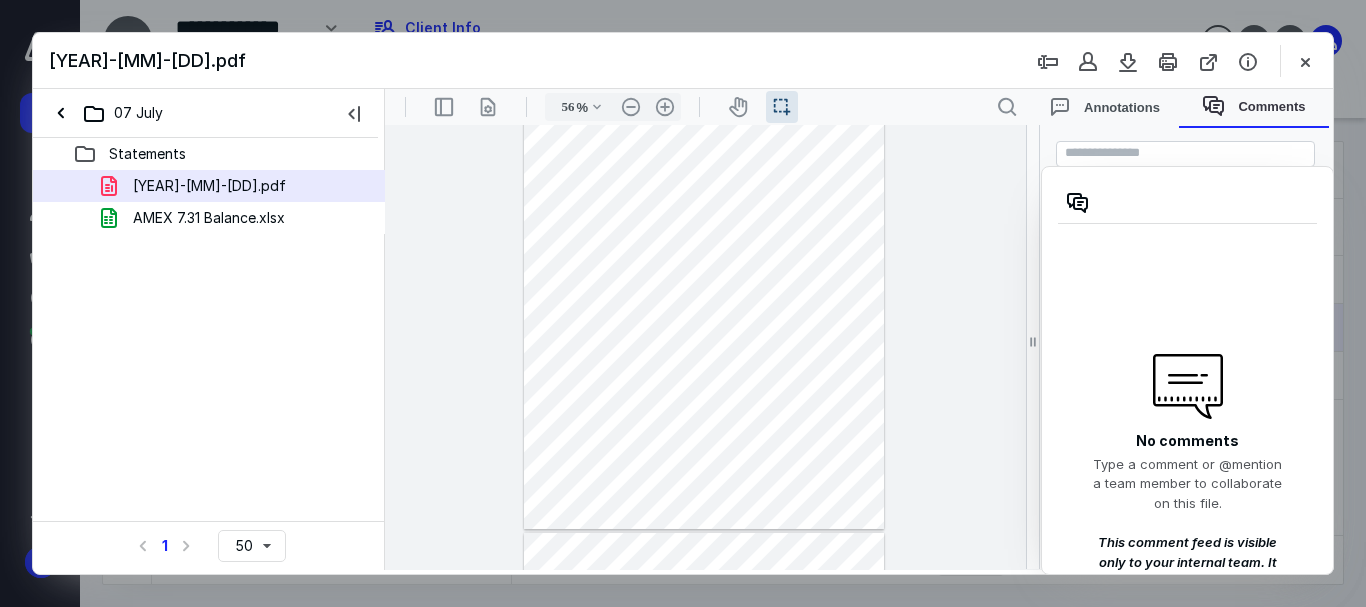 click on "**********" at bounding box center [705, 347] 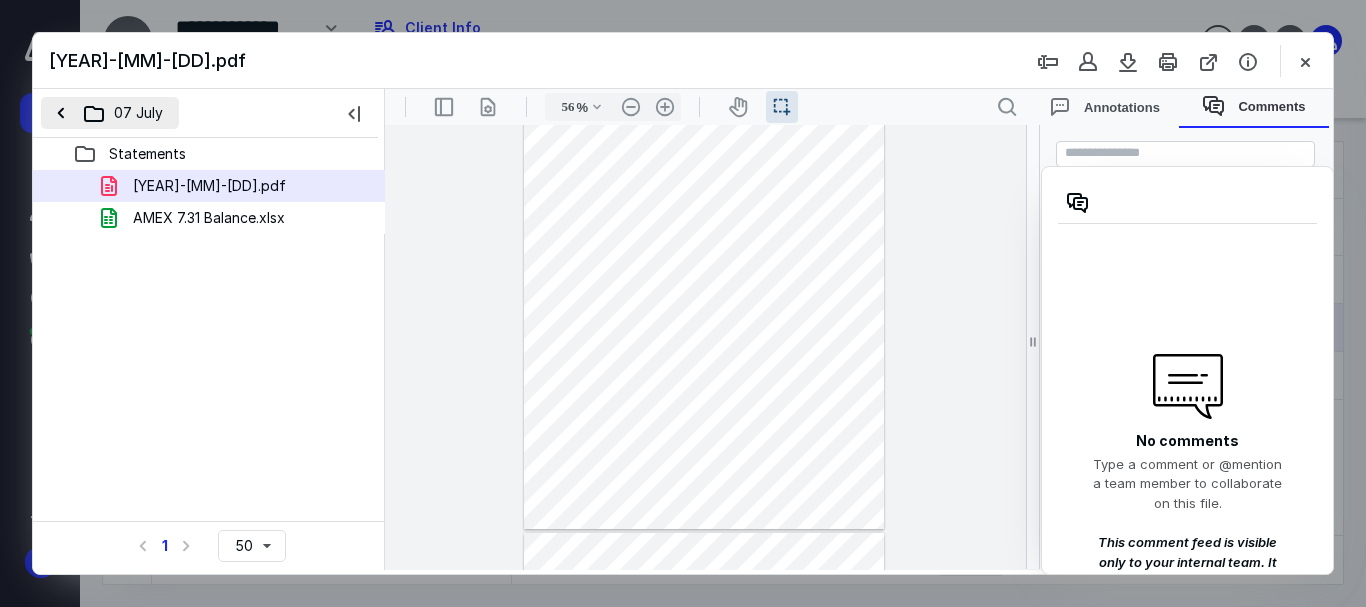click on "07 July" at bounding box center [110, 113] 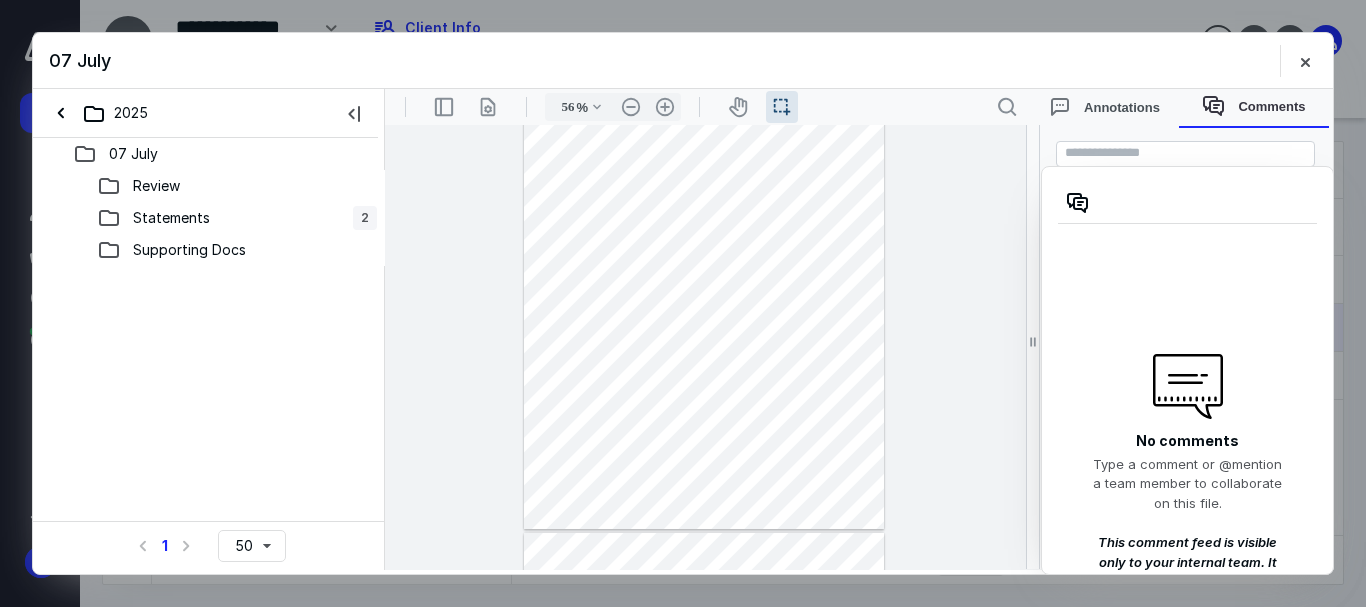 click on "07 July Review Statements 2 Supporting Docs Select a page number for more results 1 50" at bounding box center (209, 354) 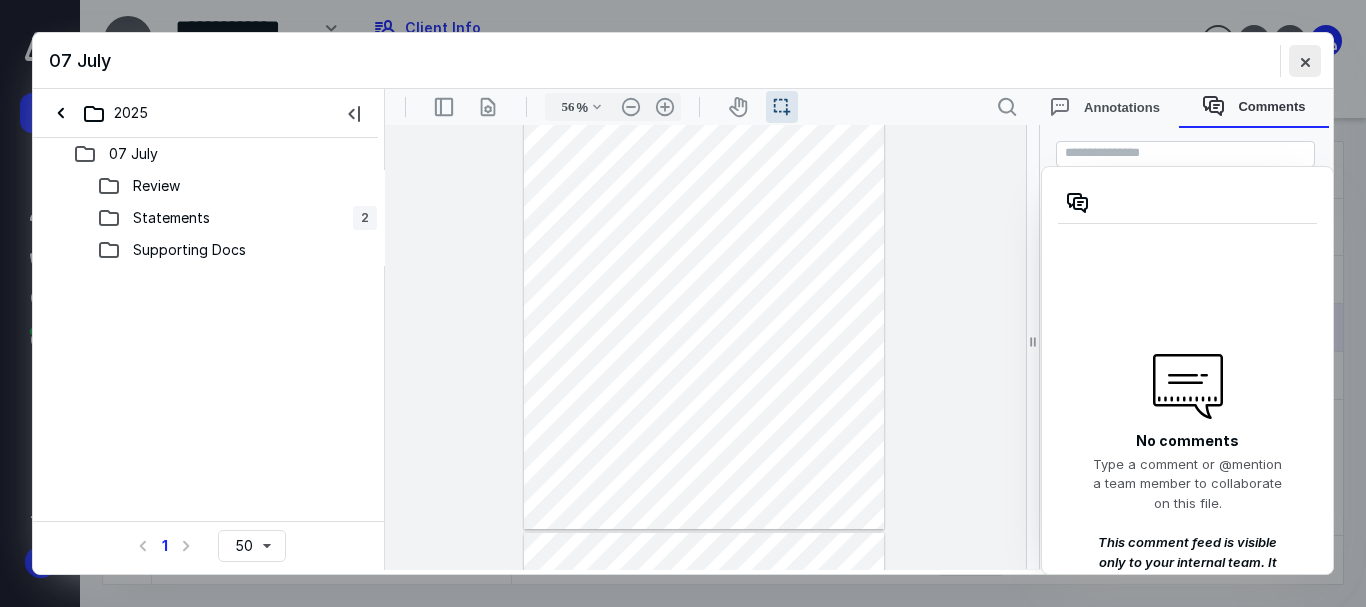 click at bounding box center (1305, 61) 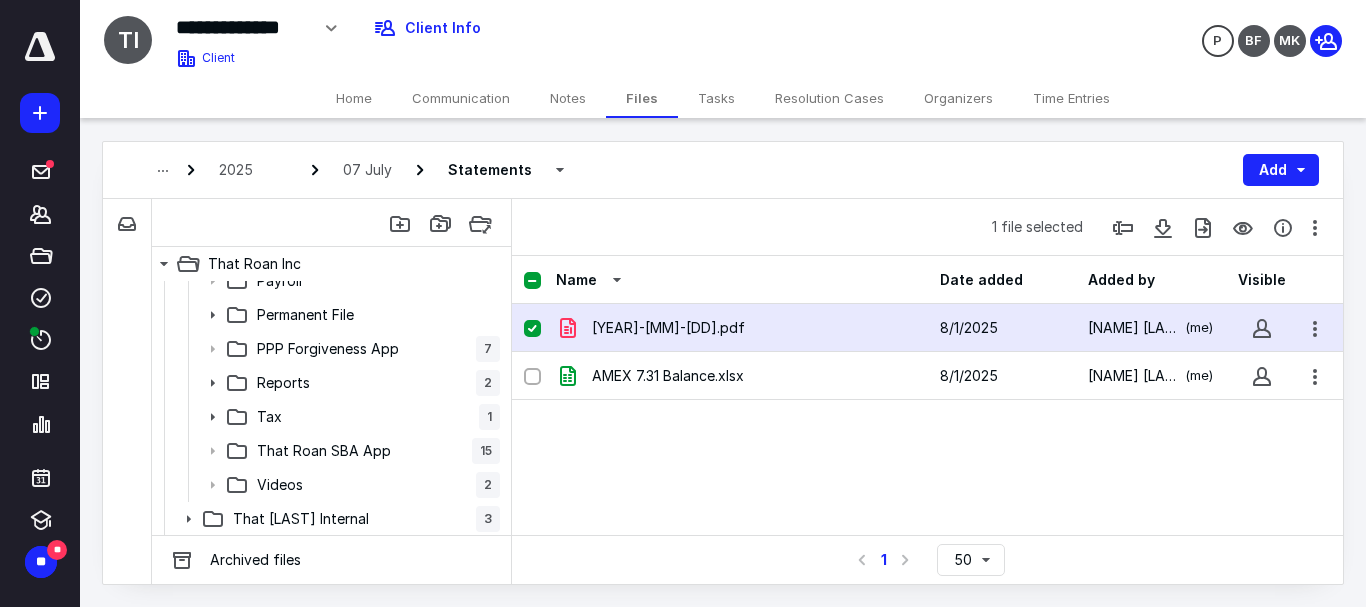 scroll, scrollTop: 664, scrollLeft: 0, axis: vertical 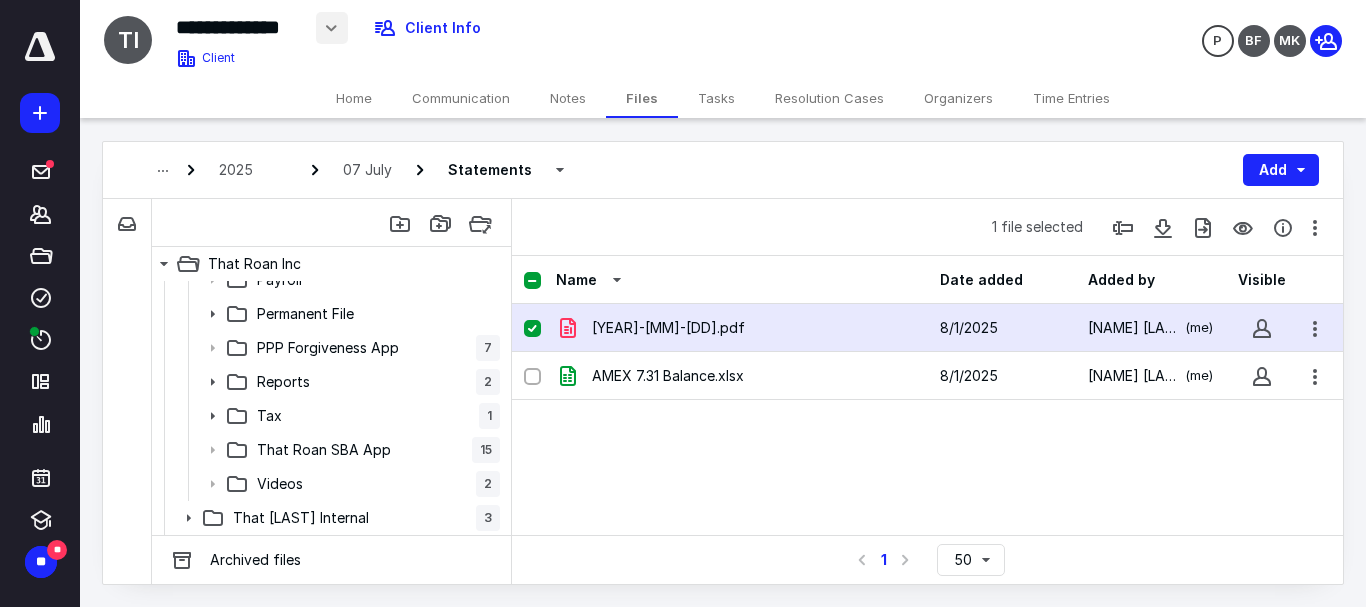 click at bounding box center (332, 28) 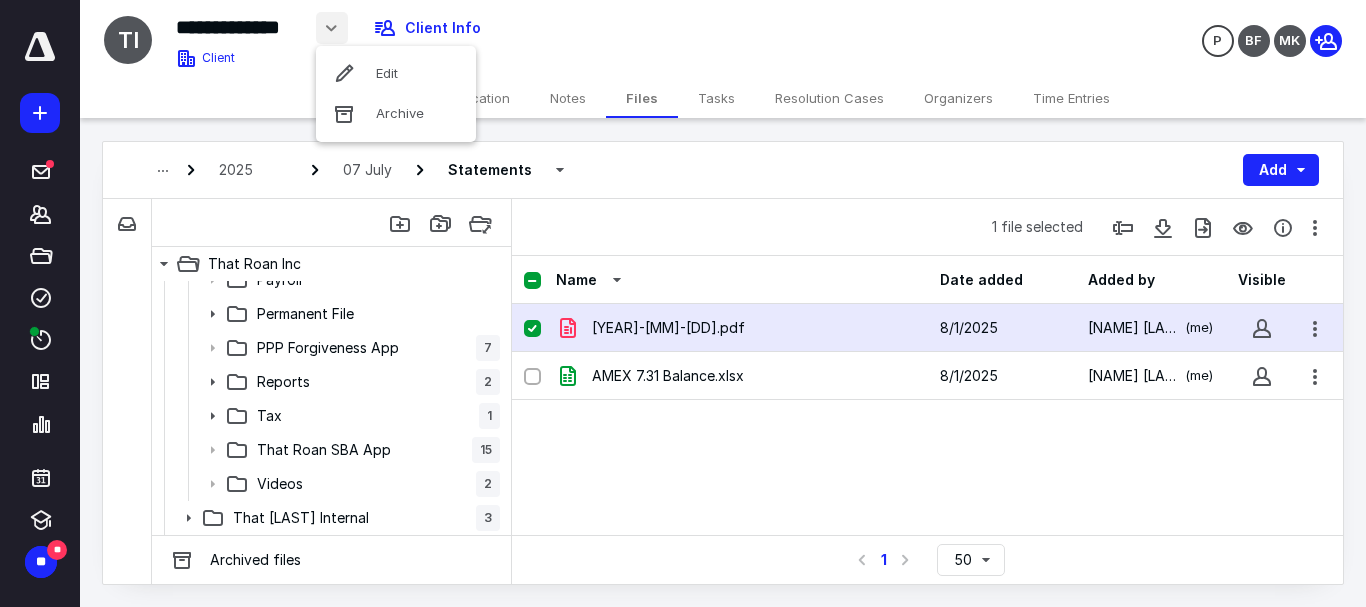 click on "File Inbox: That Roan Inc This inbox does not have any files" at bounding box center [127, 391] 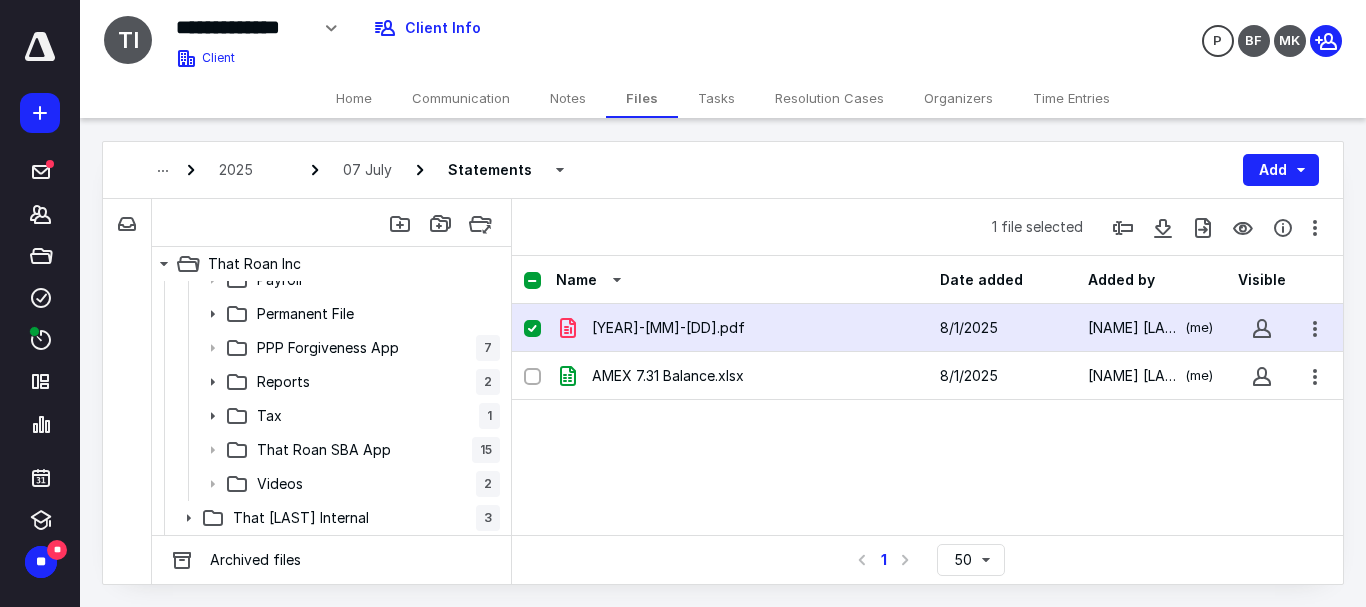 click on "File Inbox: That Roan Inc This inbox does not have any files" at bounding box center [127, 391] 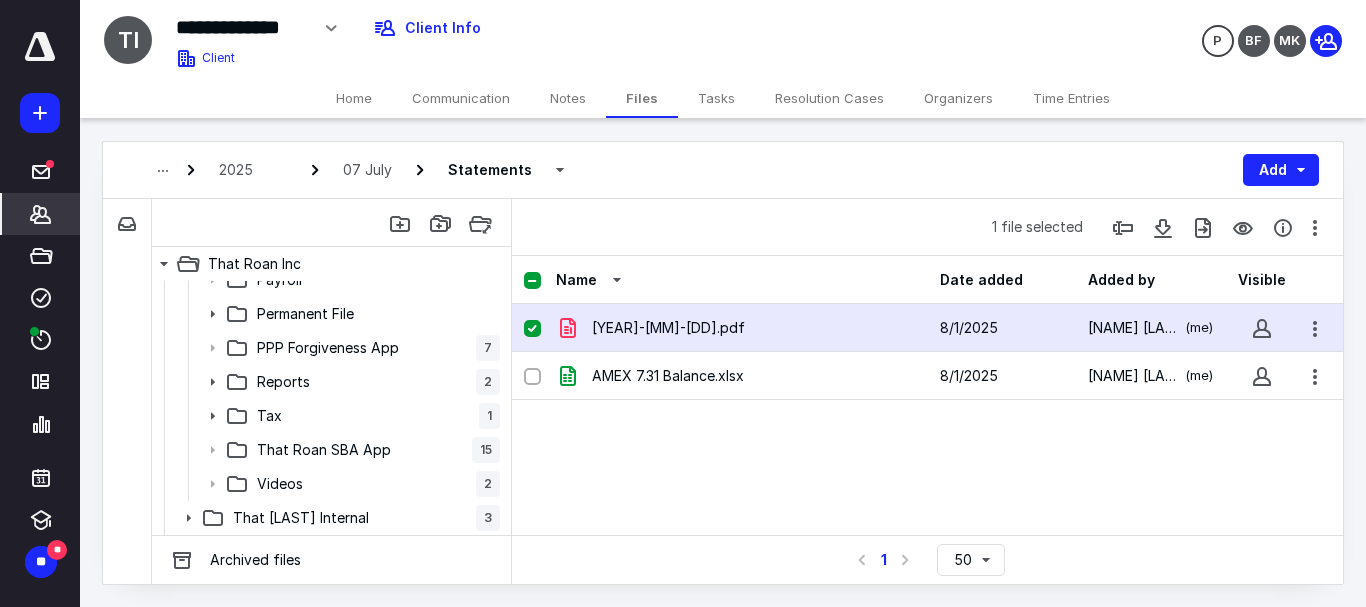 click on "*******" at bounding box center (41, 214) 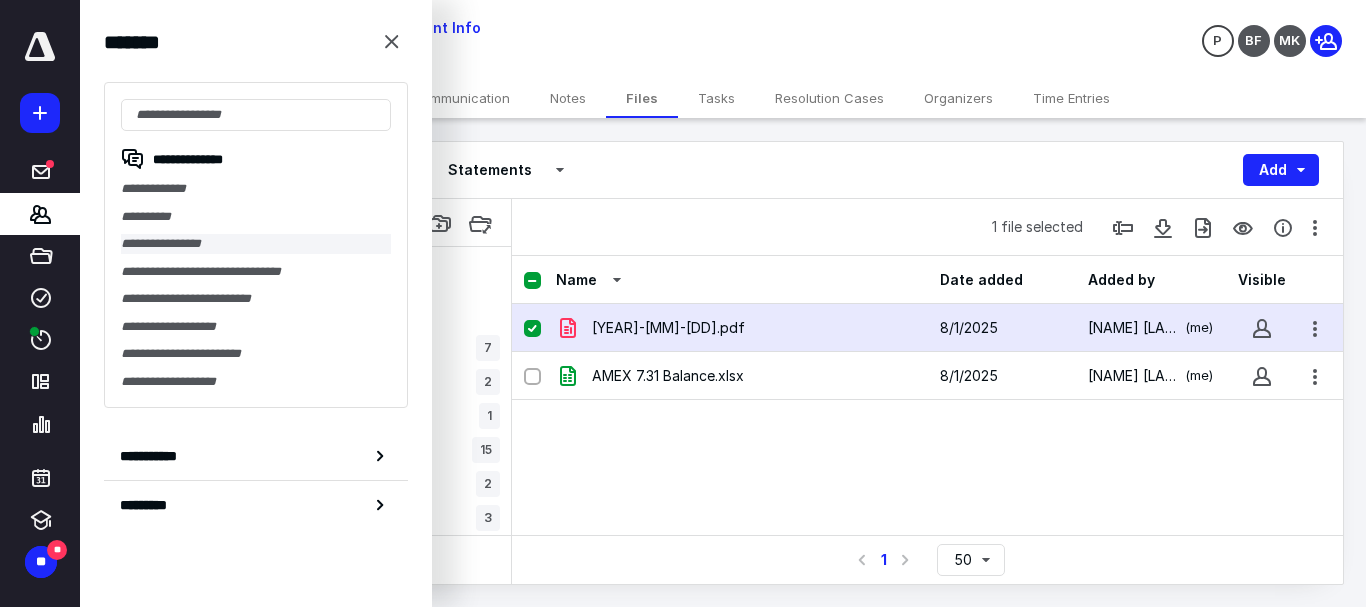 click on "**********" at bounding box center [256, 244] 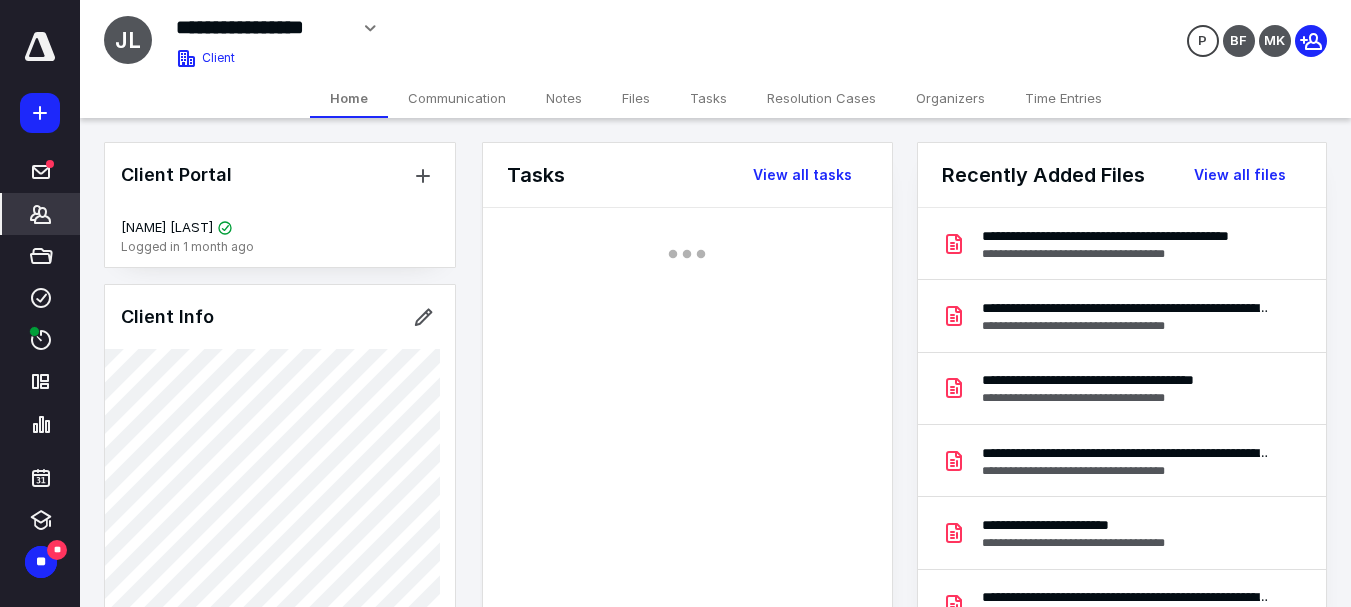 click on "Files" at bounding box center (636, 98) 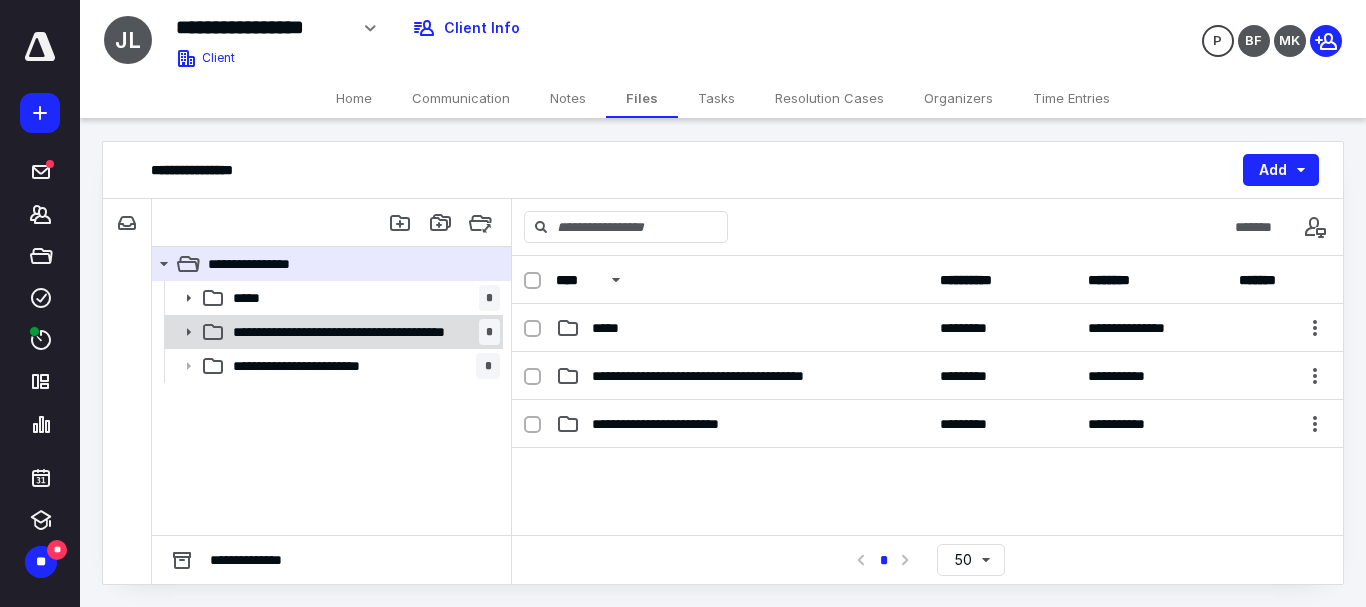 click 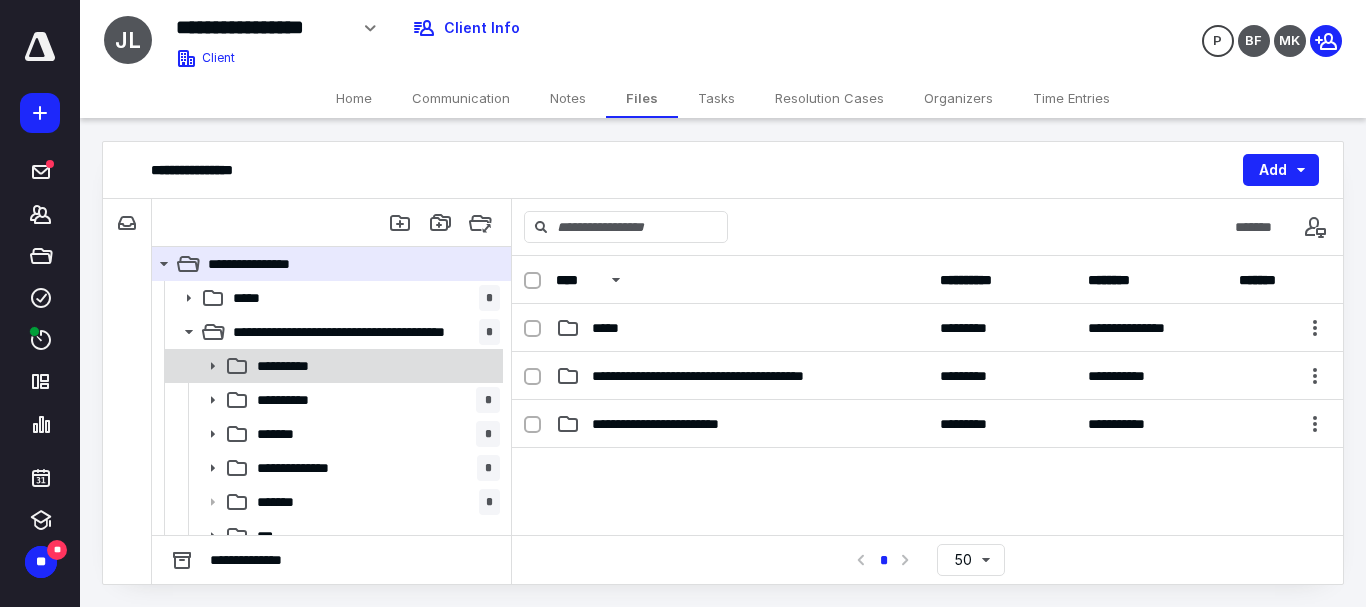 click 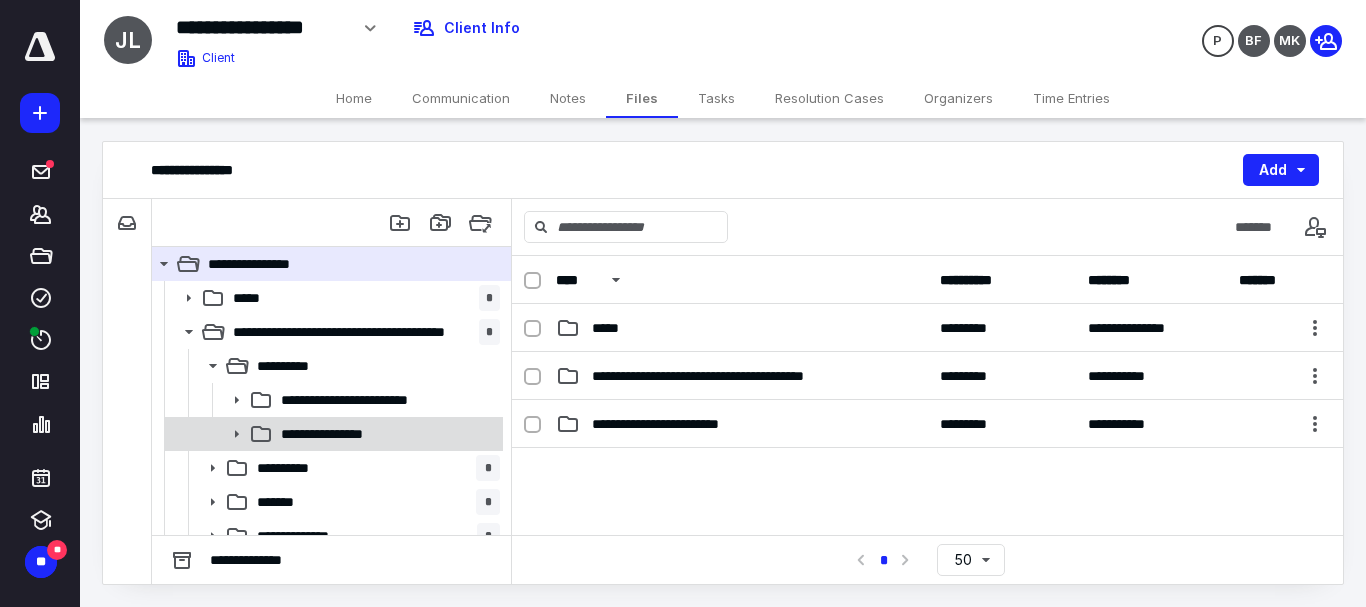 click 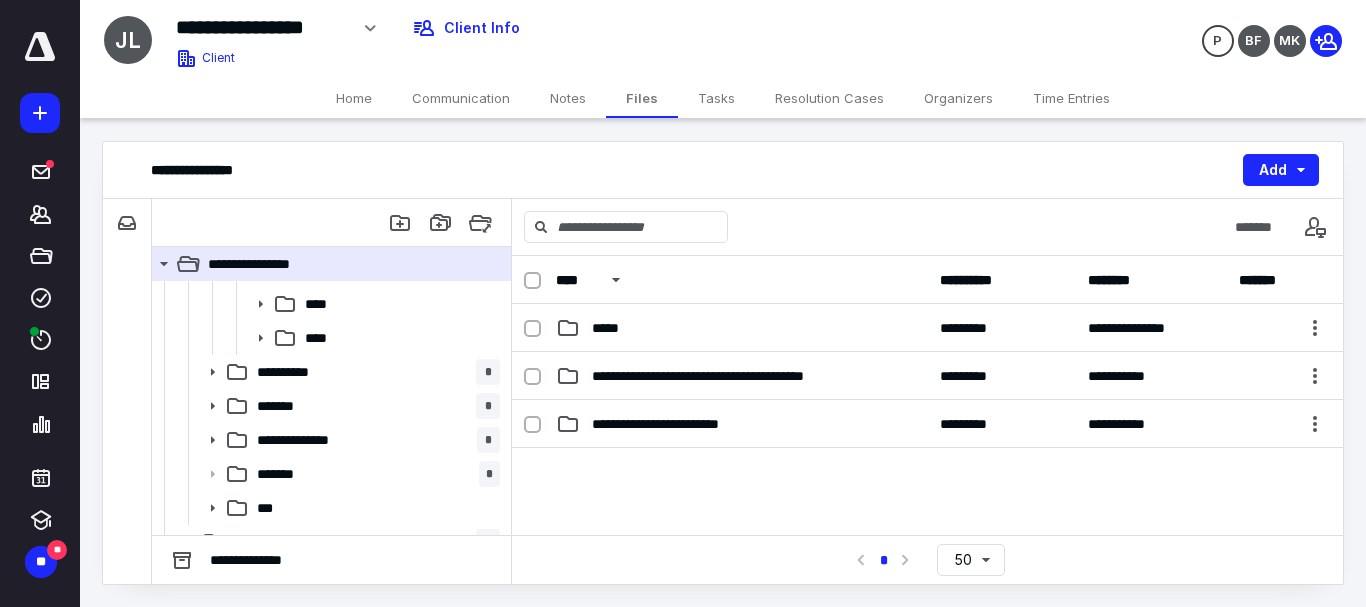 scroll, scrollTop: 200, scrollLeft: 0, axis: vertical 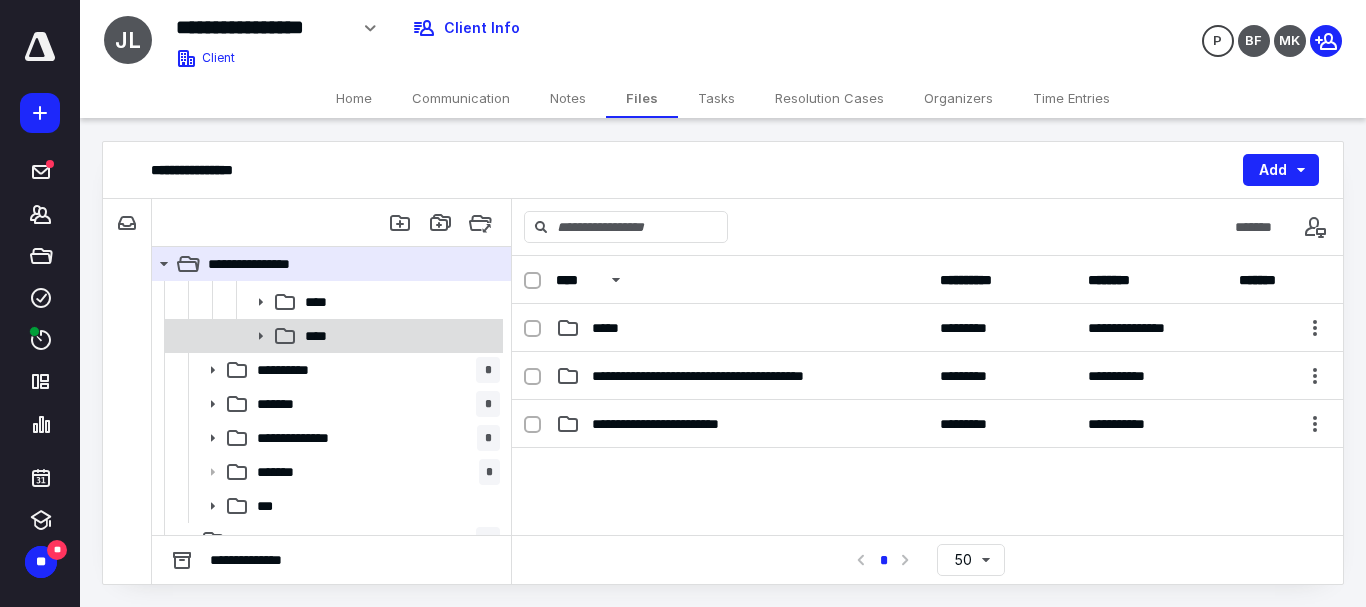 click 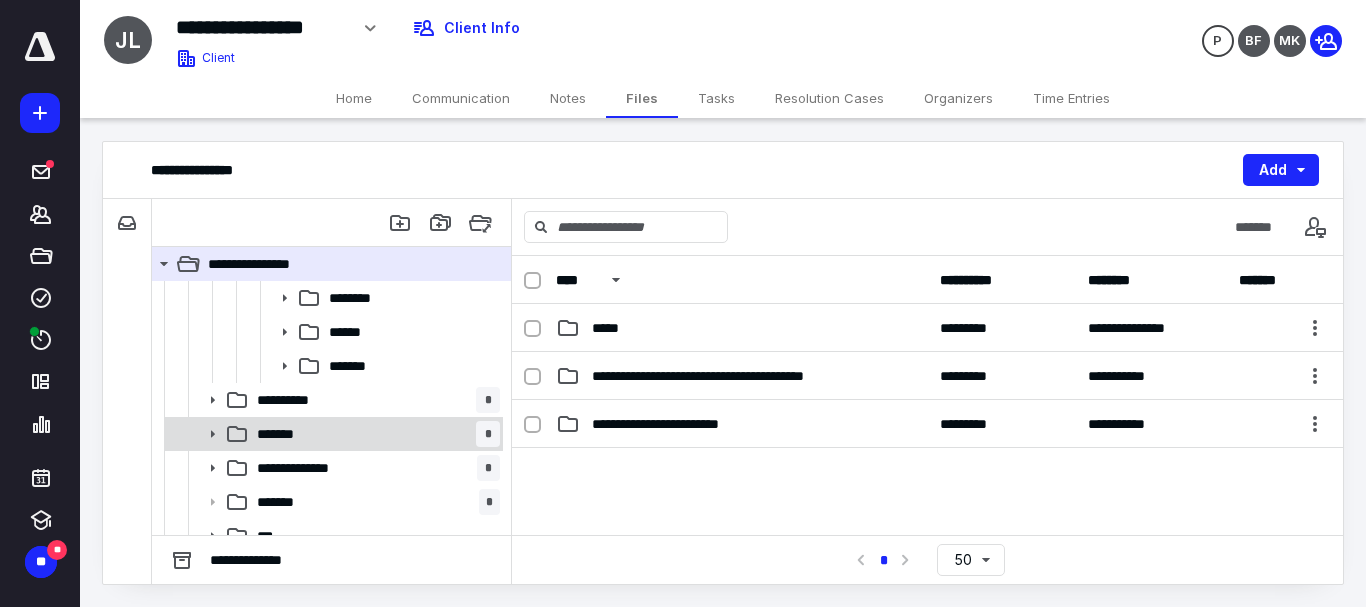scroll, scrollTop: 300, scrollLeft: 0, axis: vertical 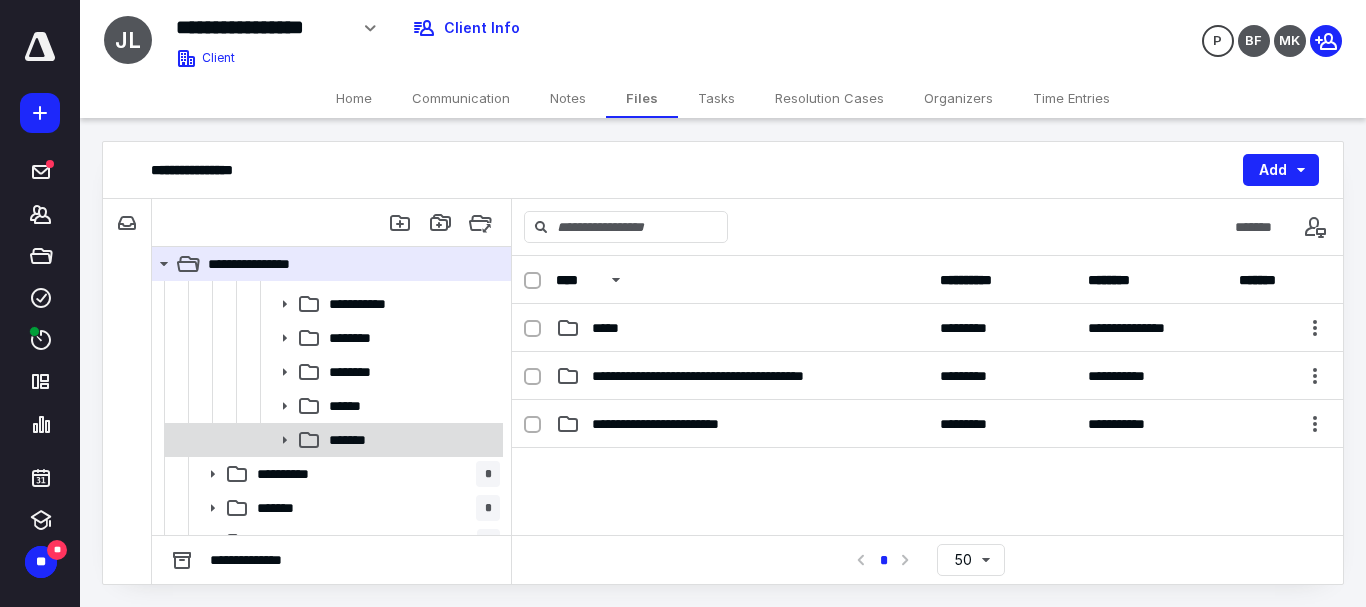 click 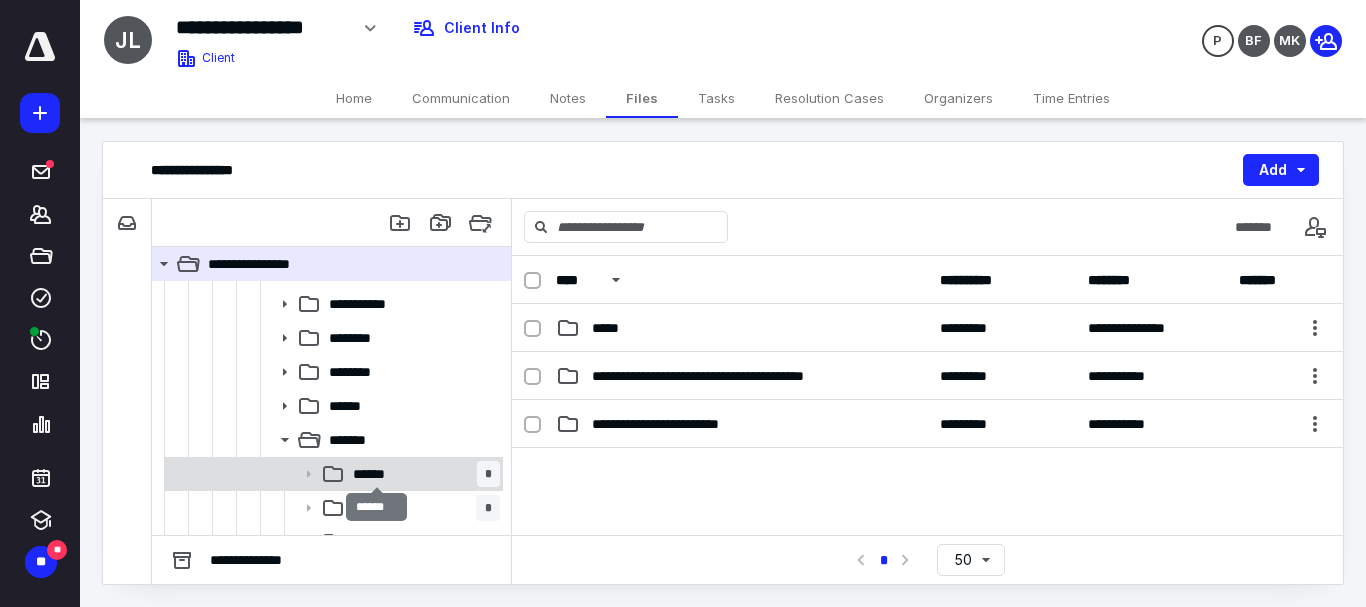 scroll, scrollTop: 400, scrollLeft: 0, axis: vertical 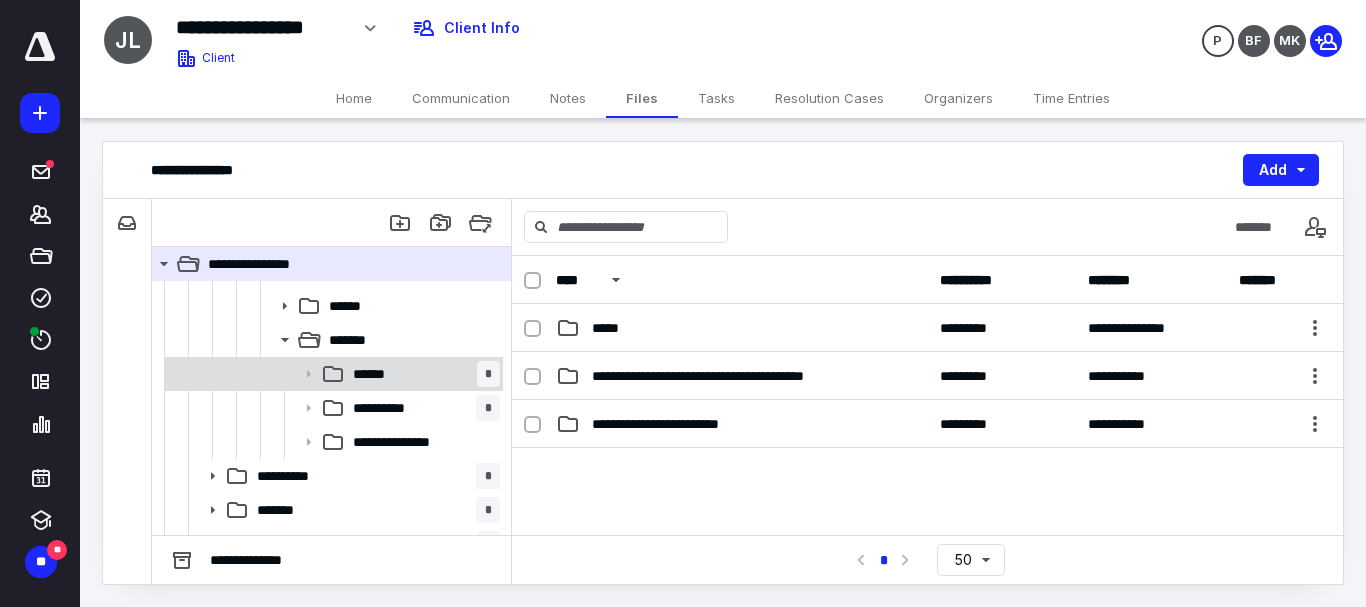 click 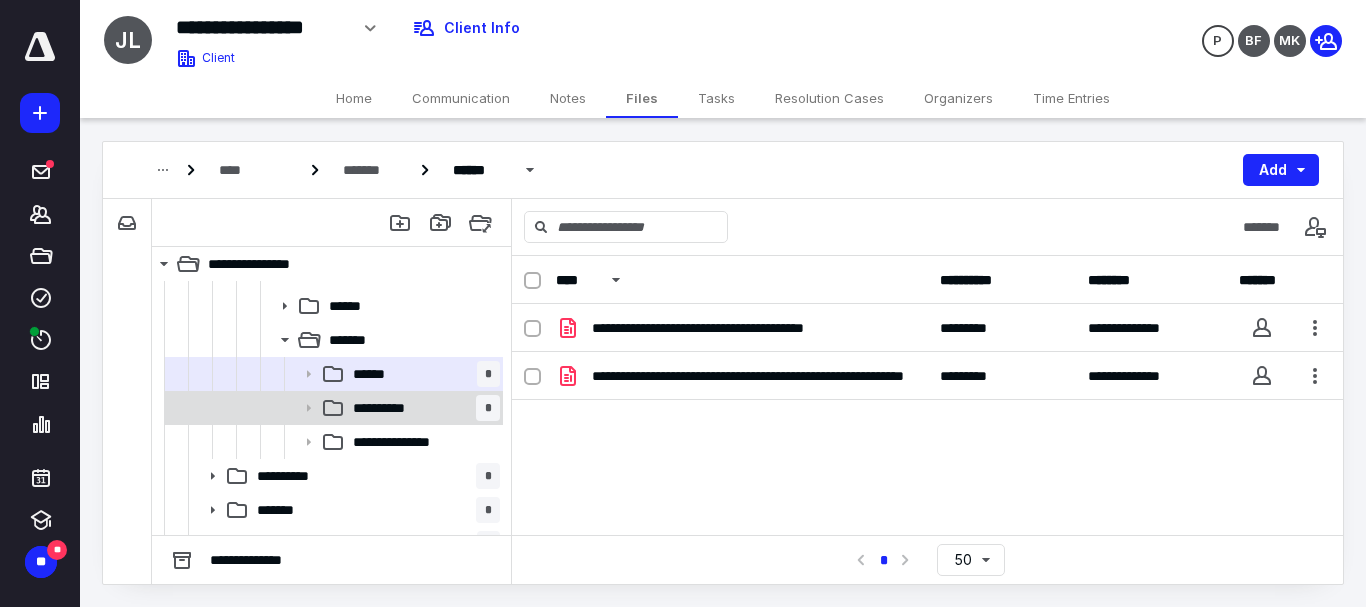 click 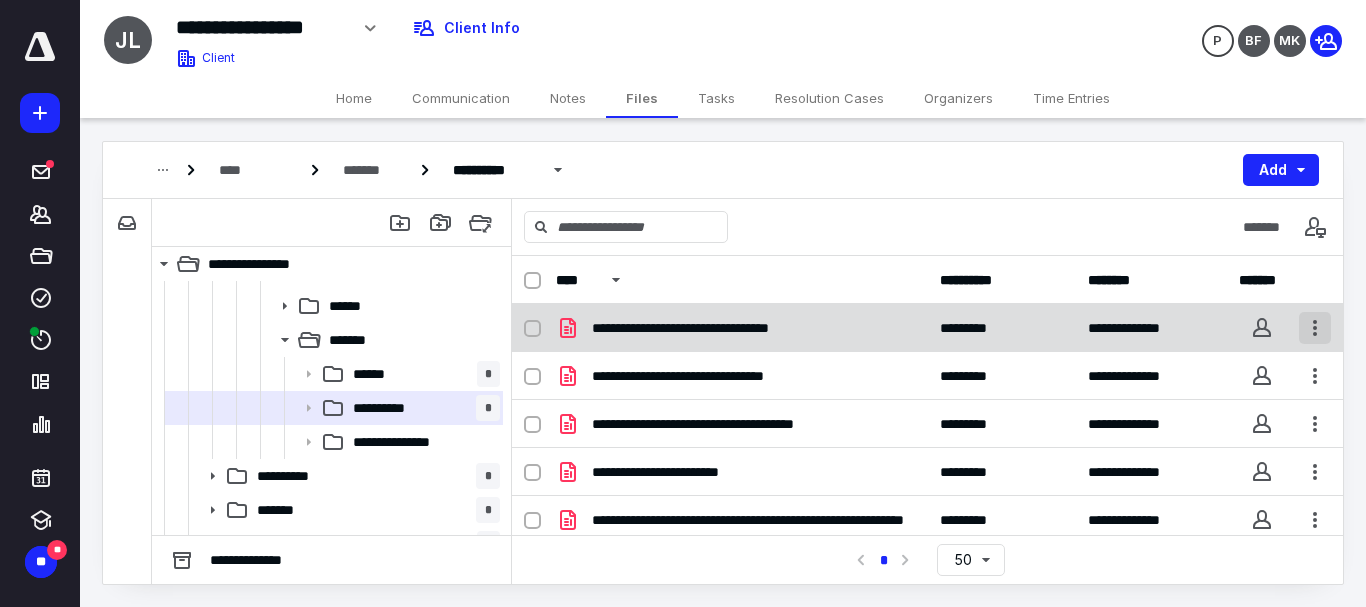 click at bounding box center (1315, 328) 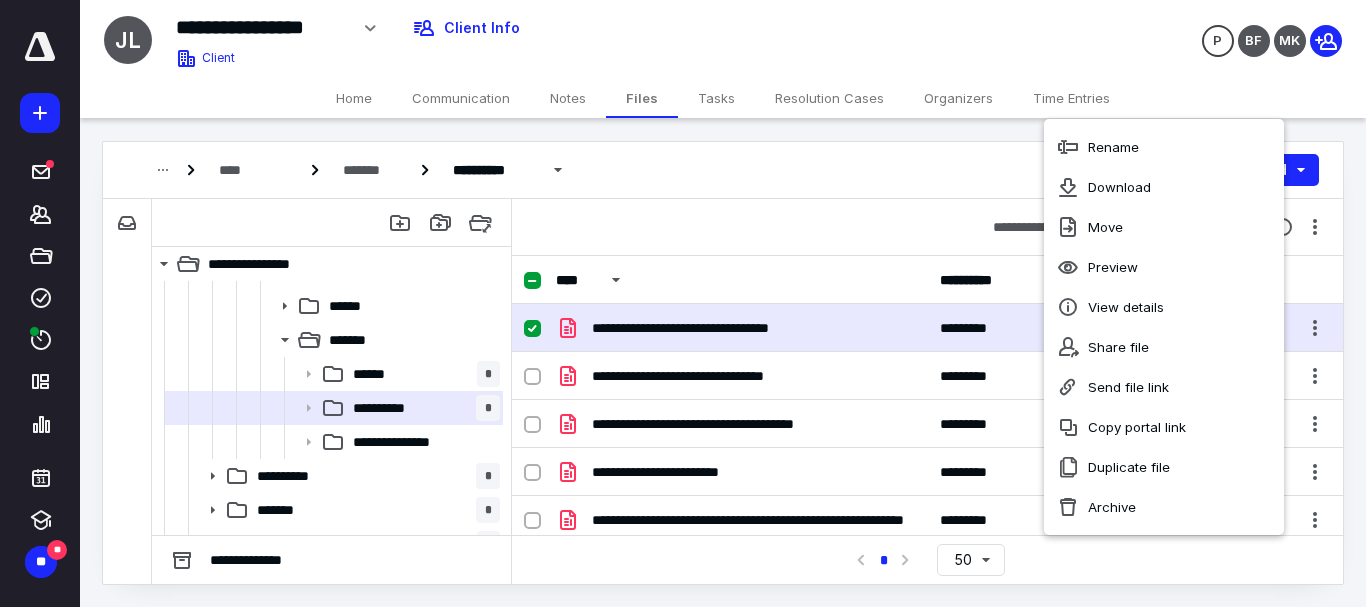click on "**********" at bounding box center (720, 328) 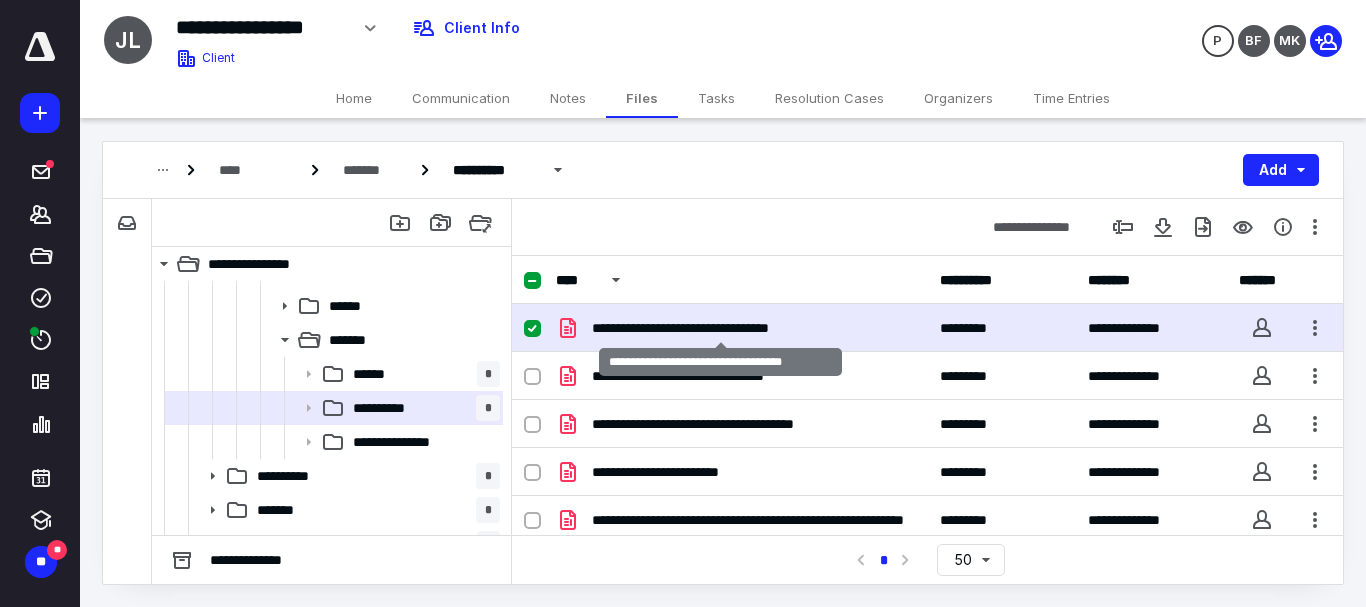 click on "**********" at bounding box center [720, 328] 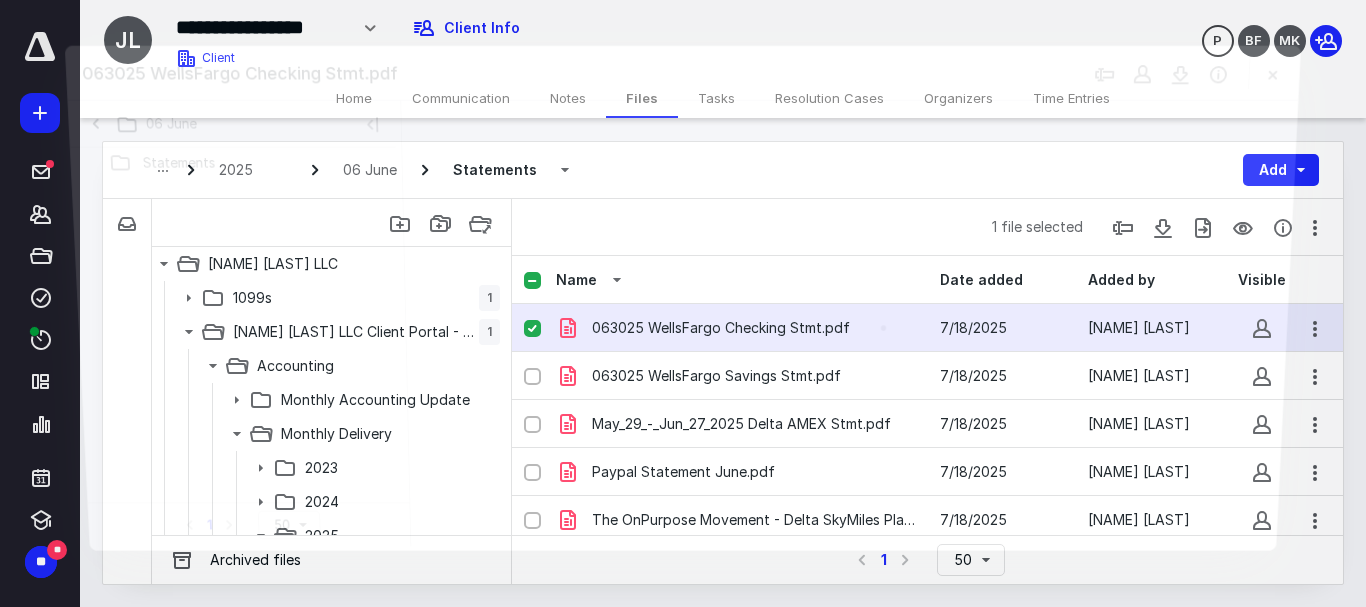 scroll, scrollTop: 400, scrollLeft: 0, axis: vertical 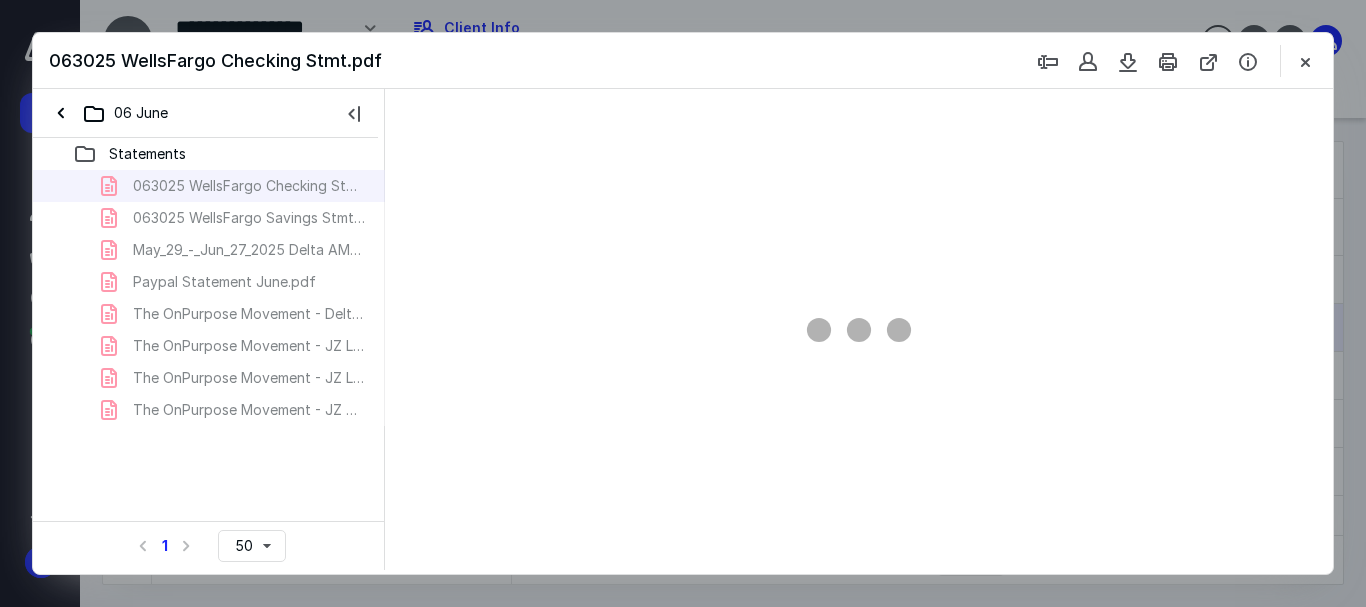 type on "56" 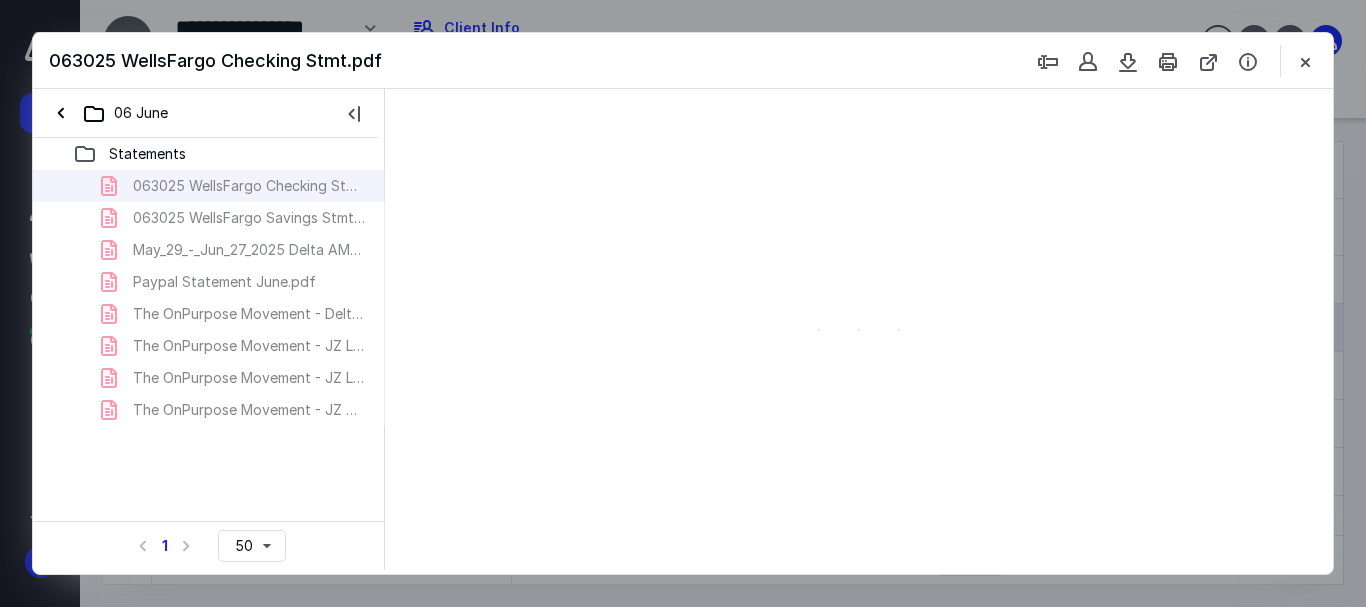 scroll, scrollTop: 38, scrollLeft: 0, axis: vertical 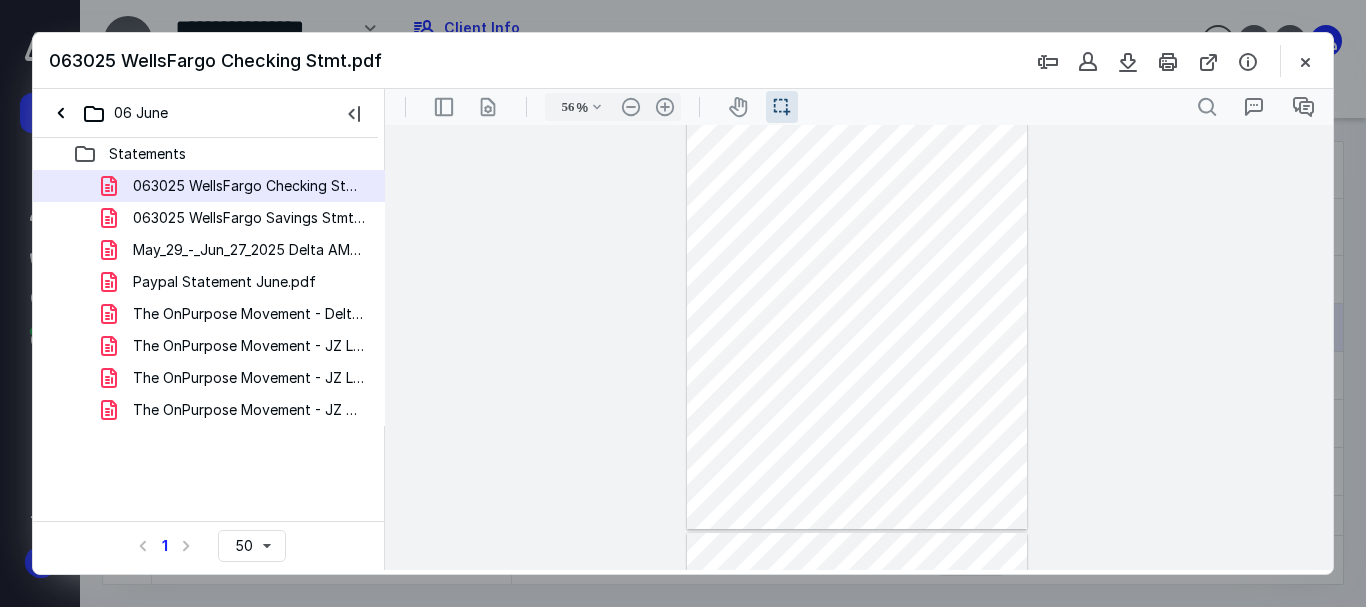 click on "Statements 063025 WellsFargo Checking Stmt.pdf 063025 WellsFargo Savings Stmt.pdf May_29_-_Jun_27_2025 Delta AMEX Stmt.pdf Paypal Statement June.pdf The OnPurpose Movement - Delta SkyMiles Platinum 2025-06-2.pdf The OnPurpose Movement - JZ LLC Checking 2025-06-30 Reconc.pdf The OnPurpose Movement - JZ LLC Savings 2025-06-30 Reconci.pdf The OnPurpose Movement - JZ Paypal 2025-06-30 Reconciliati.pdf Select a page number for more results 1 50" at bounding box center [209, 354] 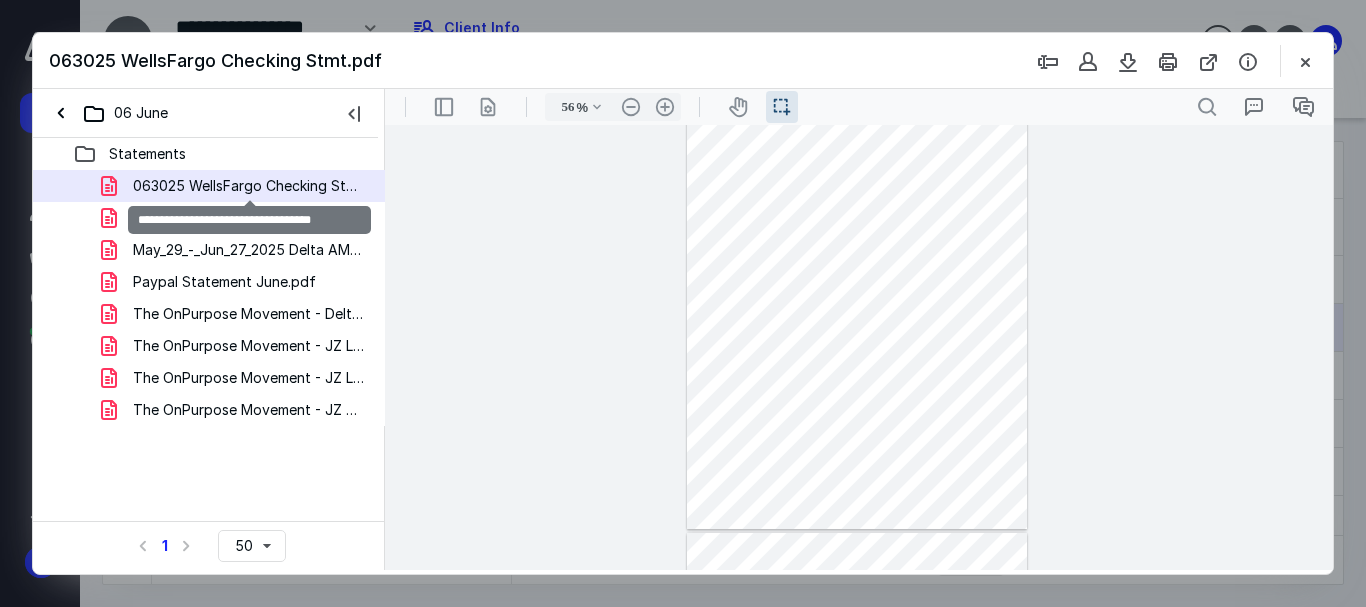 drag, startPoint x: 195, startPoint y: 188, endPoint x: 112, endPoint y: 517, distance: 339.3081 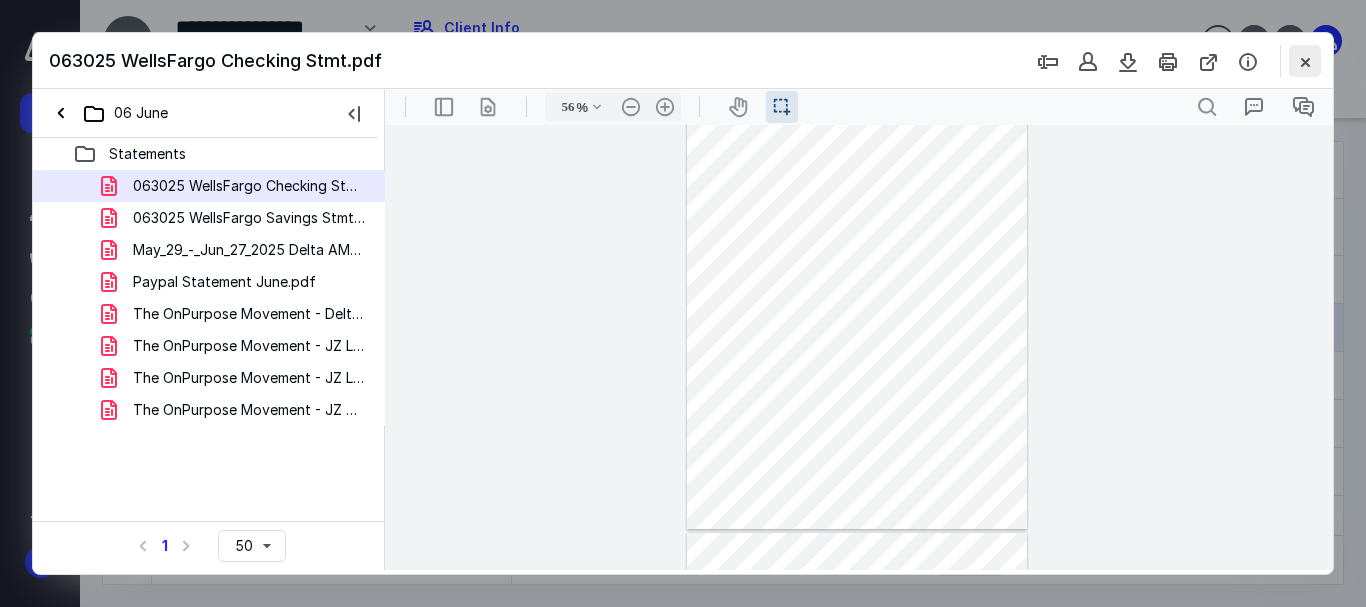 click at bounding box center (1305, 61) 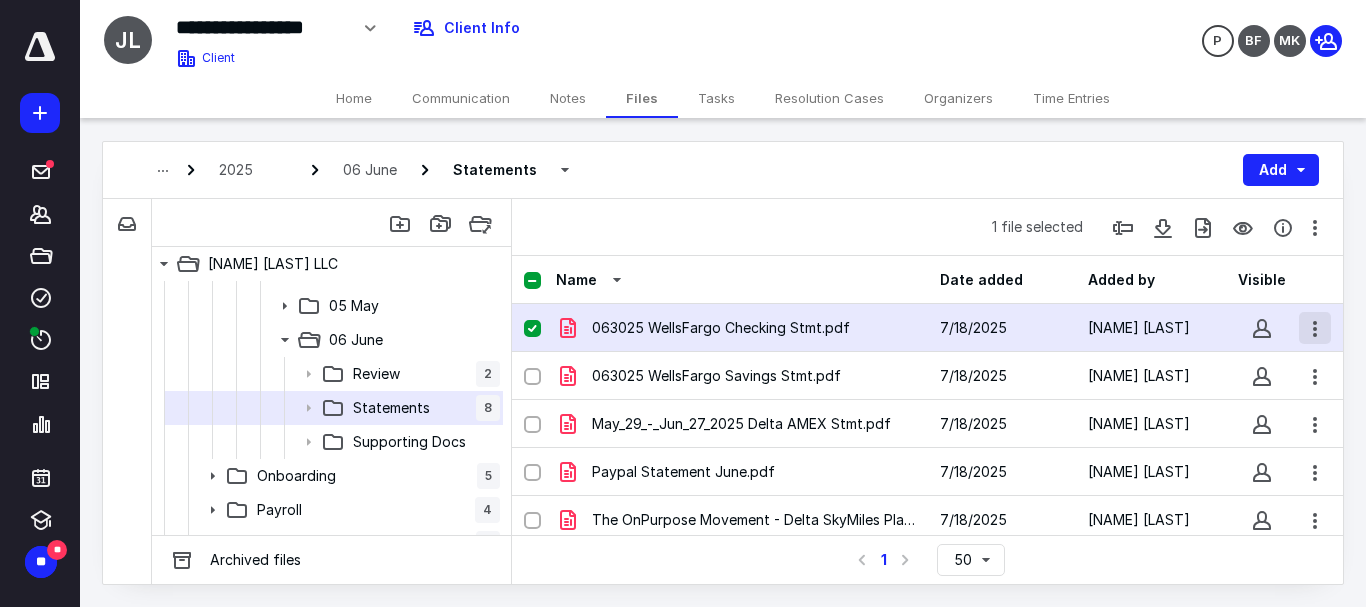 click at bounding box center (1315, 328) 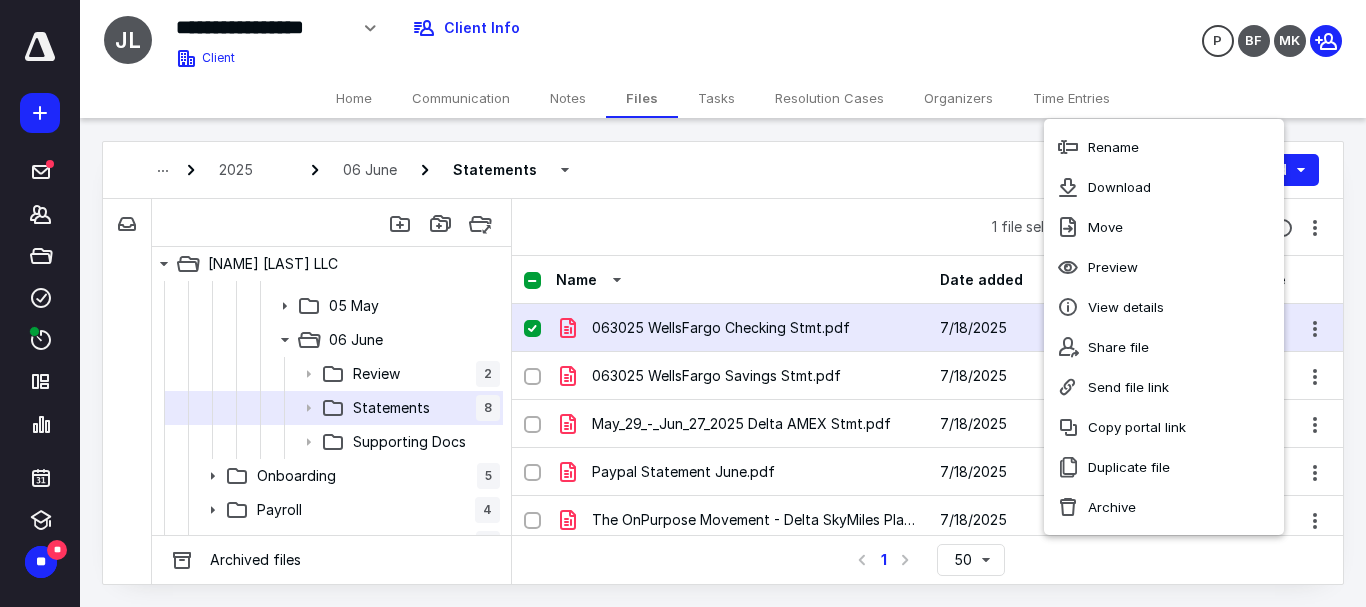 click on "2025 06 June Statements   Add" at bounding box center (723, 170) 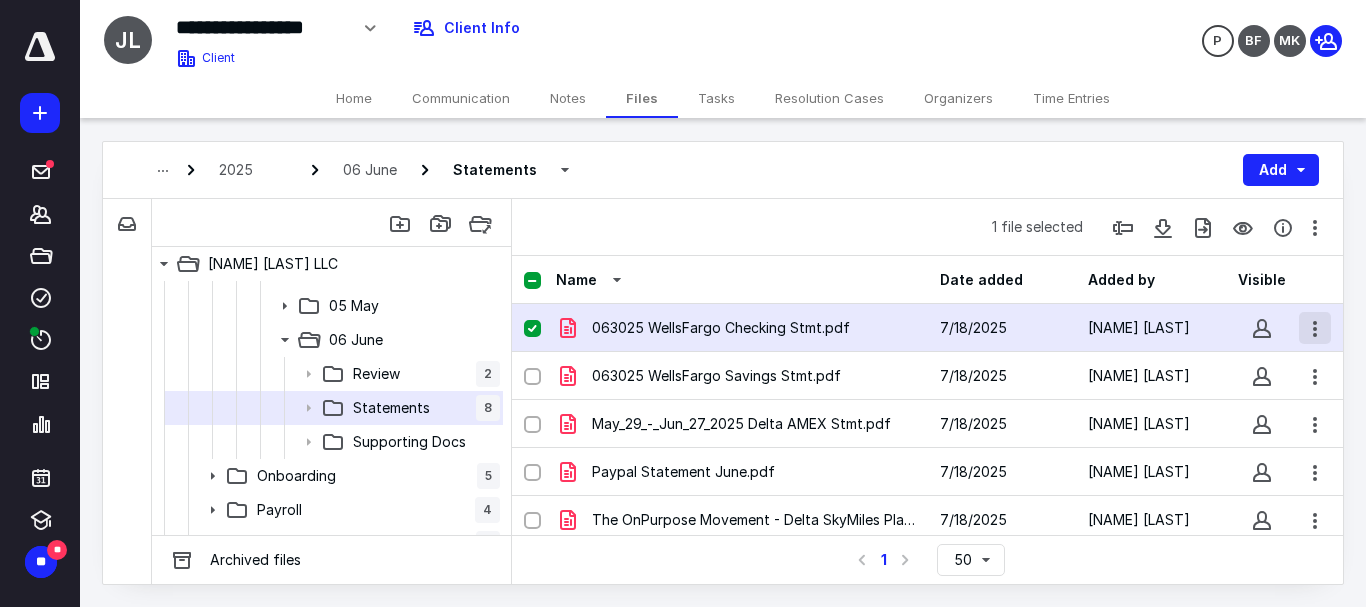 click at bounding box center (1315, 328) 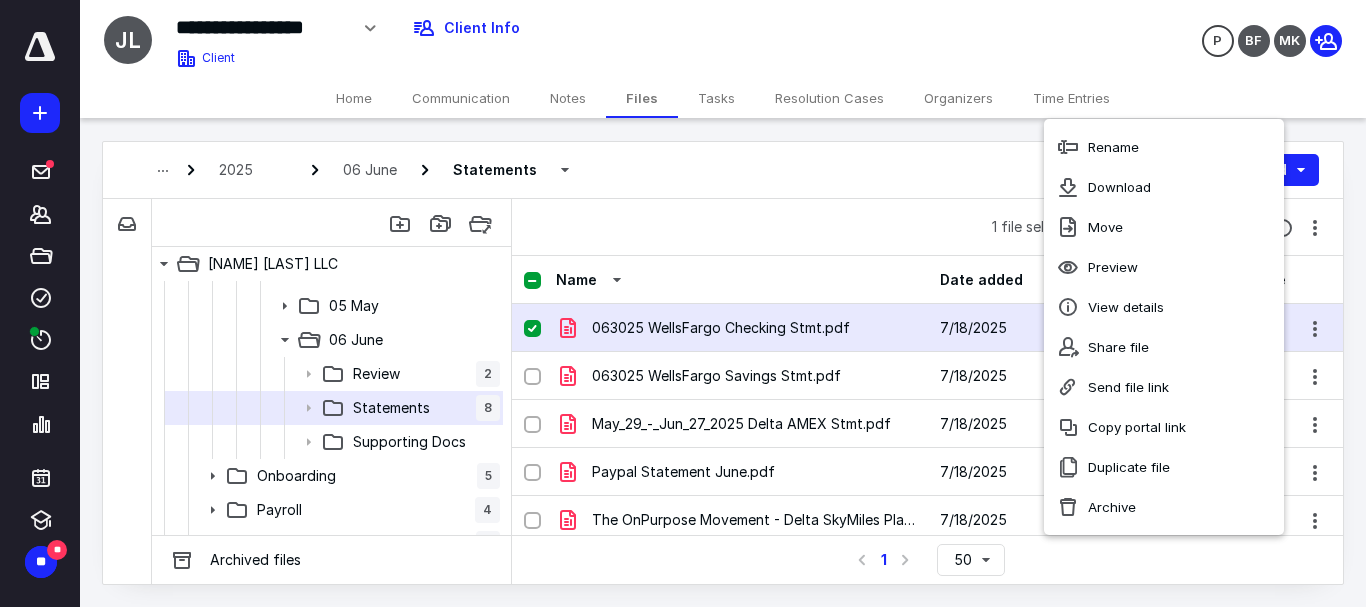 click on "2025 06 June Statements   Add" at bounding box center [723, 170] 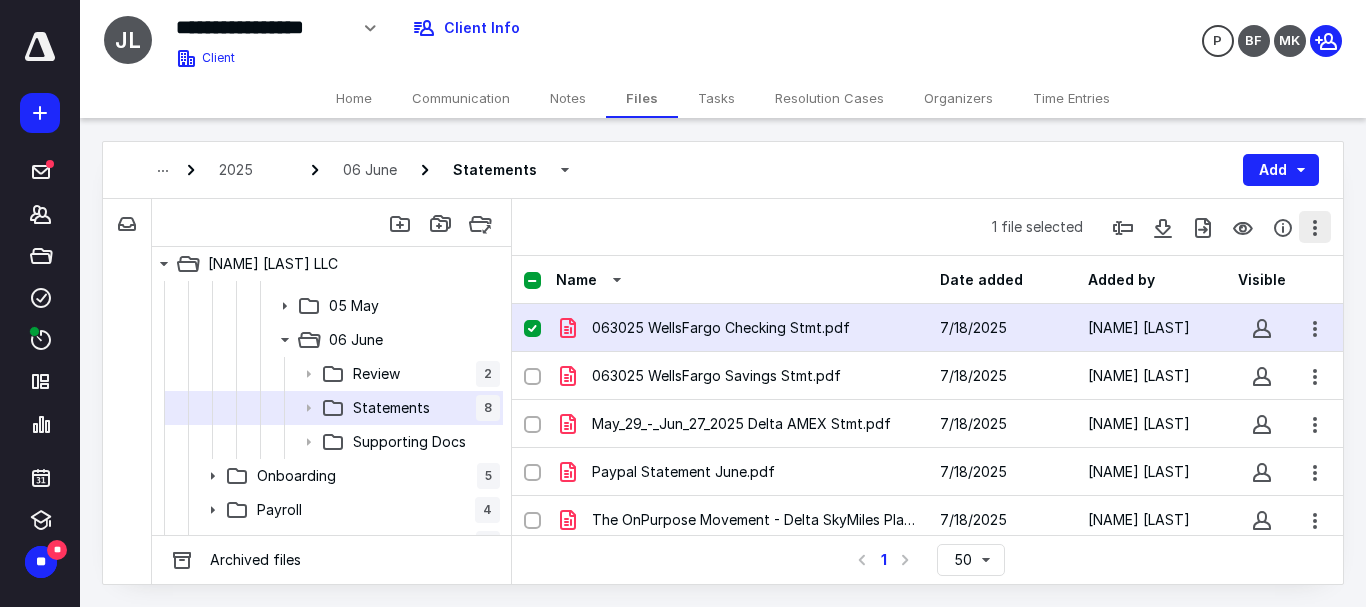 click at bounding box center (1315, 227) 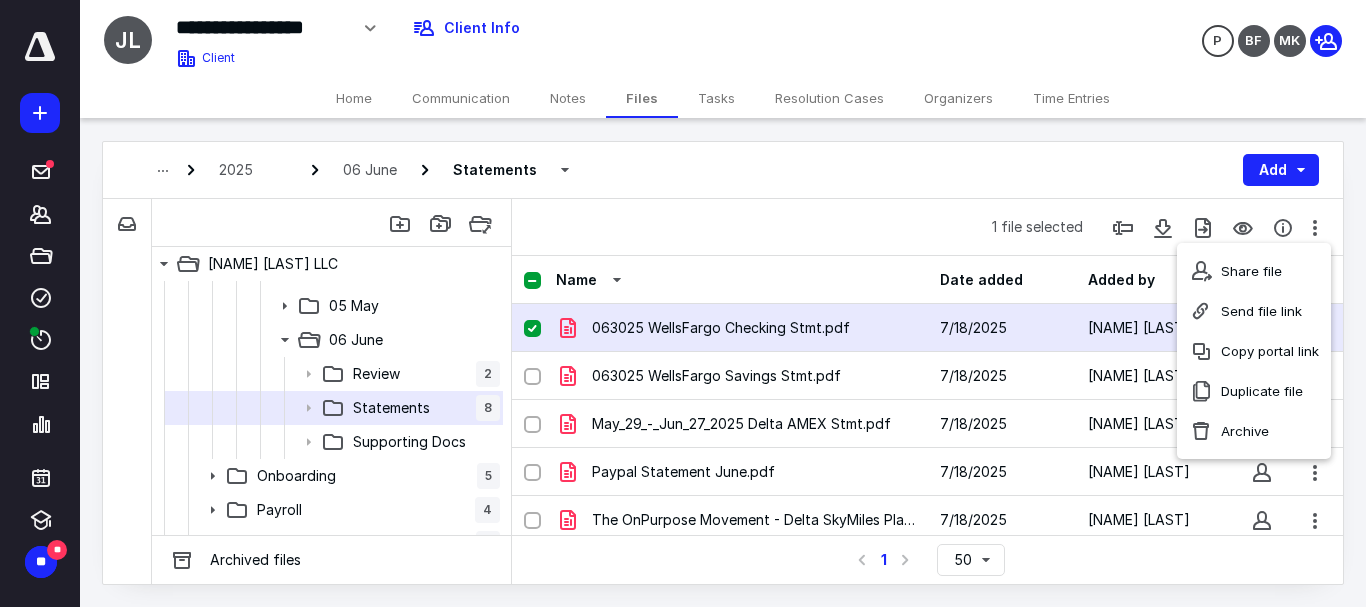click on "1 file selected" at bounding box center (927, 227) 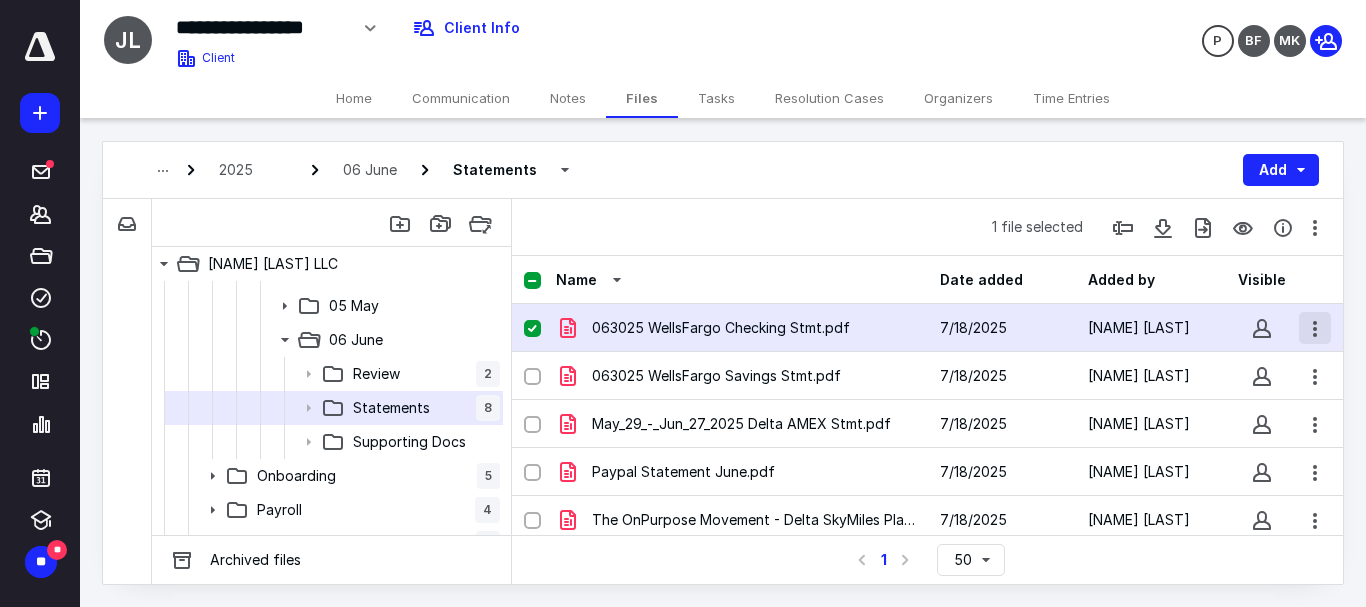 click at bounding box center (1315, 328) 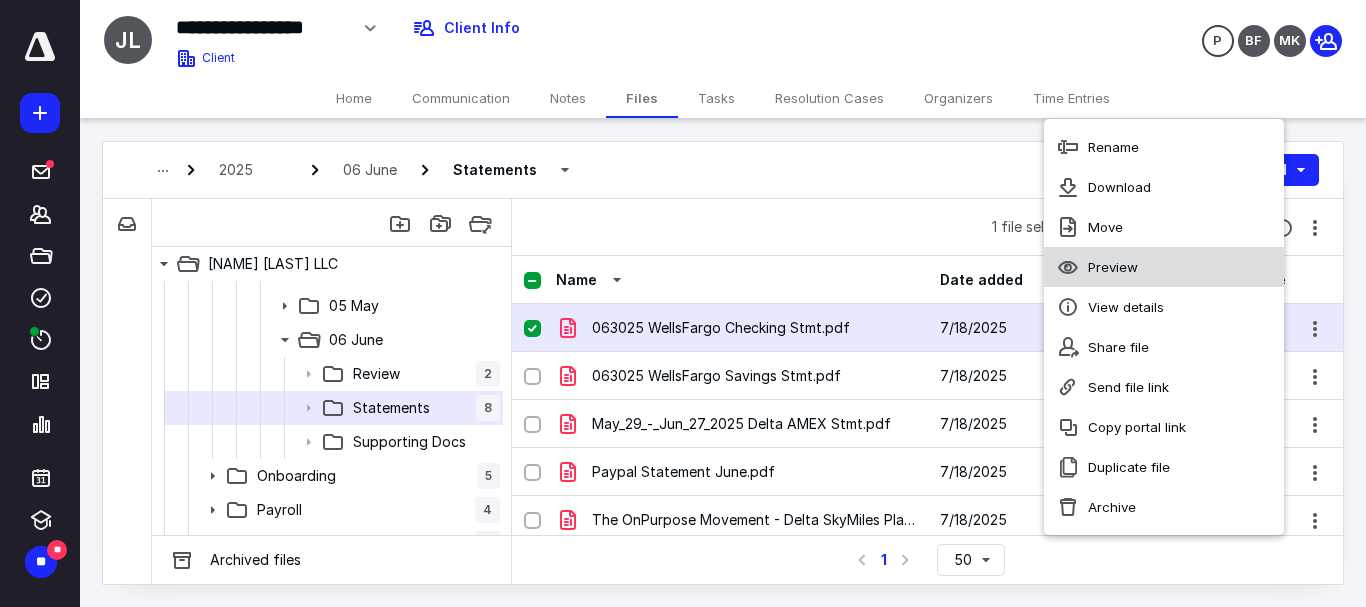 click on "Preview" at bounding box center [1113, 267] 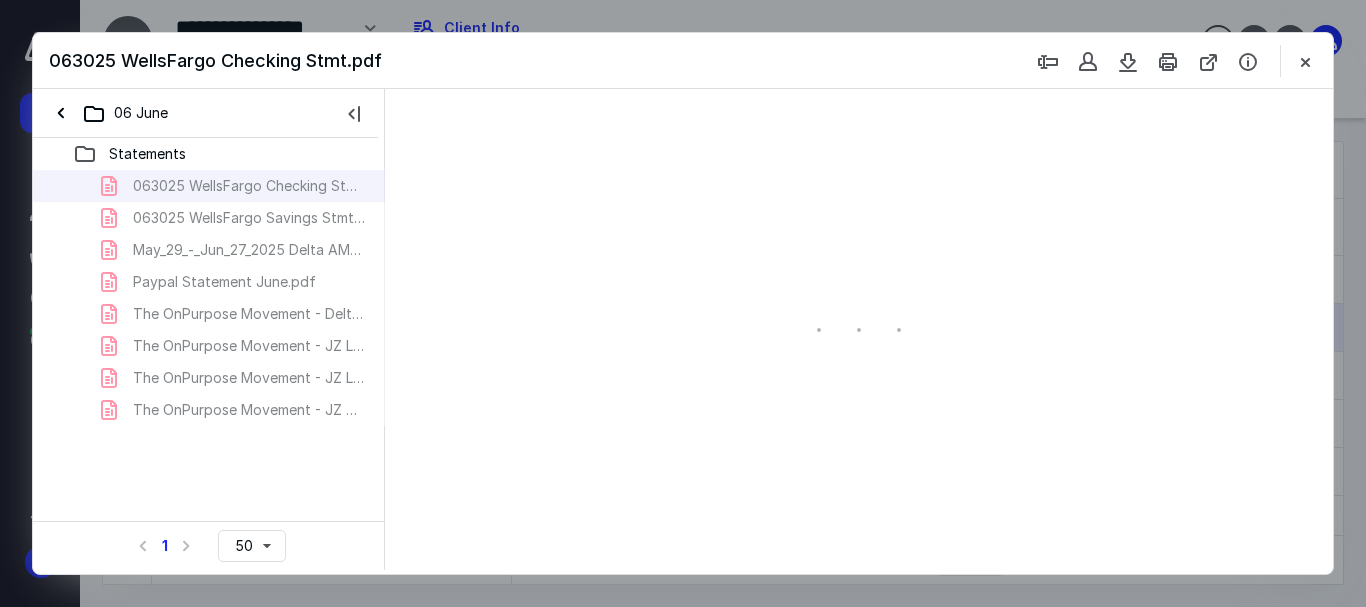 scroll, scrollTop: 0, scrollLeft: 0, axis: both 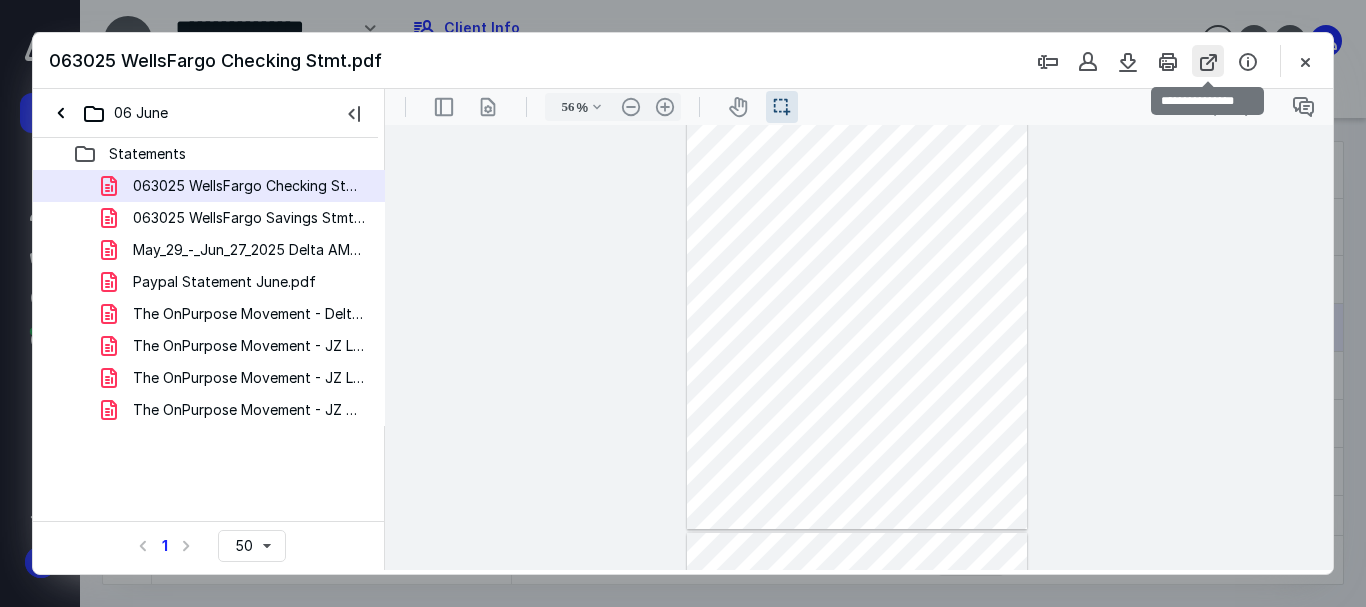click at bounding box center (1208, 61) 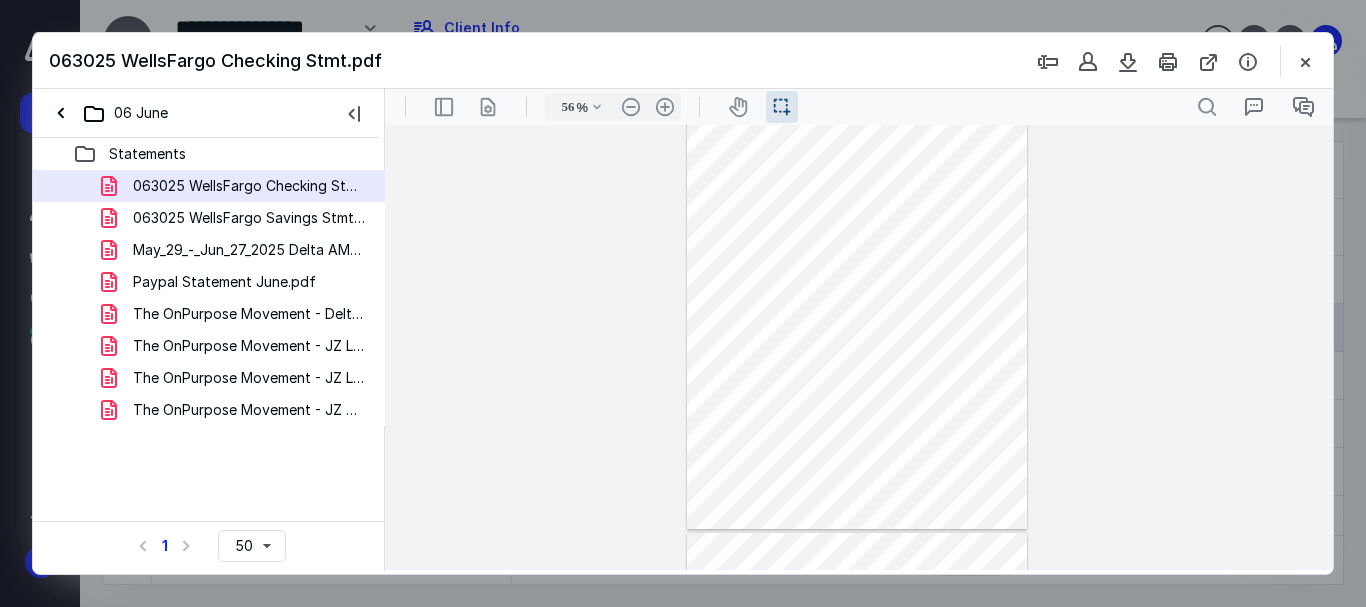 click on "063025 WellsFargo Checking Stmt.pdf" at bounding box center [683, 61] 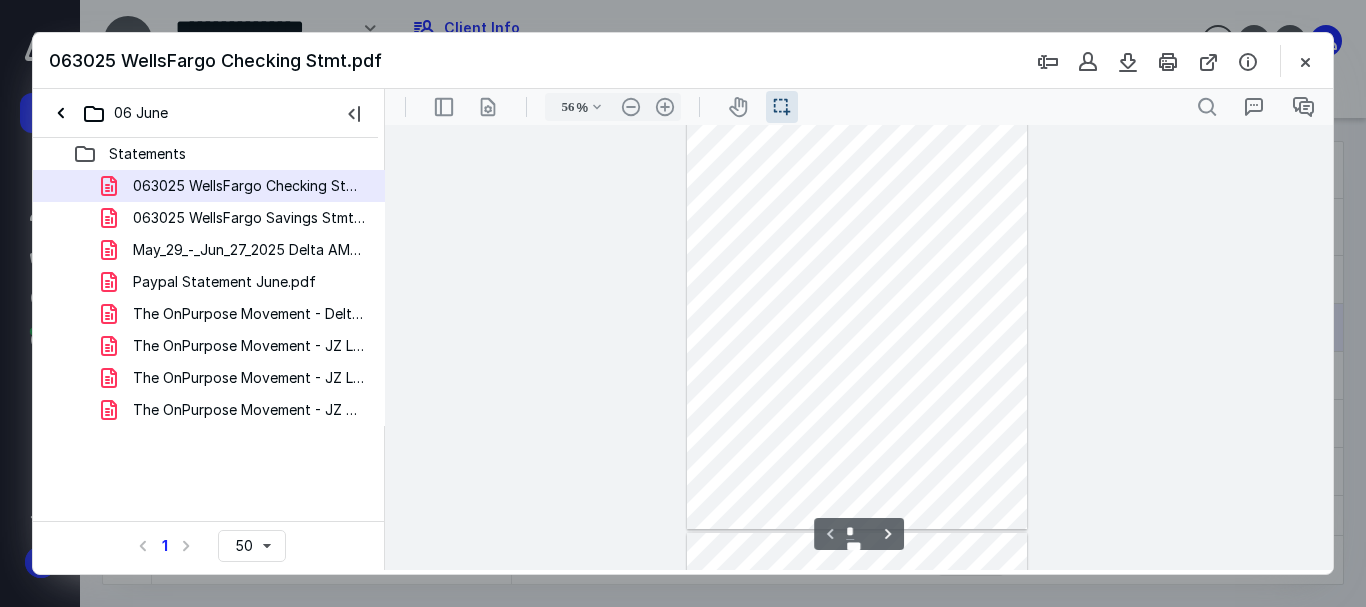 scroll, scrollTop: 0, scrollLeft: 0, axis: both 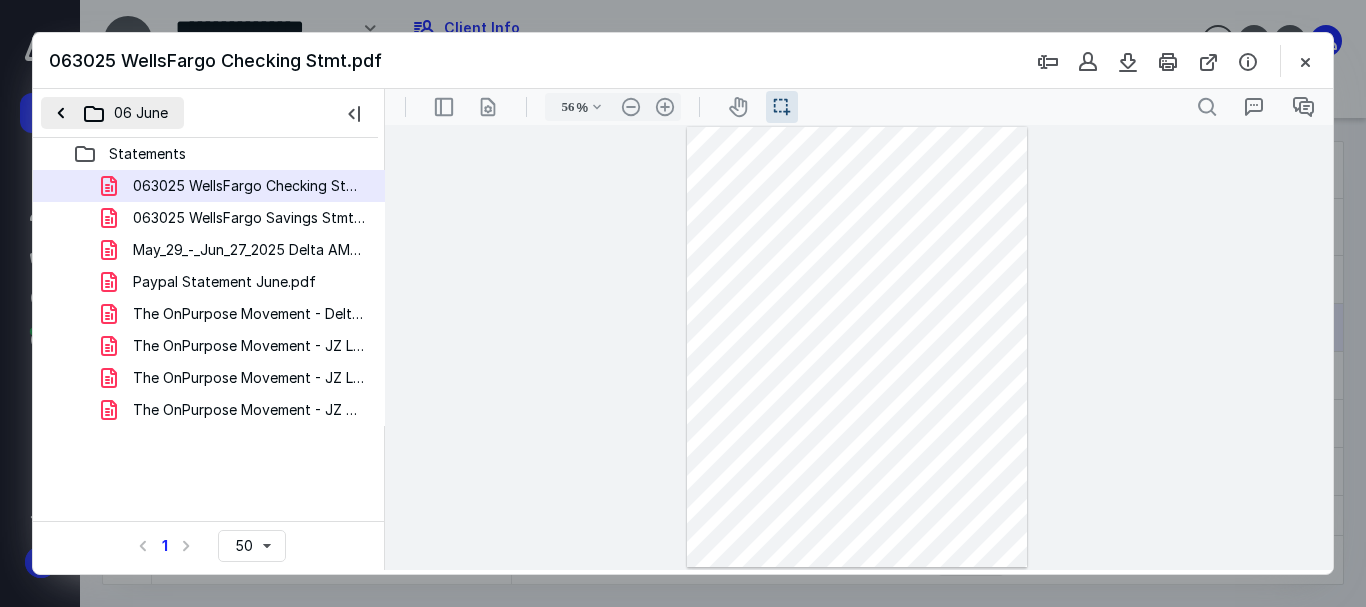 click on "06 June" at bounding box center [112, 113] 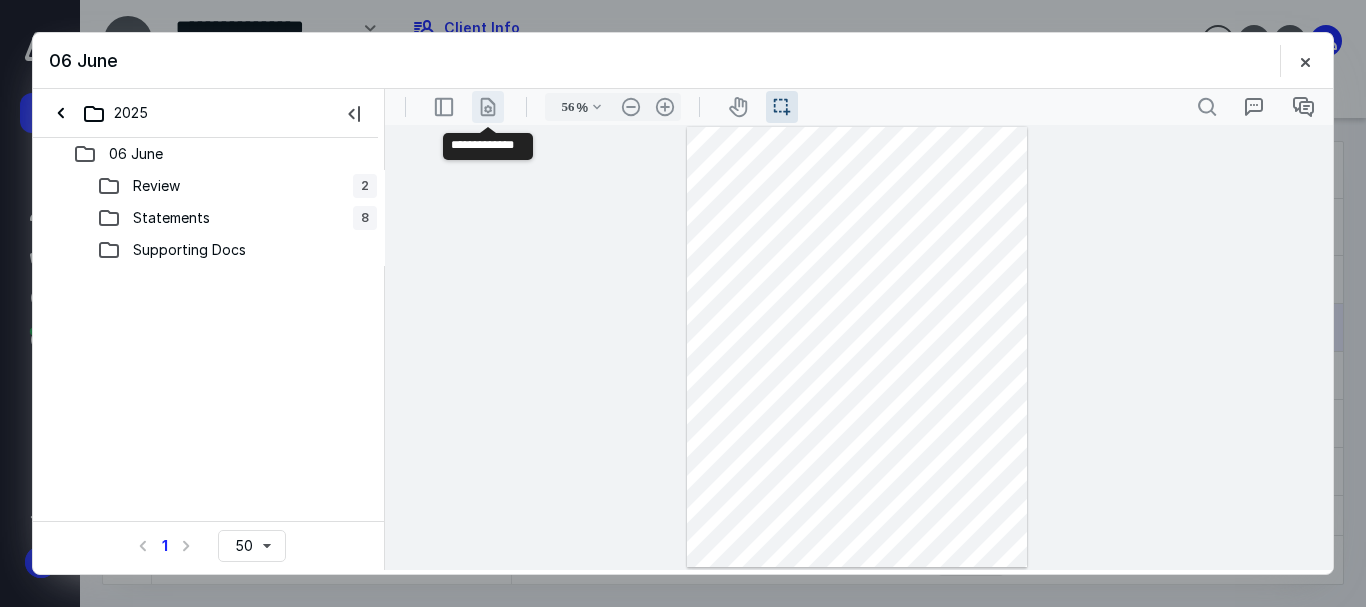 click on ".cls-1{fill:#abb0c4;} icon - header - page manipulation - line" at bounding box center [488, 107] 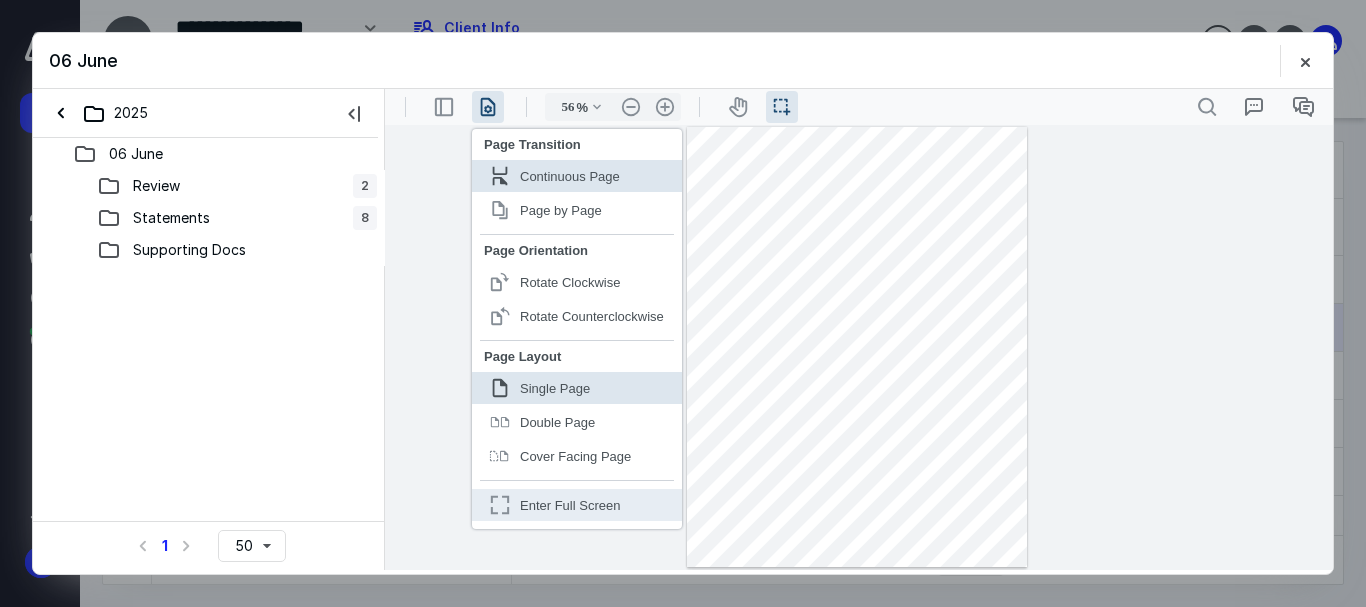 click on "Enter Full Screen" at bounding box center (570, 505) 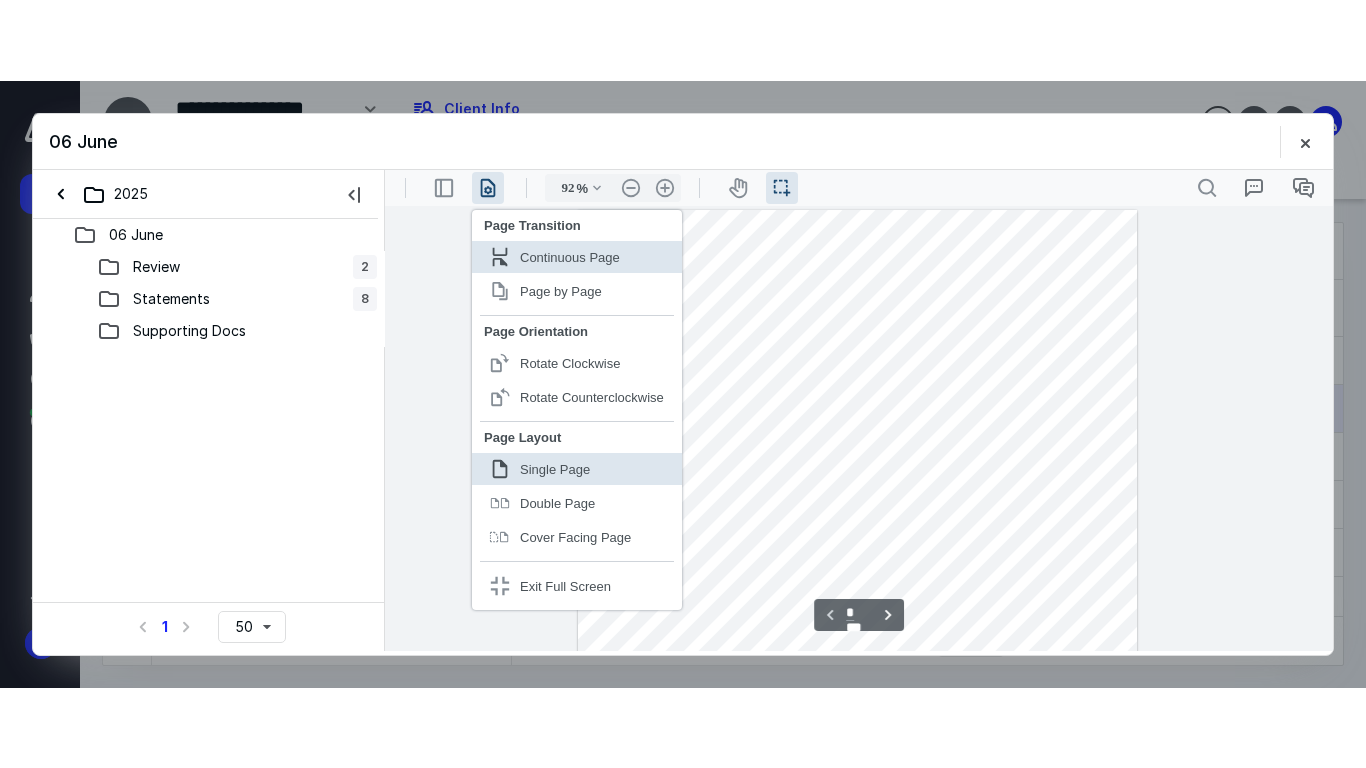 scroll, scrollTop: 2, scrollLeft: 0, axis: vertical 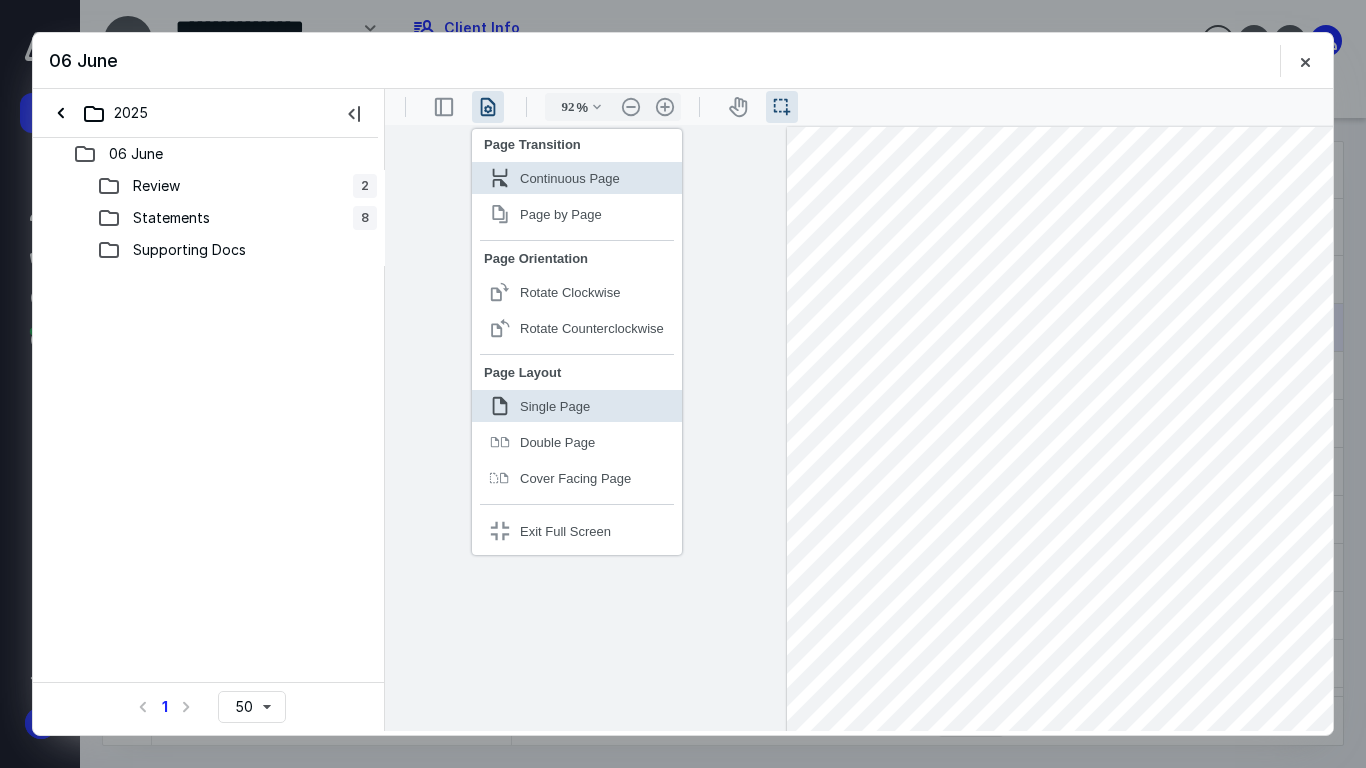 click at bounding box center (1068, 491) 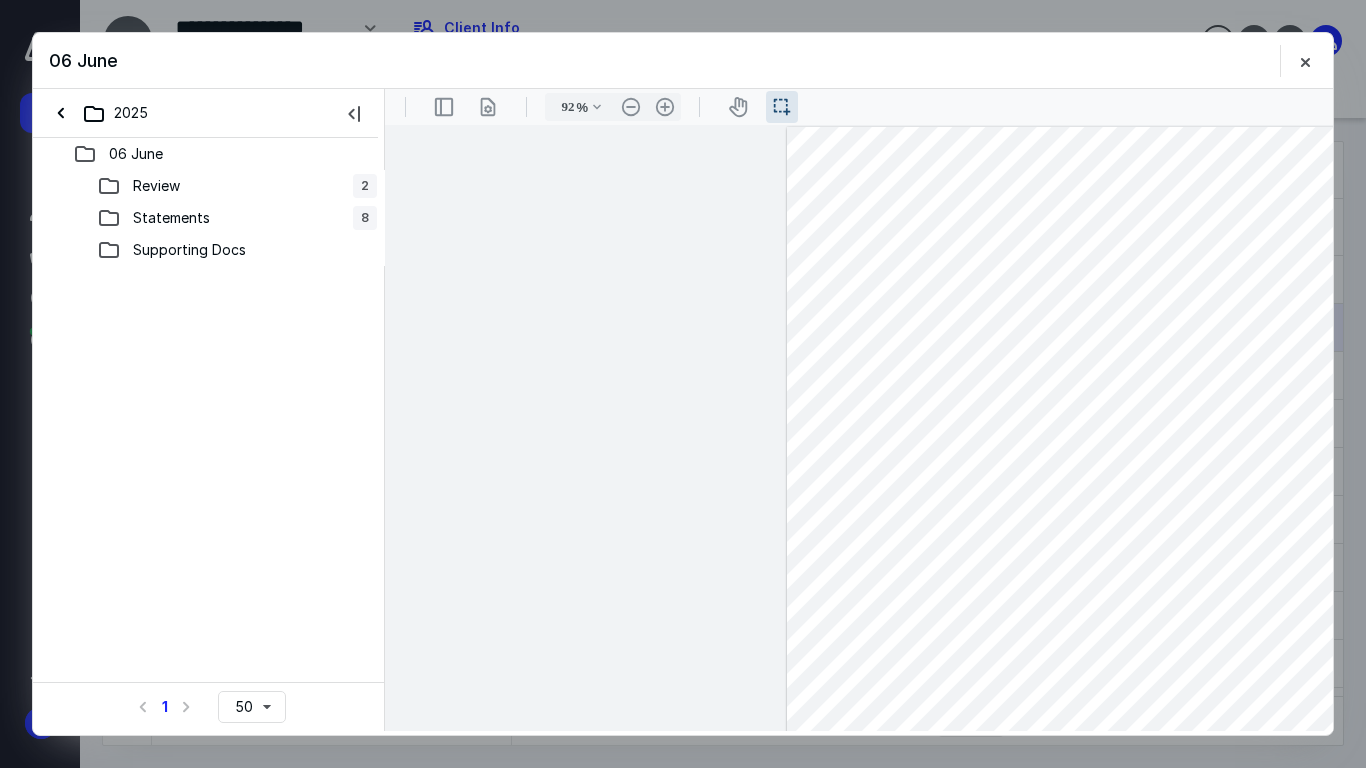 click at bounding box center (1068, 491) 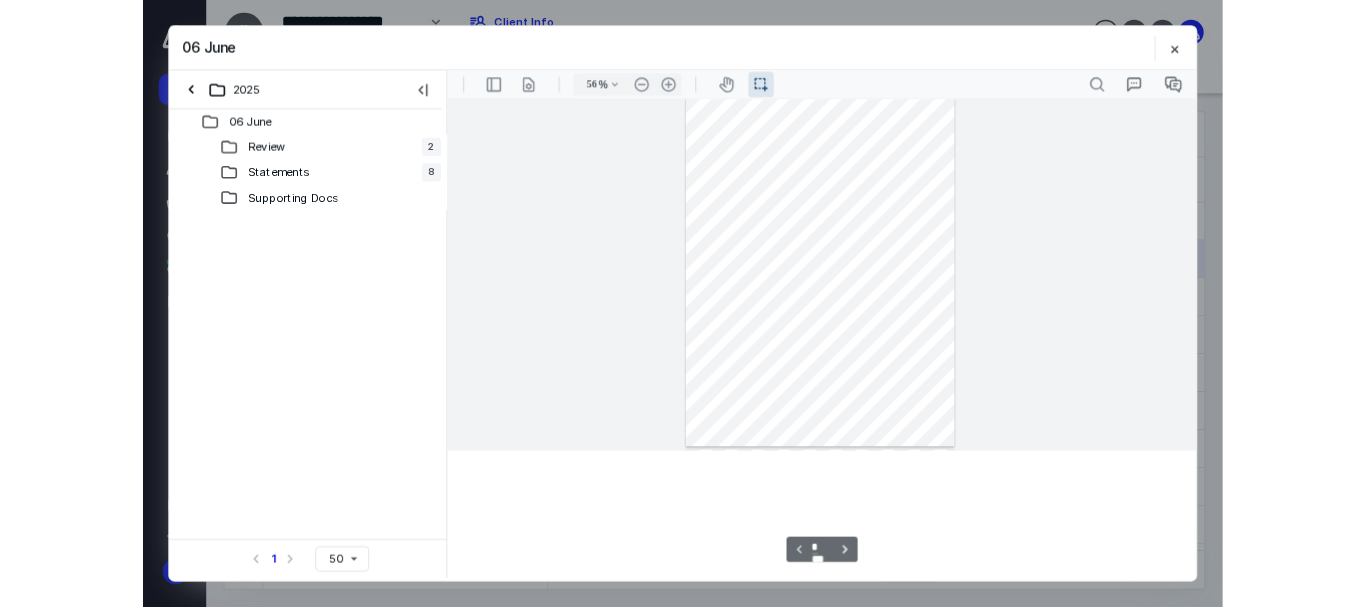 scroll, scrollTop: 0, scrollLeft: 0, axis: both 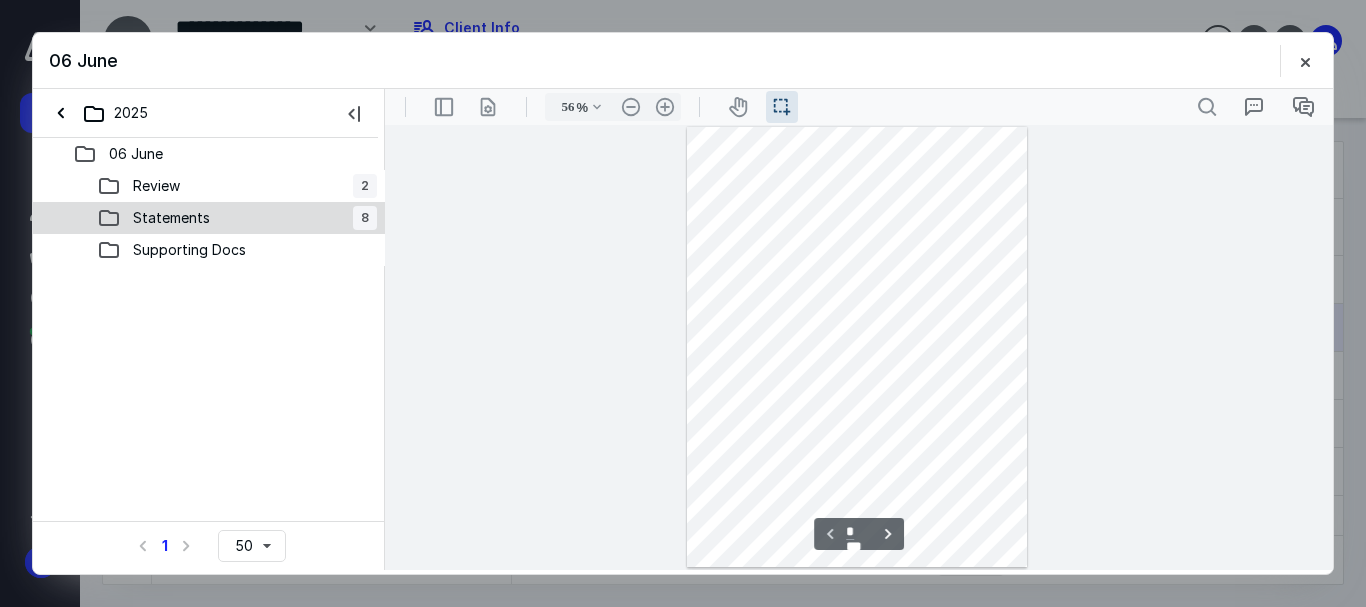click on "Statements" at bounding box center (171, 218) 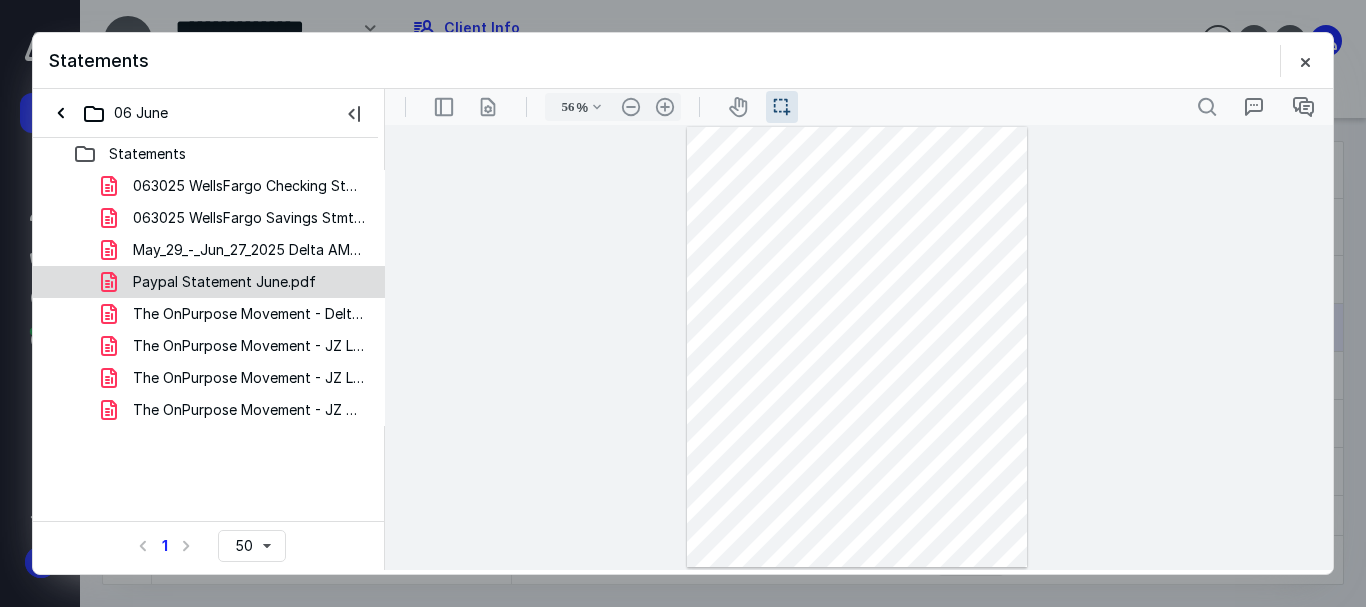 click 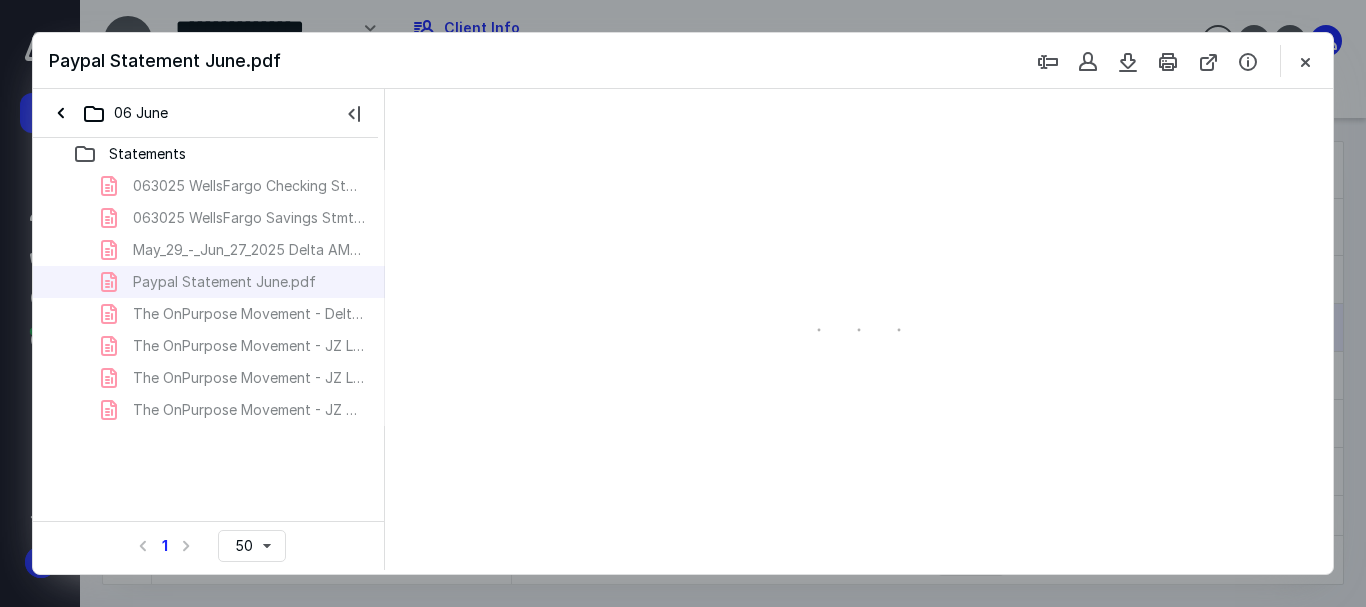 type on "53" 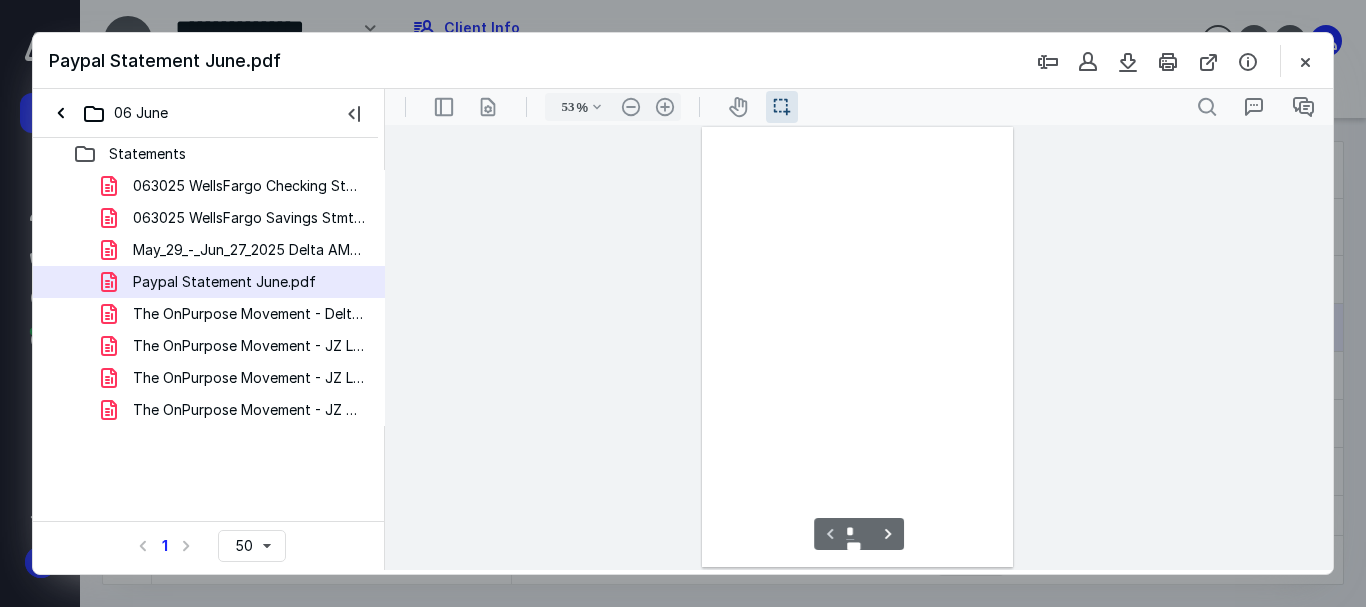 scroll, scrollTop: 38, scrollLeft: 0, axis: vertical 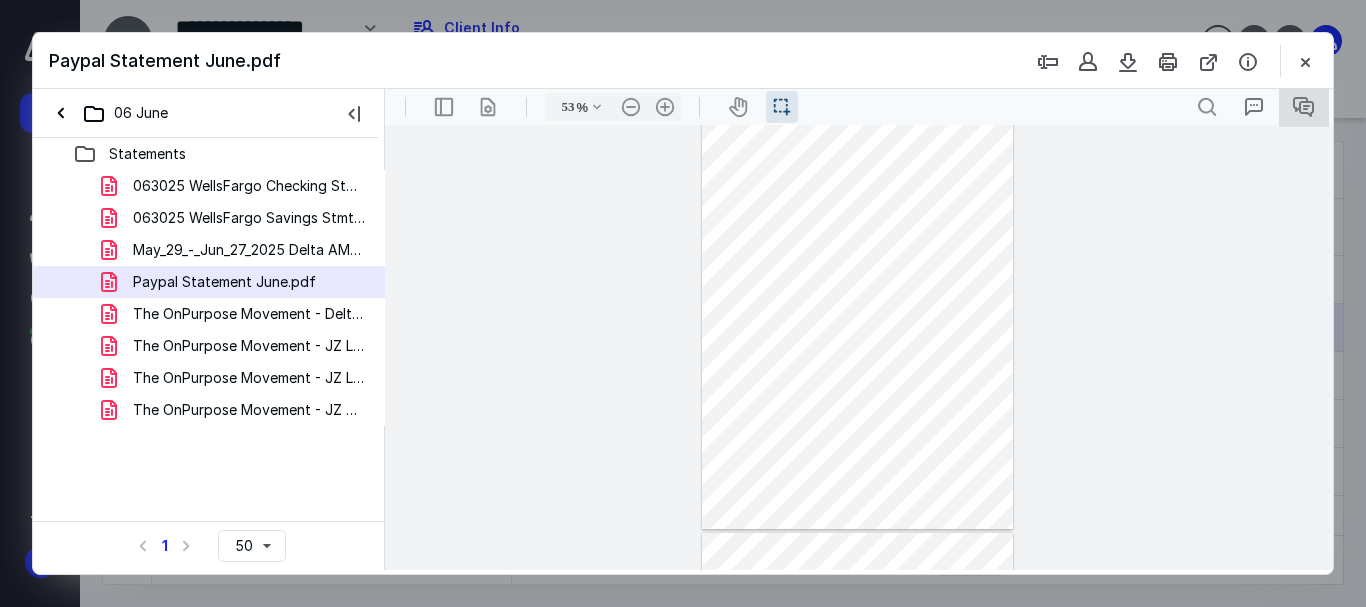 click 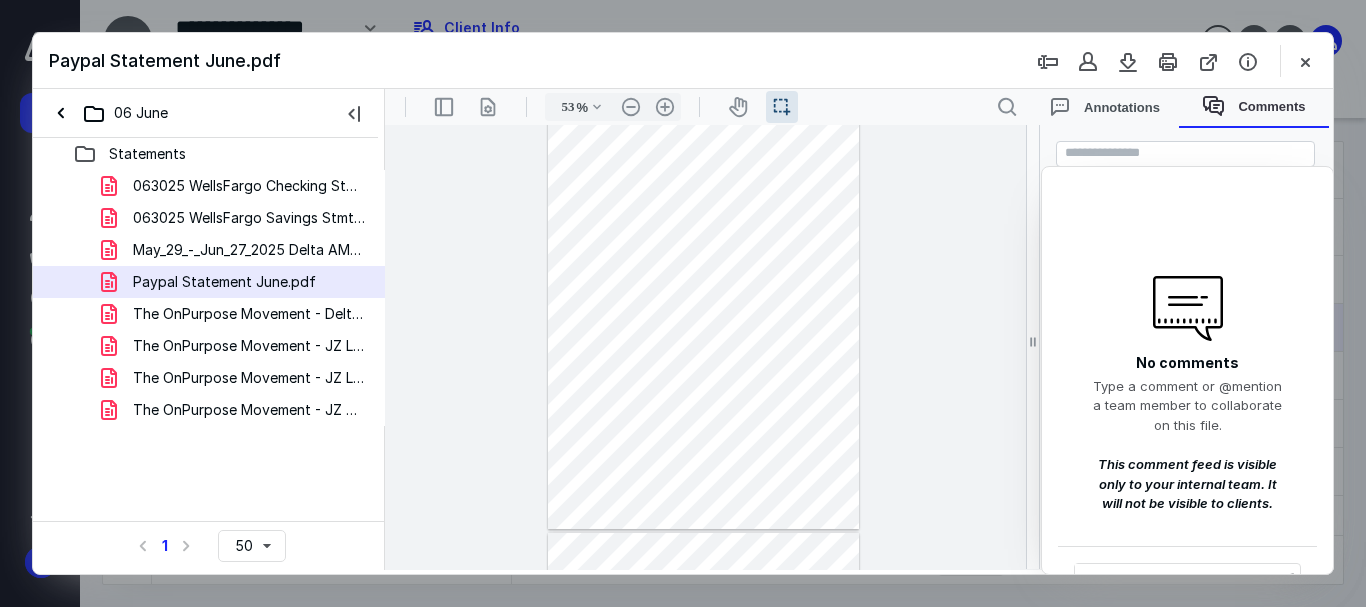 scroll, scrollTop: 163, scrollLeft: 0, axis: vertical 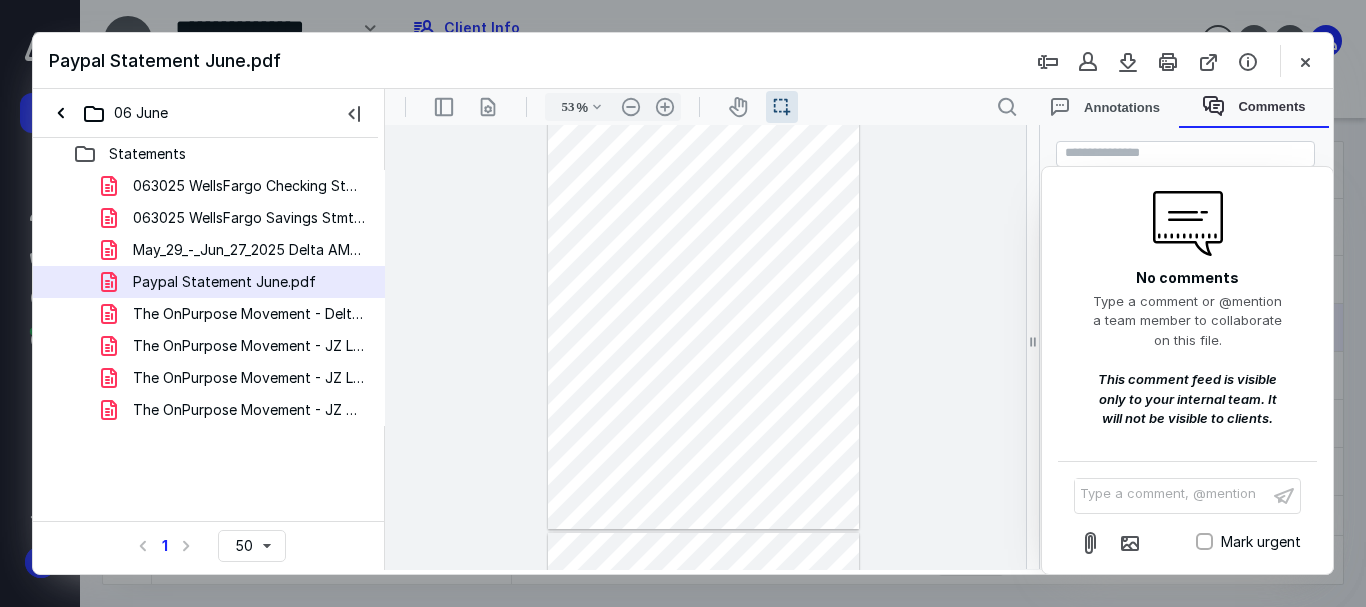click at bounding box center (894, 107) 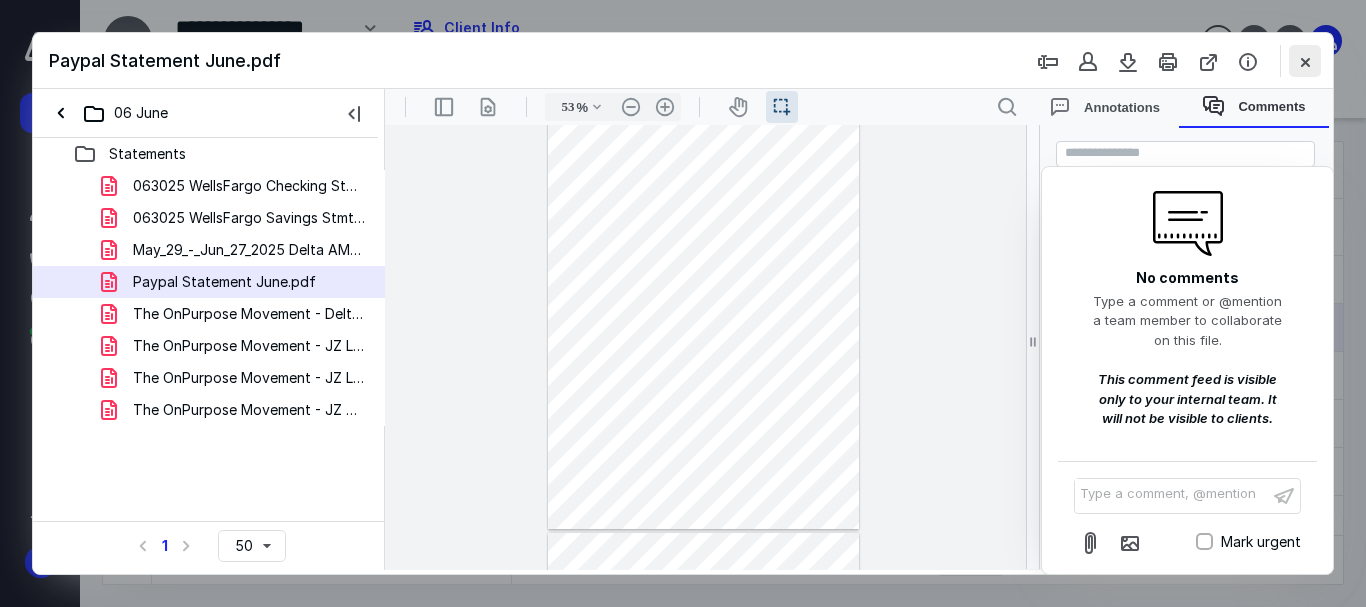 click at bounding box center [1305, 61] 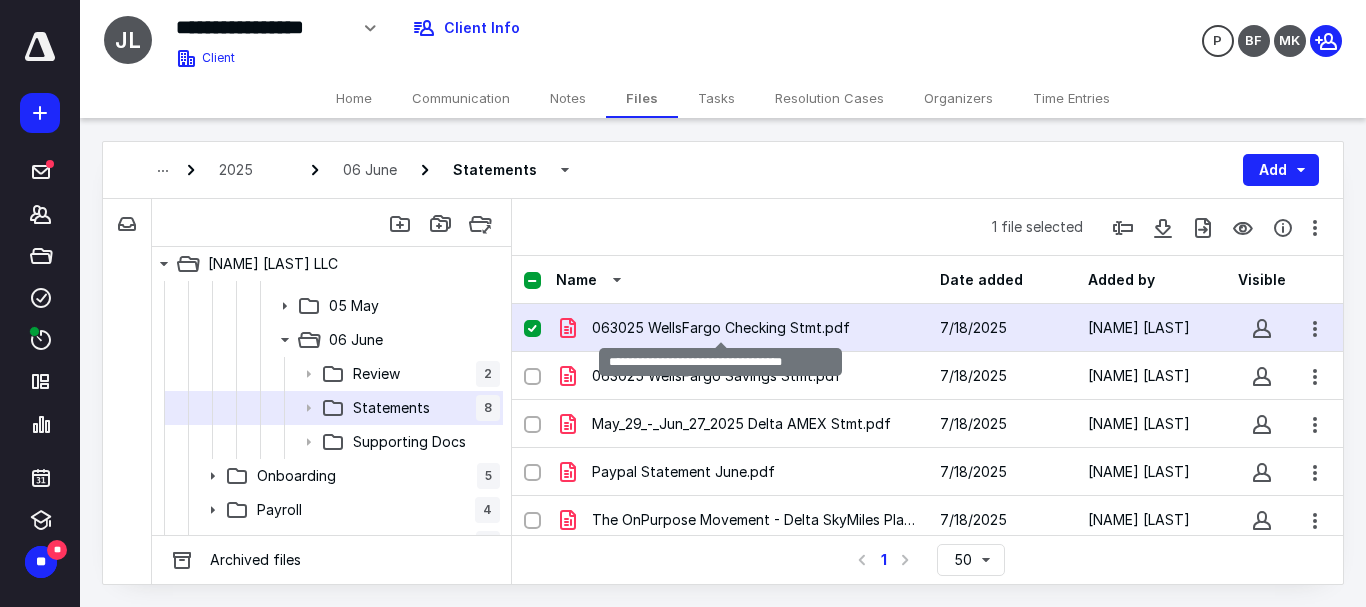 click on "063025 WellsFargo Checking Stmt.pdf" at bounding box center (721, 328) 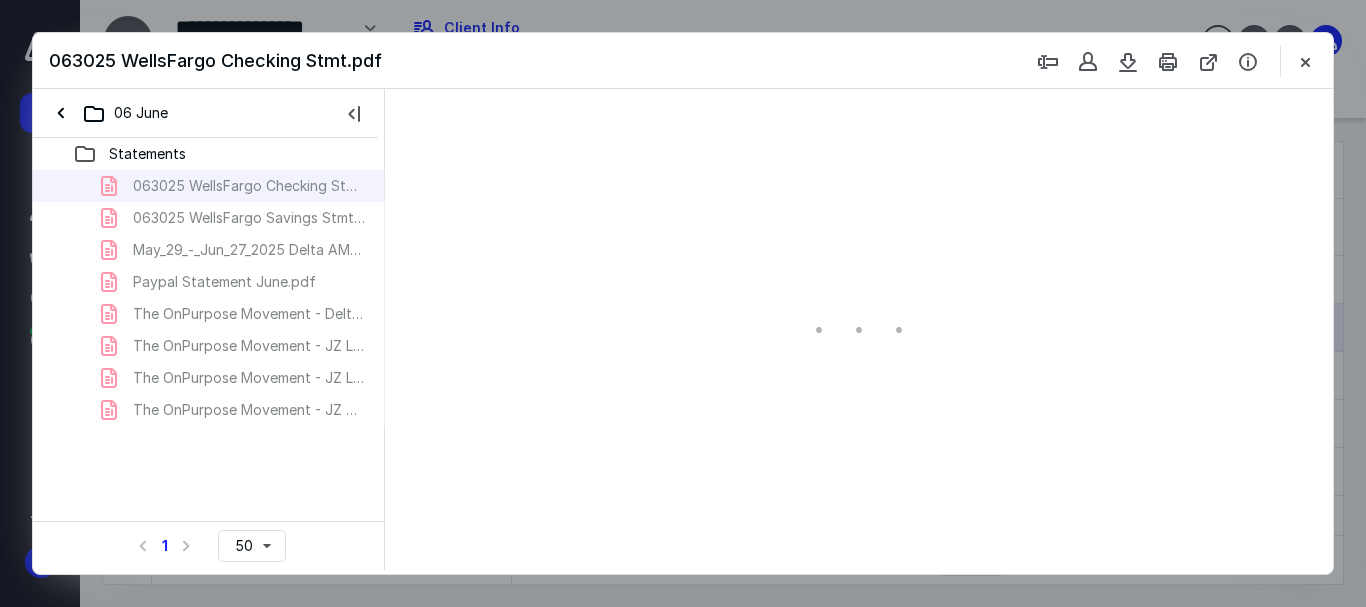 scroll, scrollTop: 0, scrollLeft: 0, axis: both 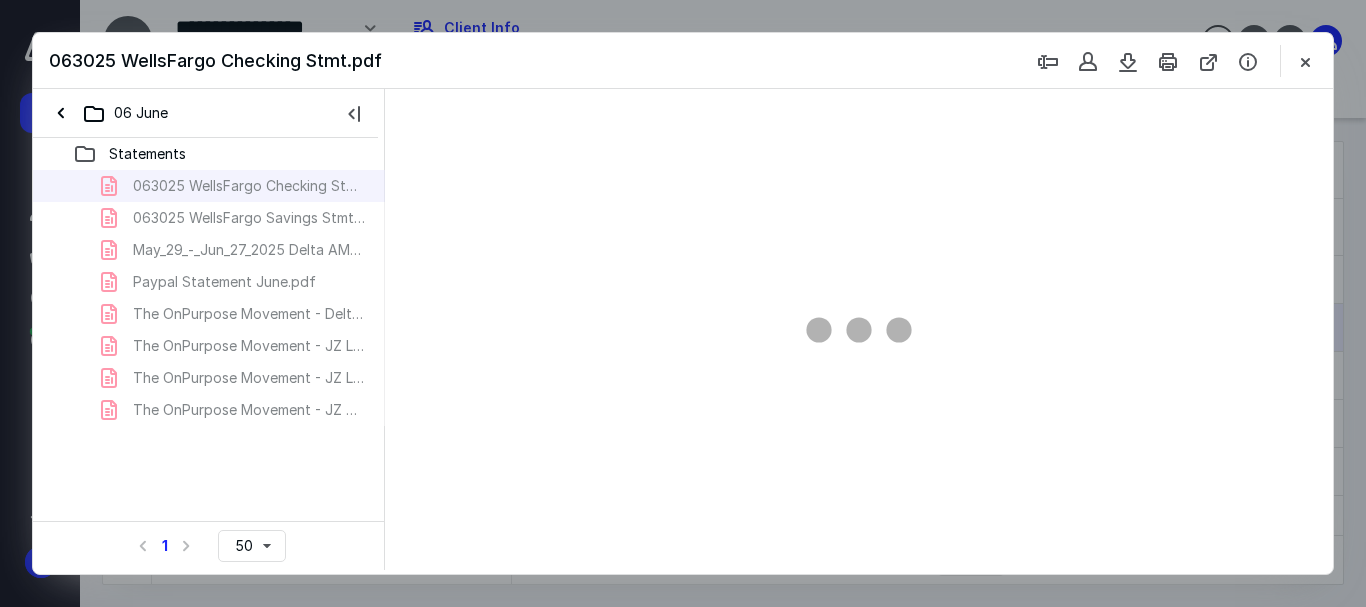 type on "56" 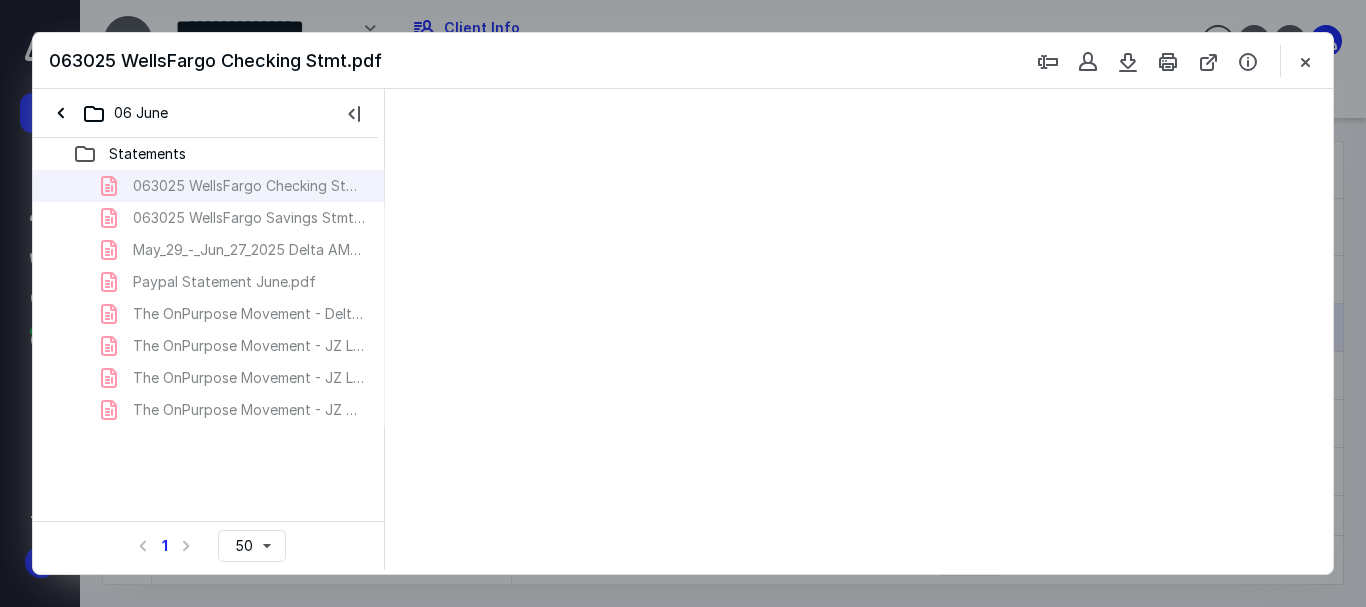 scroll, scrollTop: 38, scrollLeft: 0, axis: vertical 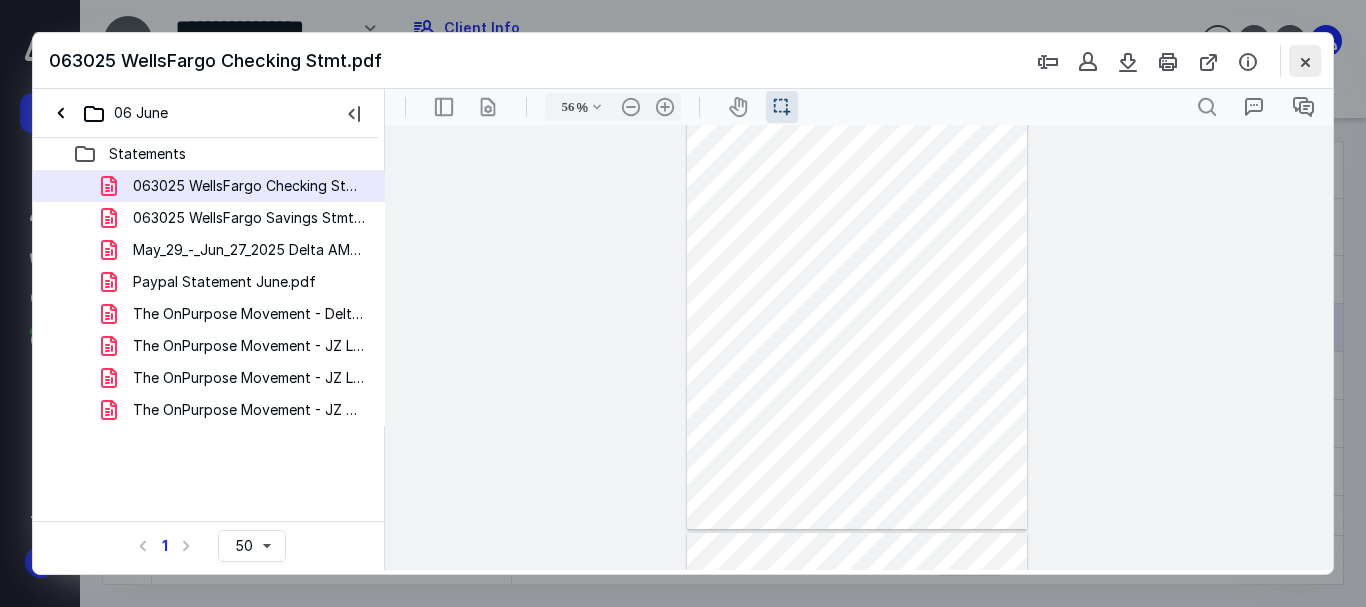 click at bounding box center [1305, 61] 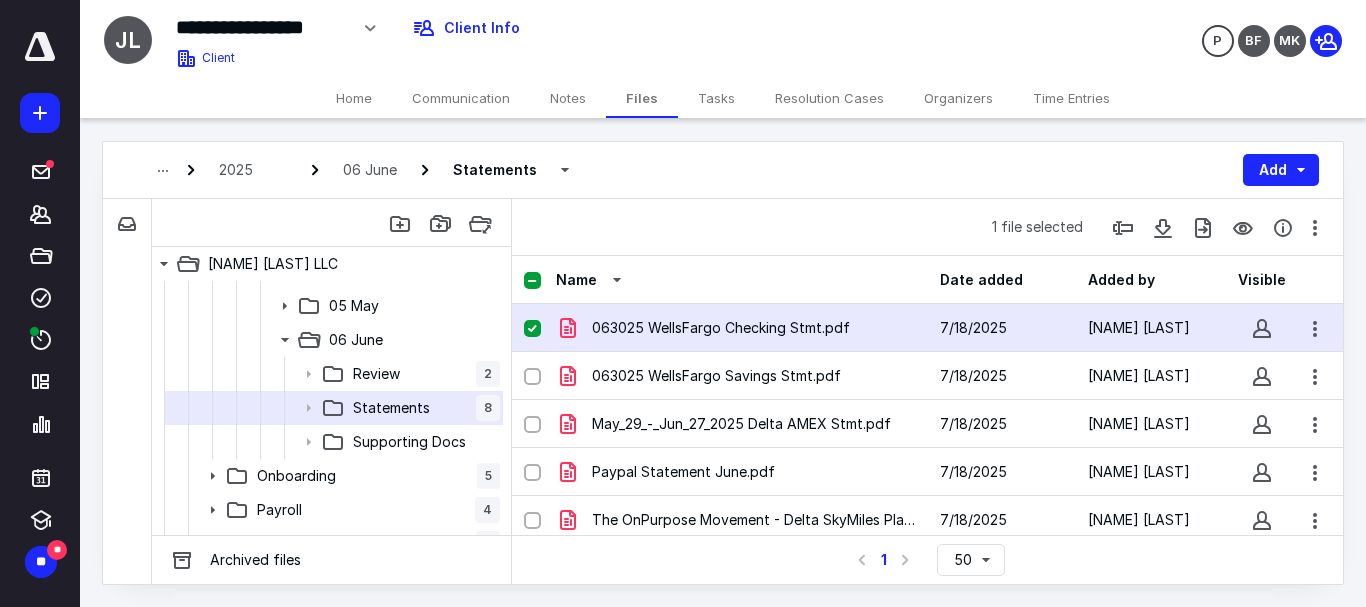 click on "2025 06 June Statements   Add" at bounding box center [723, 170] 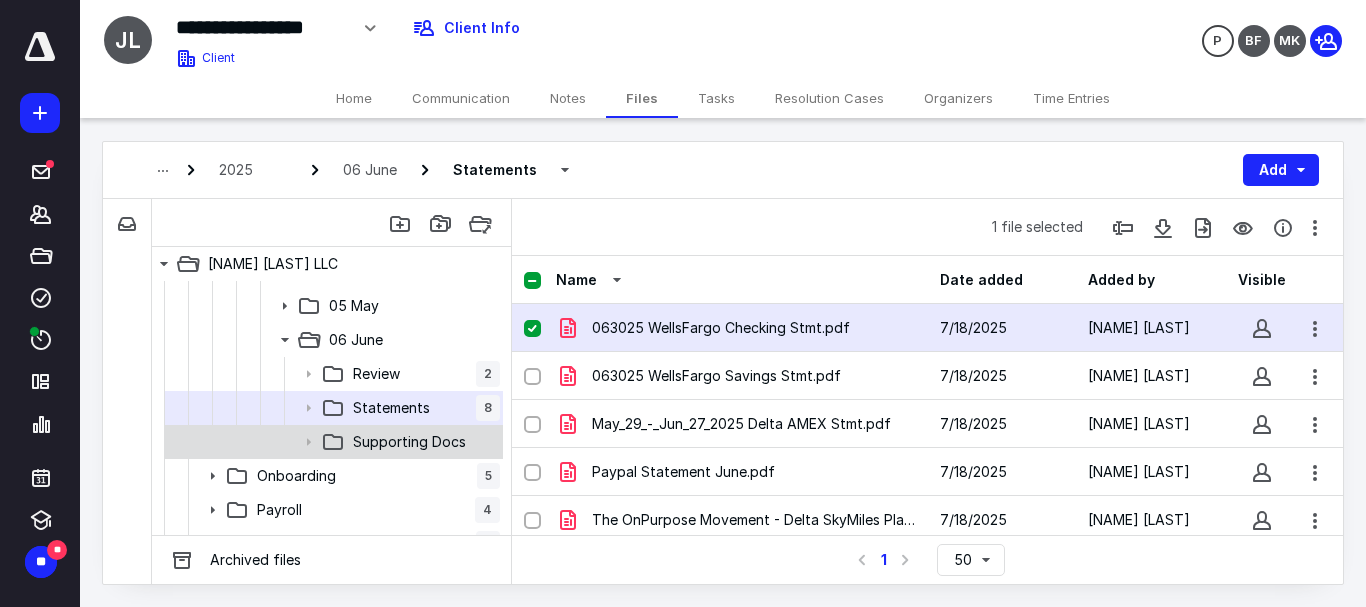 click 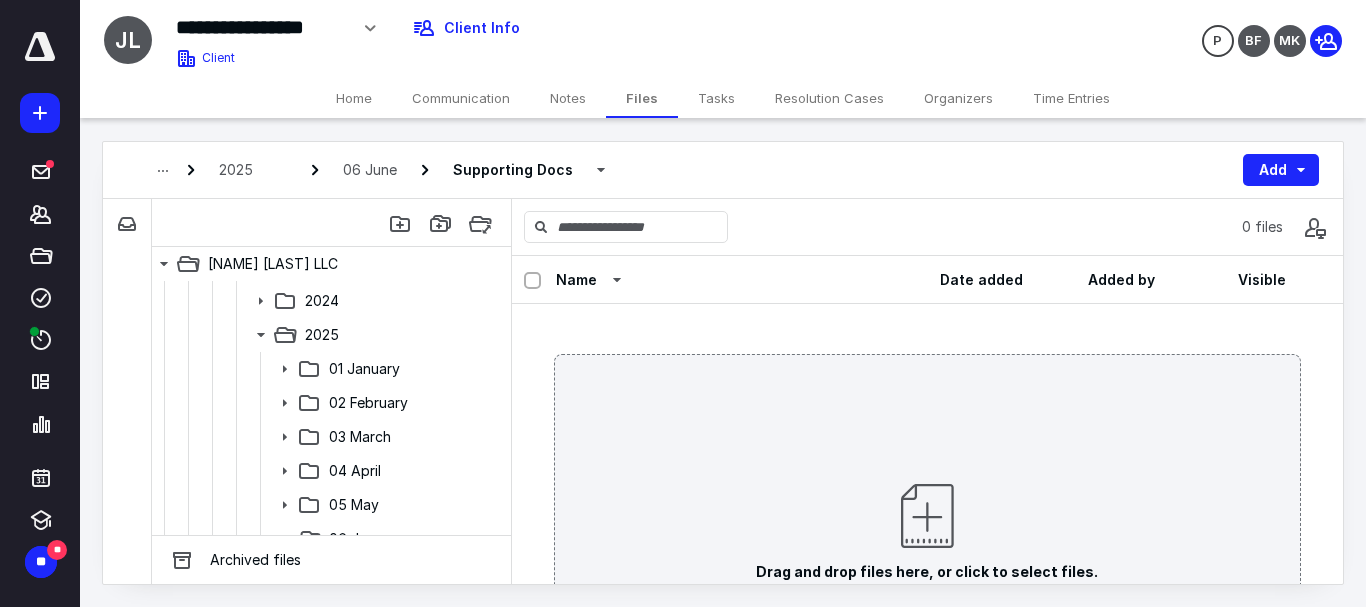 scroll, scrollTop: 200, scrollLeft: 0, axis: vertical 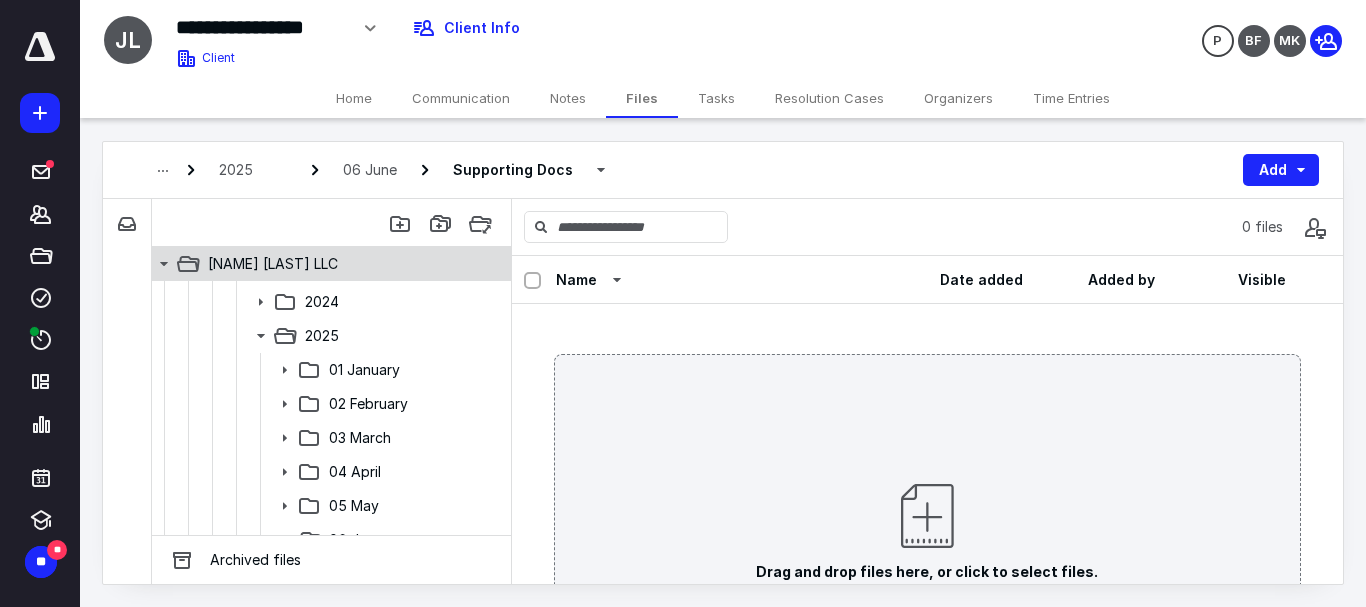 click 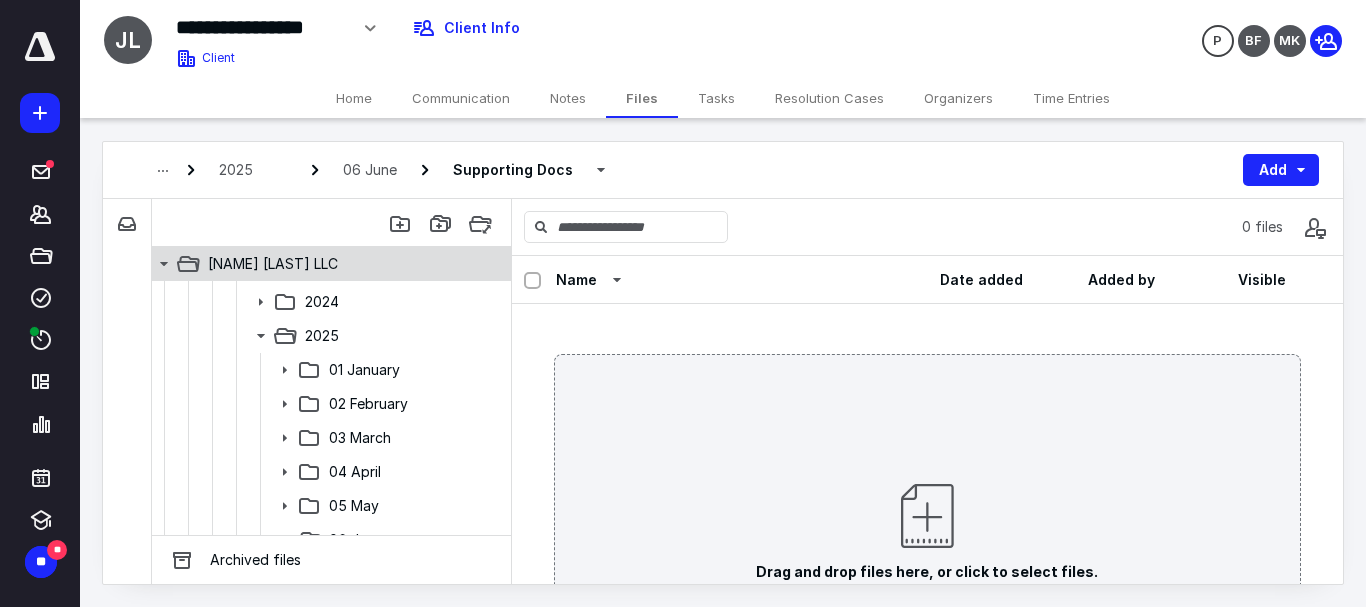click 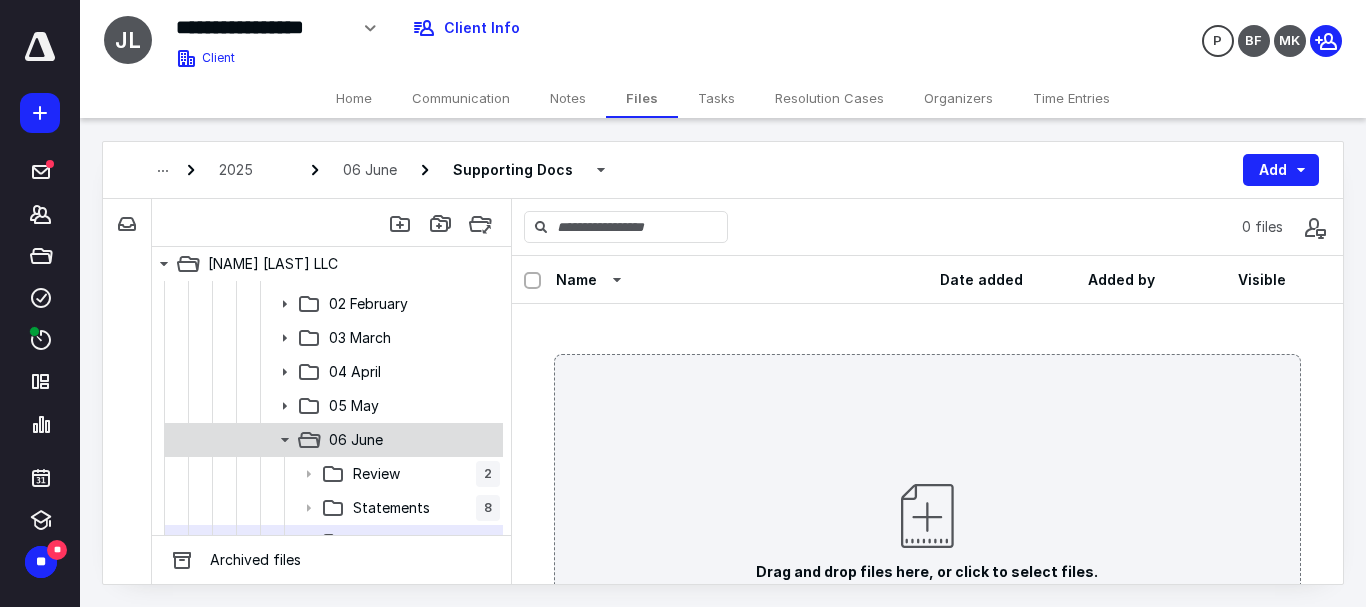 scroll, scrollTop: 400, scrollLeft: 0, axis: vertical 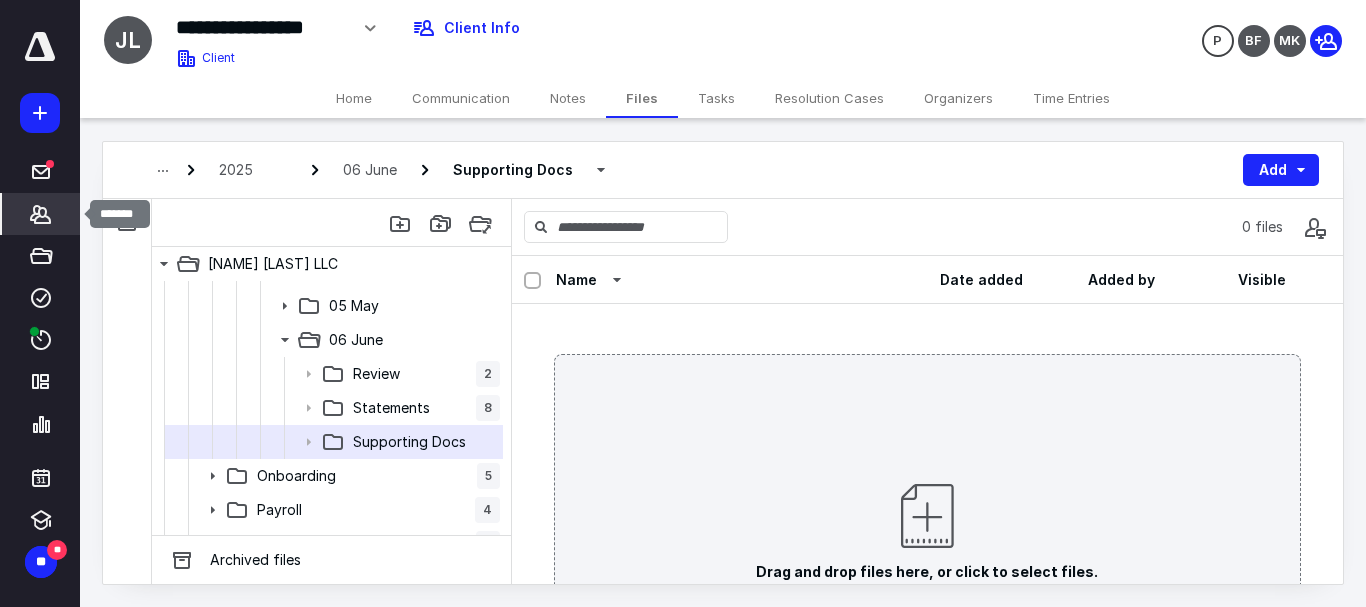 click 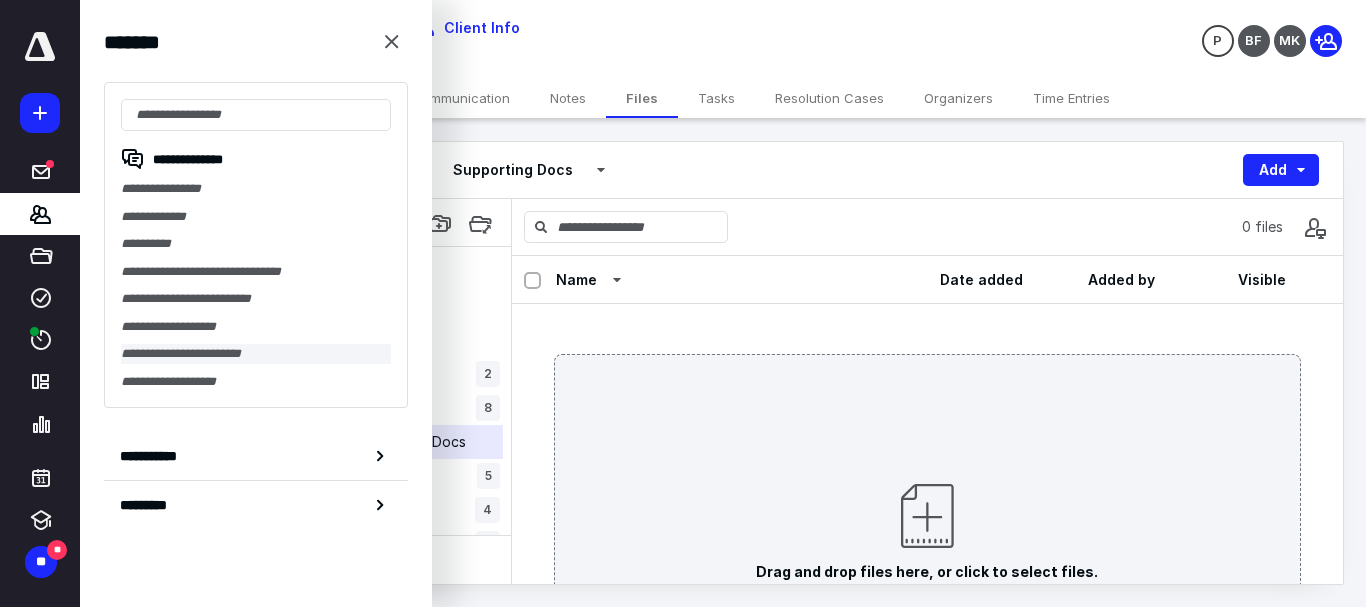 click on "**********" at bounding box center (256, 354) 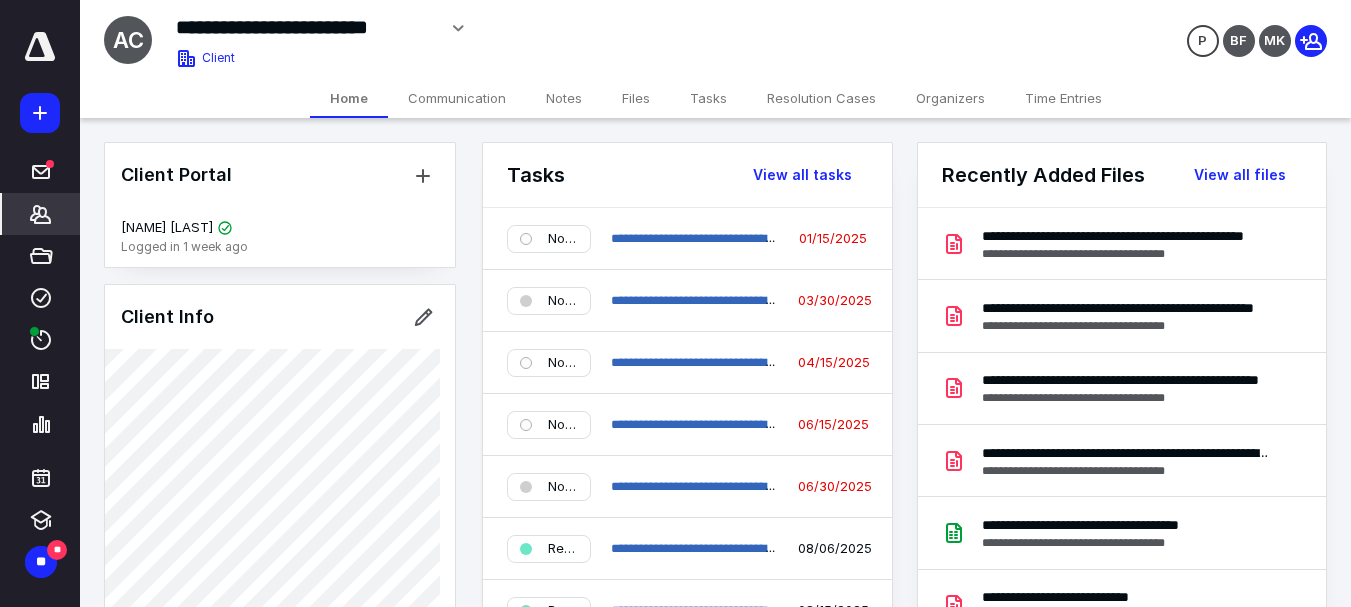 click on "Files" at bounding box center (636, 98) 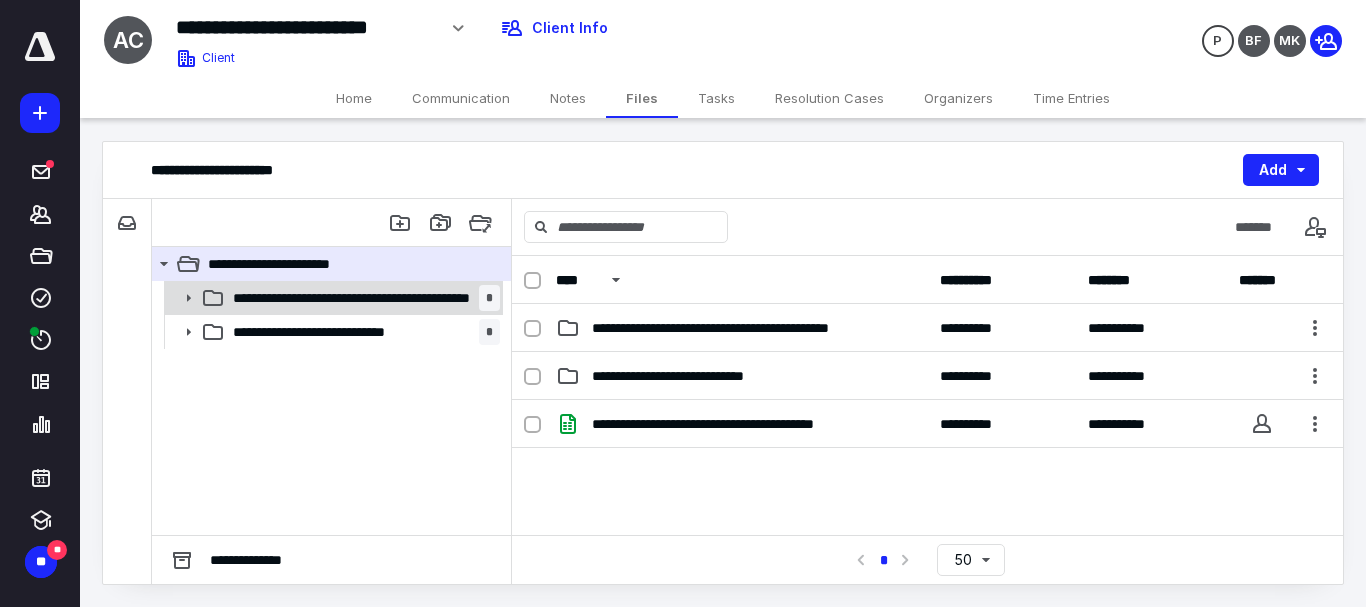 click 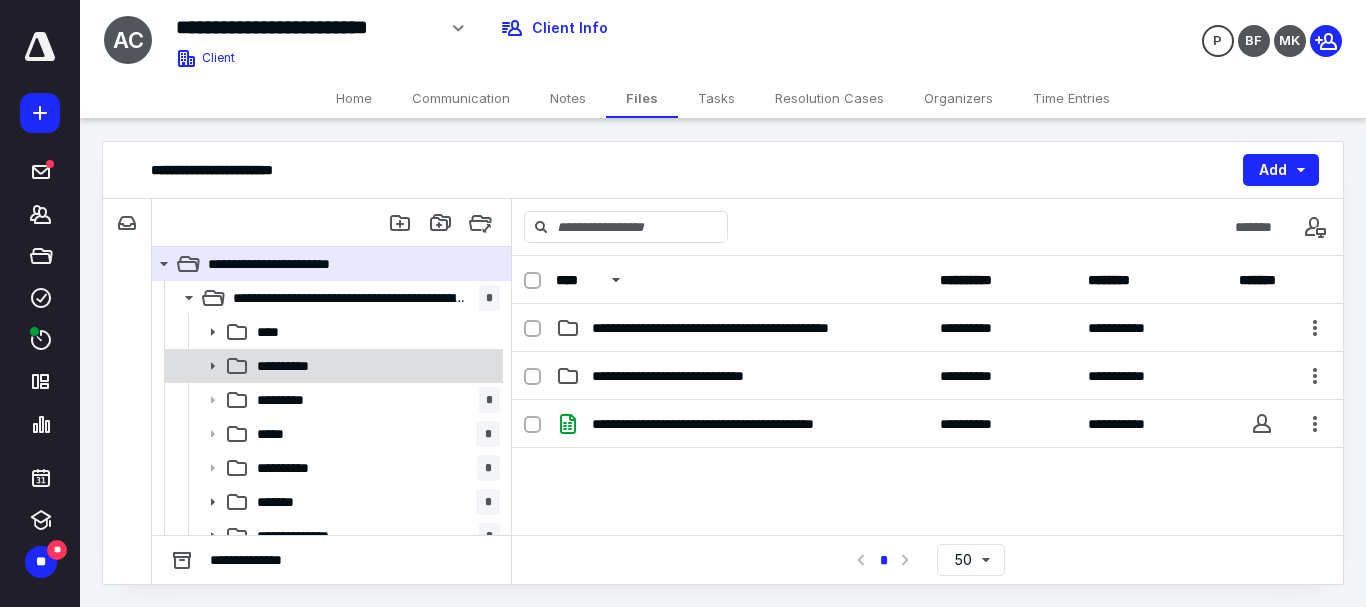 click 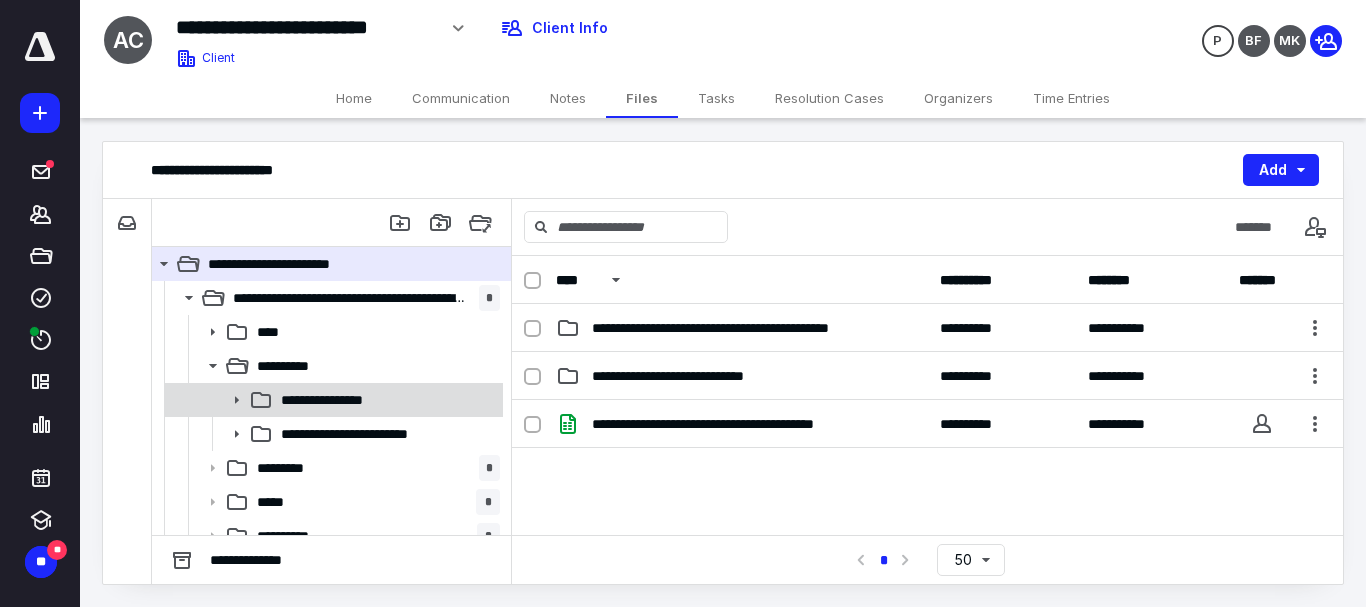 click 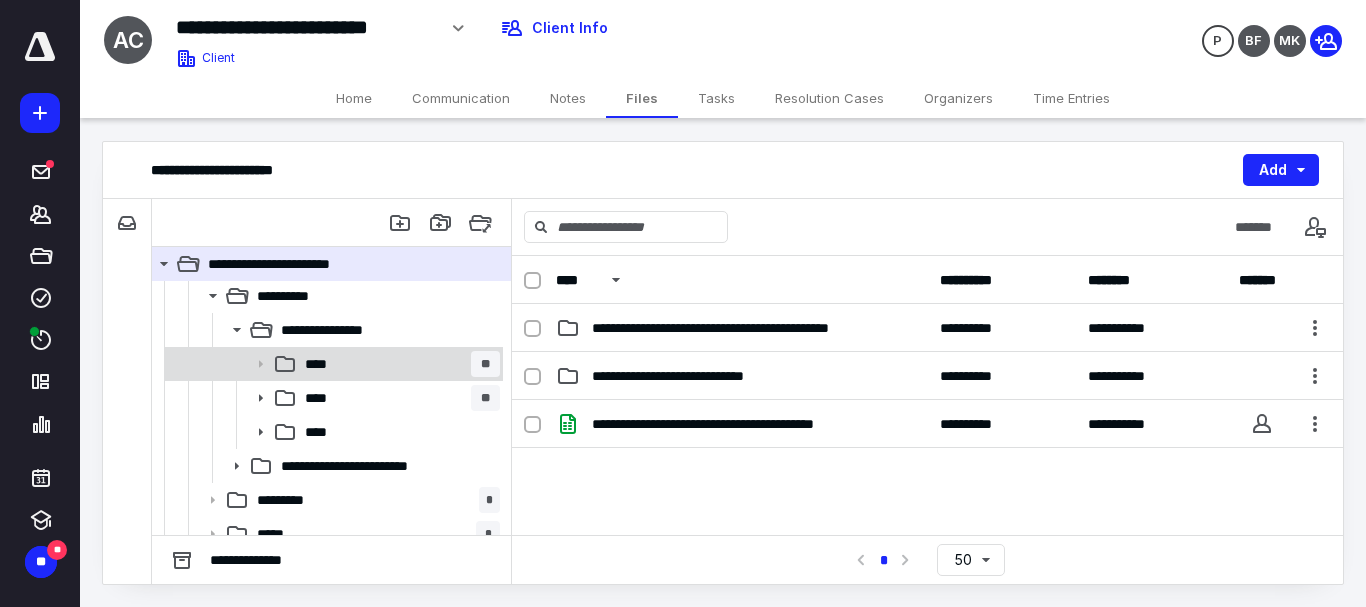 scroll, scrollTop: 100, scrollLeft: 0, axis: vertical 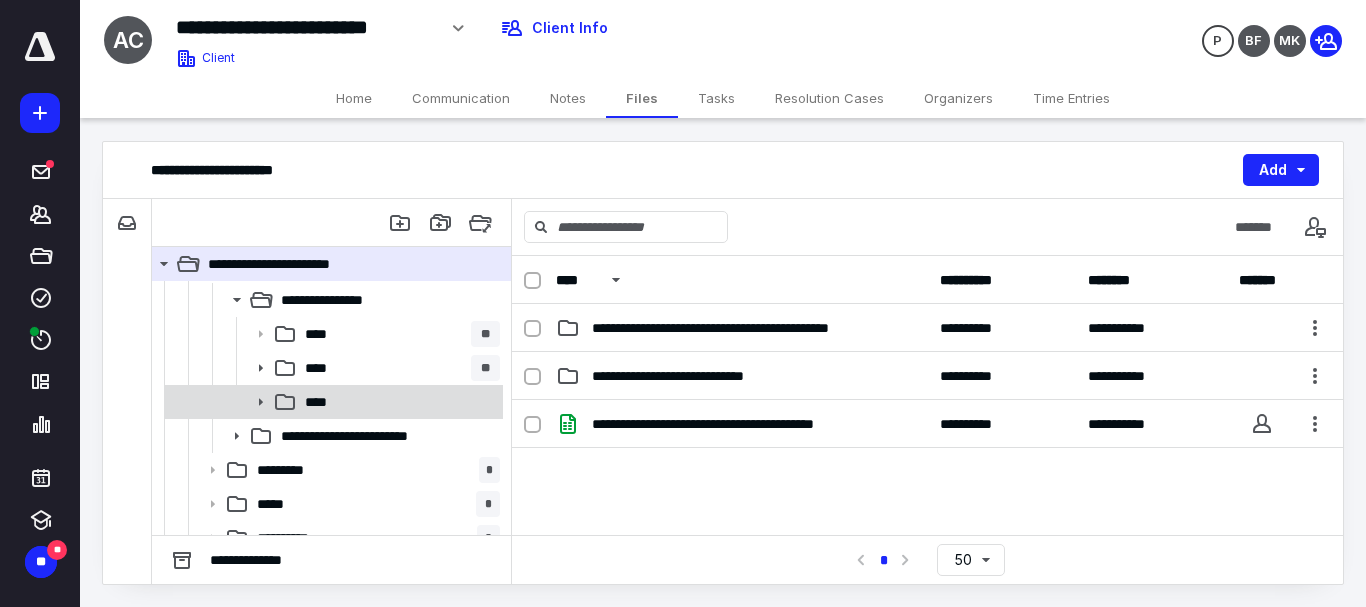 click 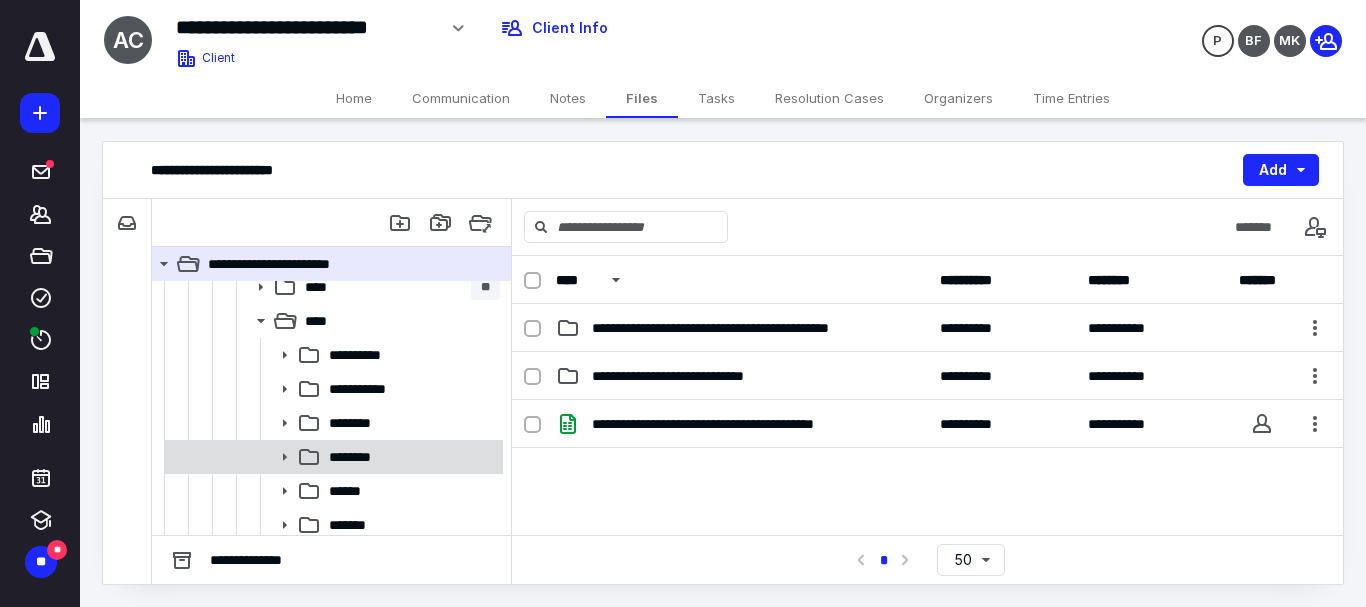 scroll, scrollTop: 300, scrollLeft: 0, axis: vertical 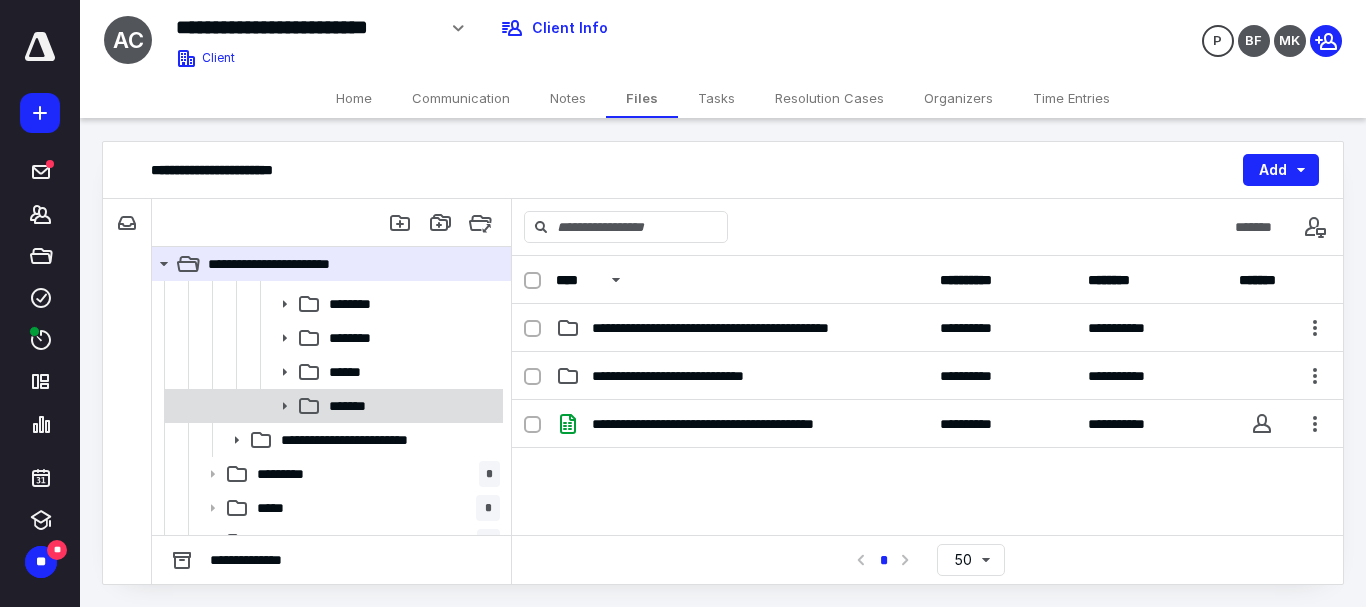 click 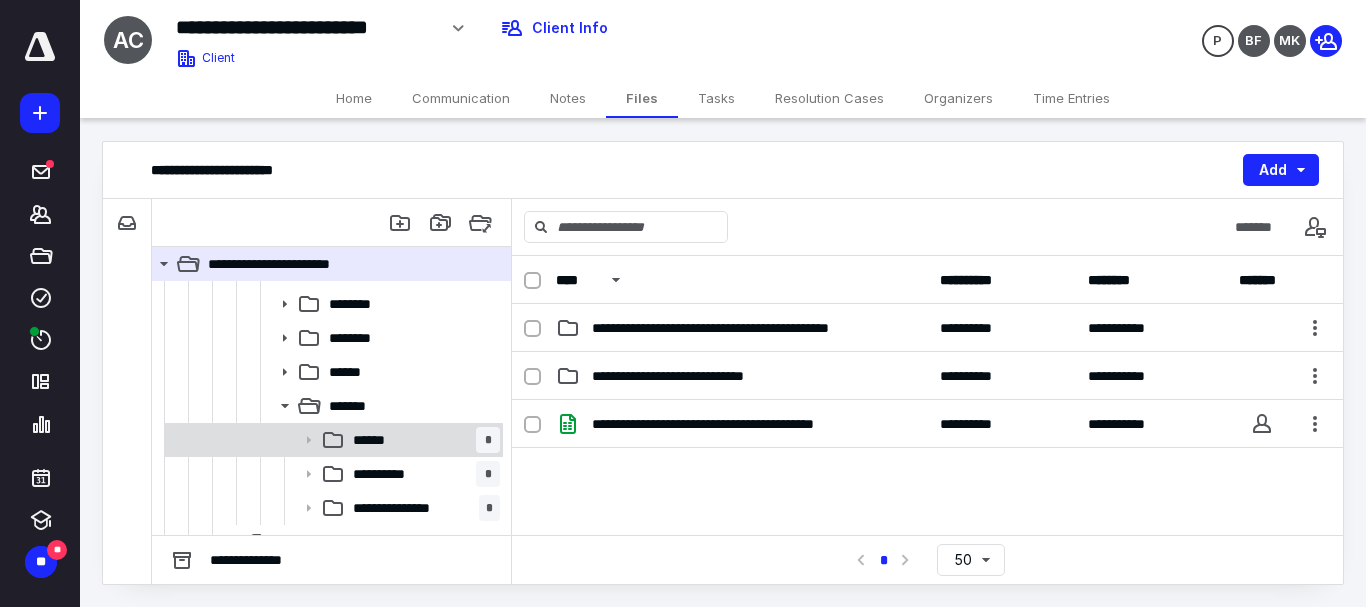 click 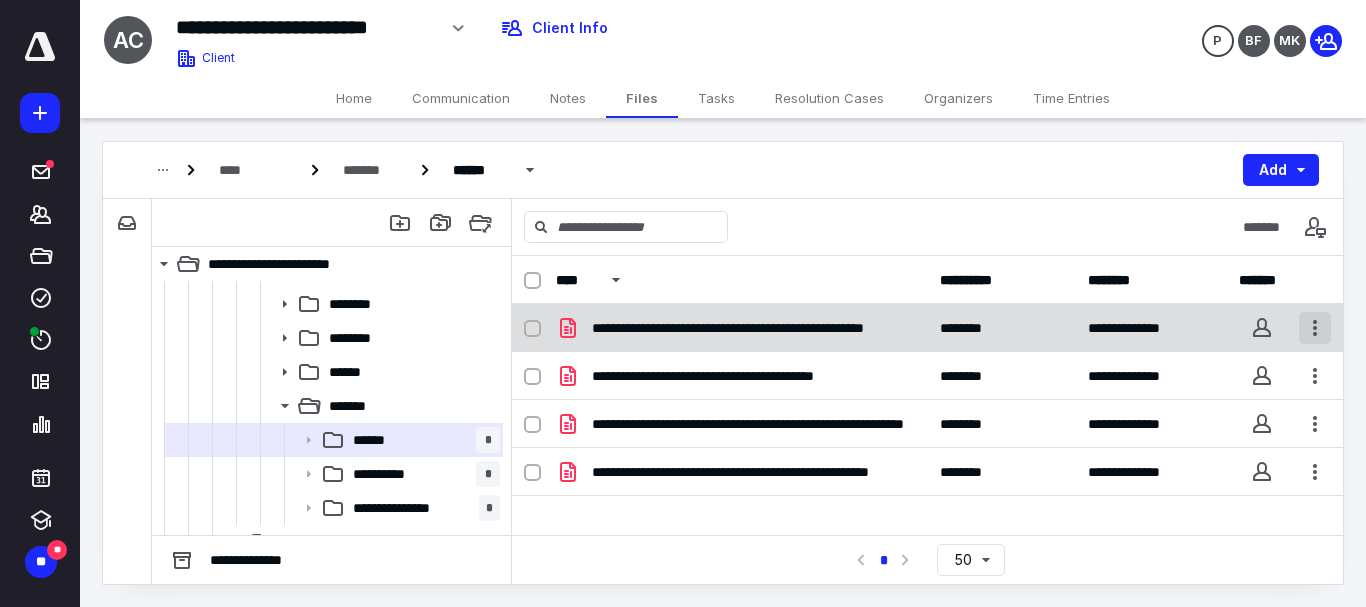 click at bounding box center (1315, 328) 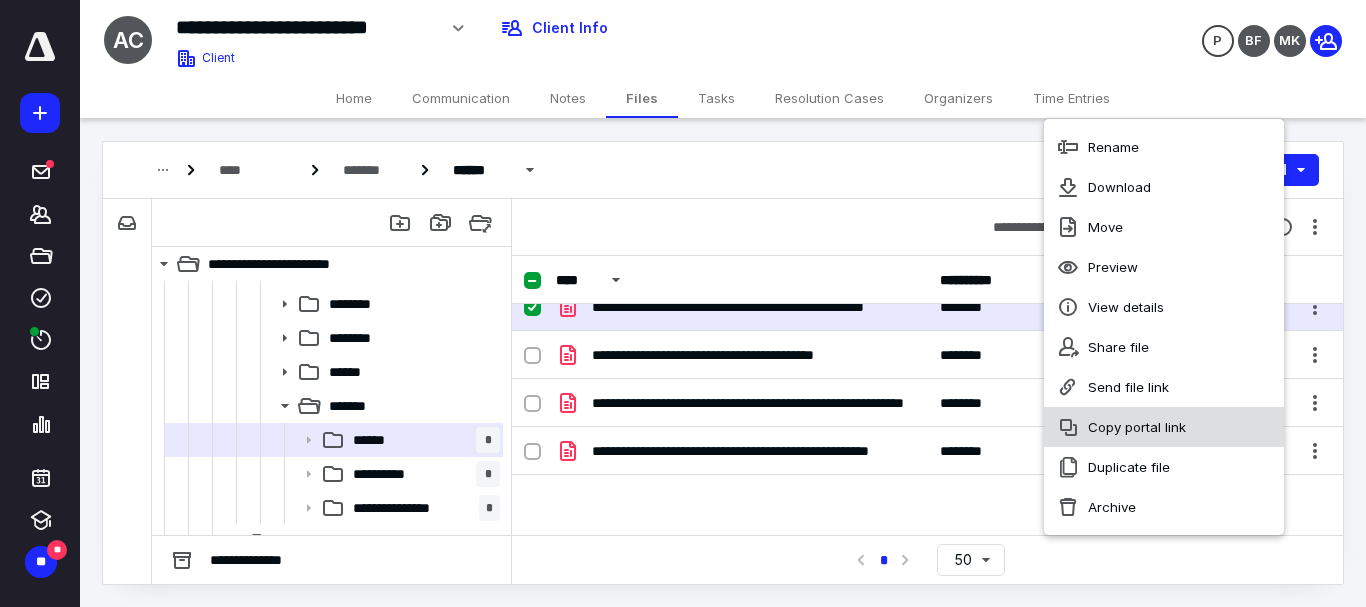 scroll, scrollTop: 0, scrollLeft: 0, axis: both 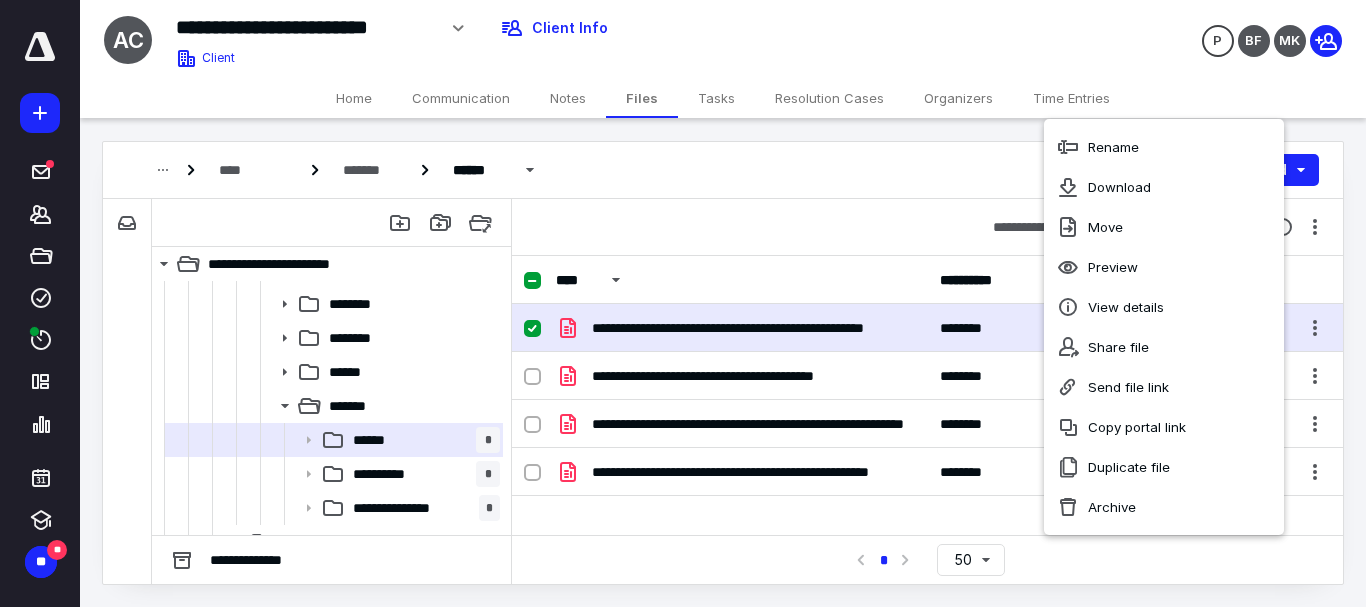 click on "**********" at bounding box center [927, 227] 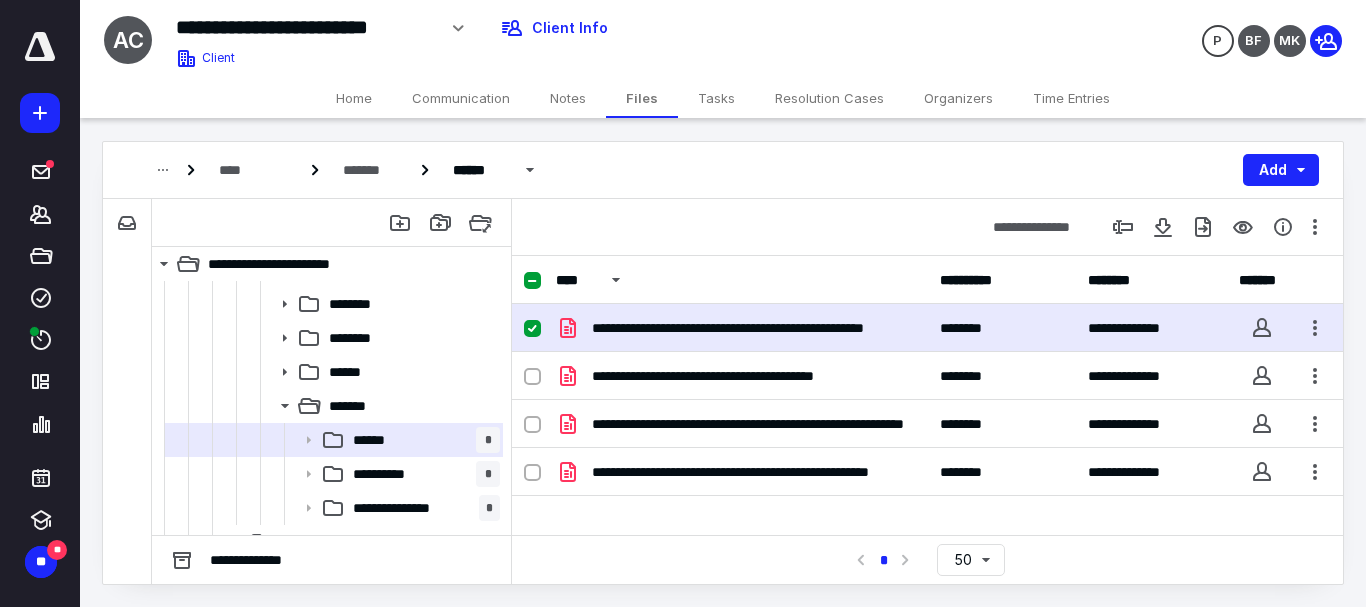 click on "**********" at bounding box center [750, 328] 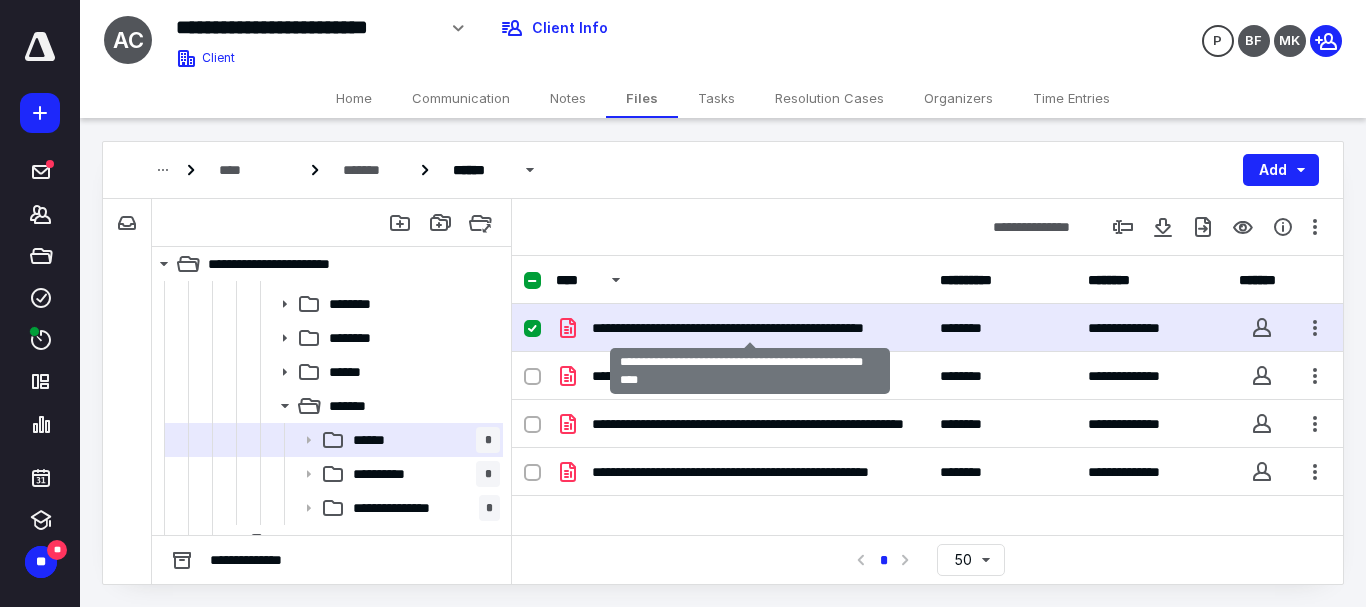 click on "**********" at bounding box center [750, 328] 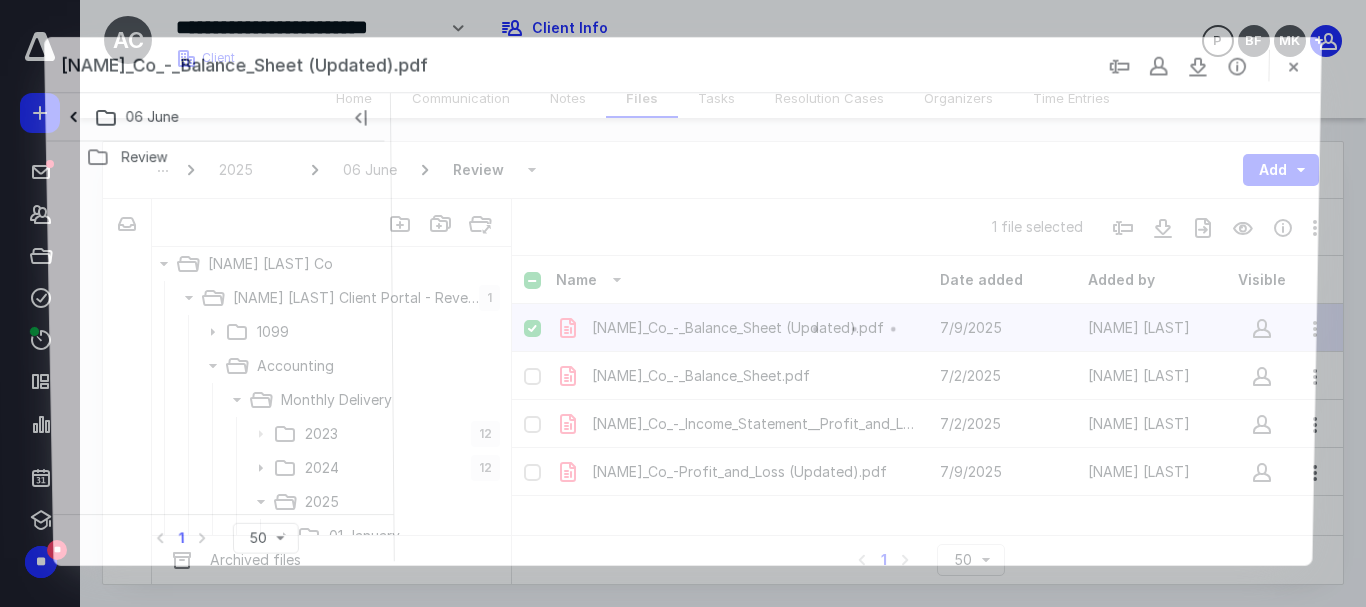 scroll, scrollTop: 300, scrollLeft: 0, axis: vertical 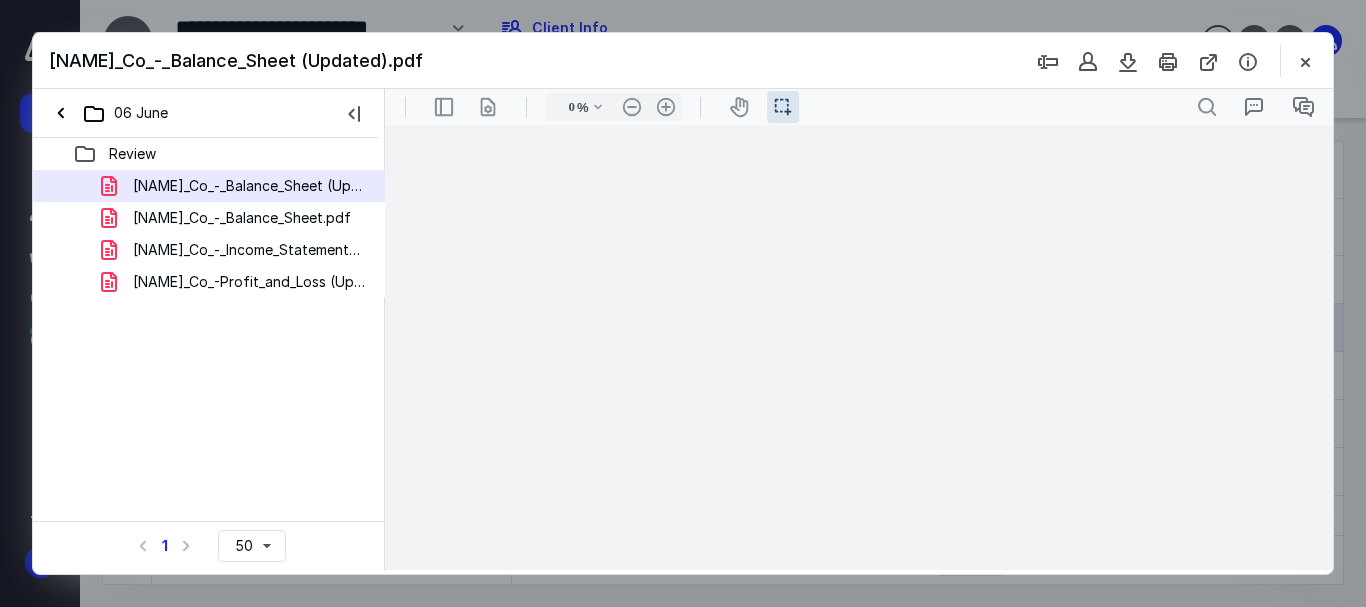 type on "56" 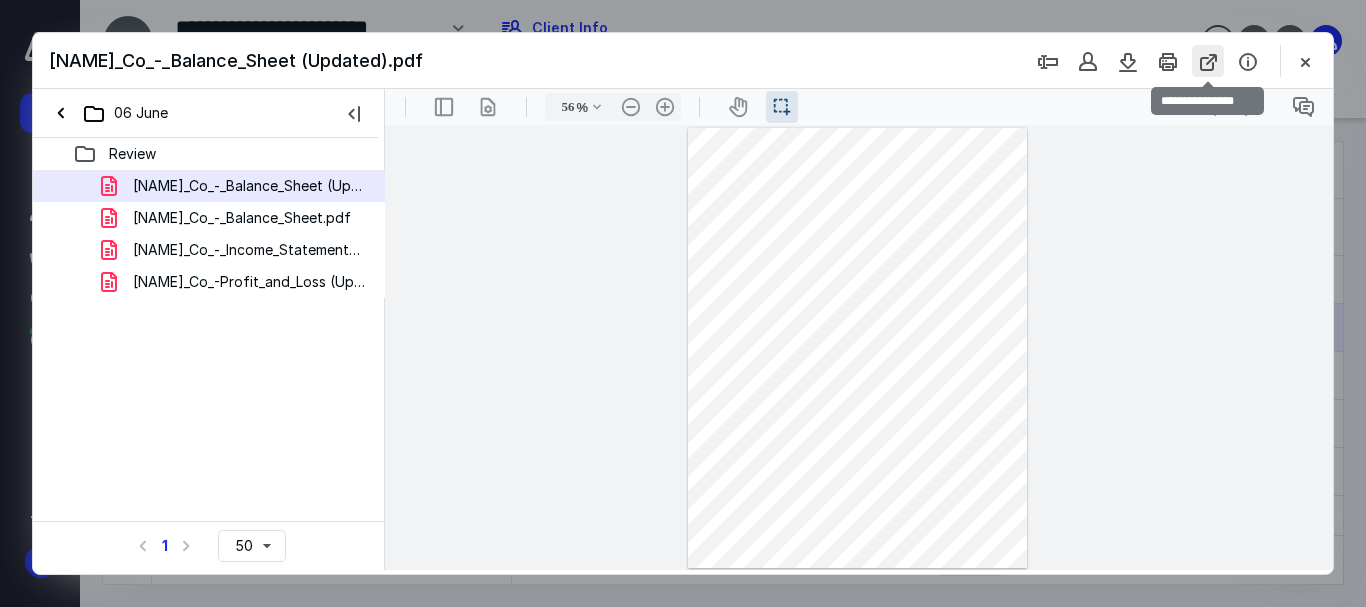 click at bounding box center [1208, 61] 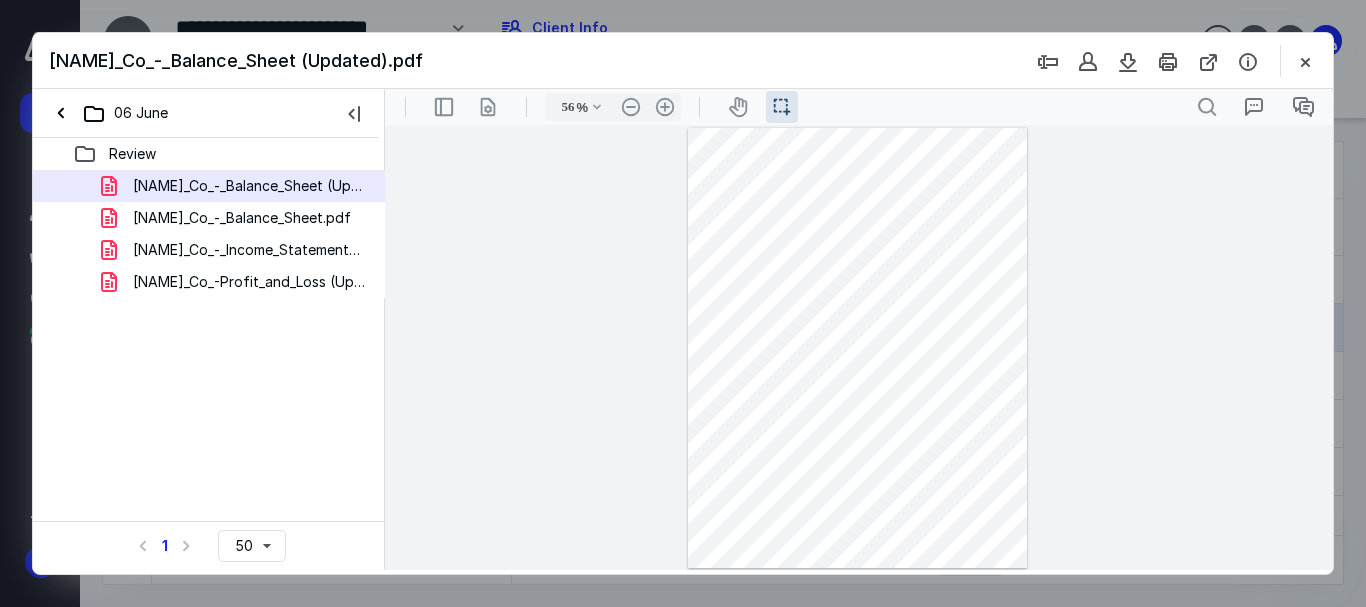 click on "Austin_Channing_Brown_Co_-_Balance_Sheet (Updated).pdf" at bounding box center (683, 61) 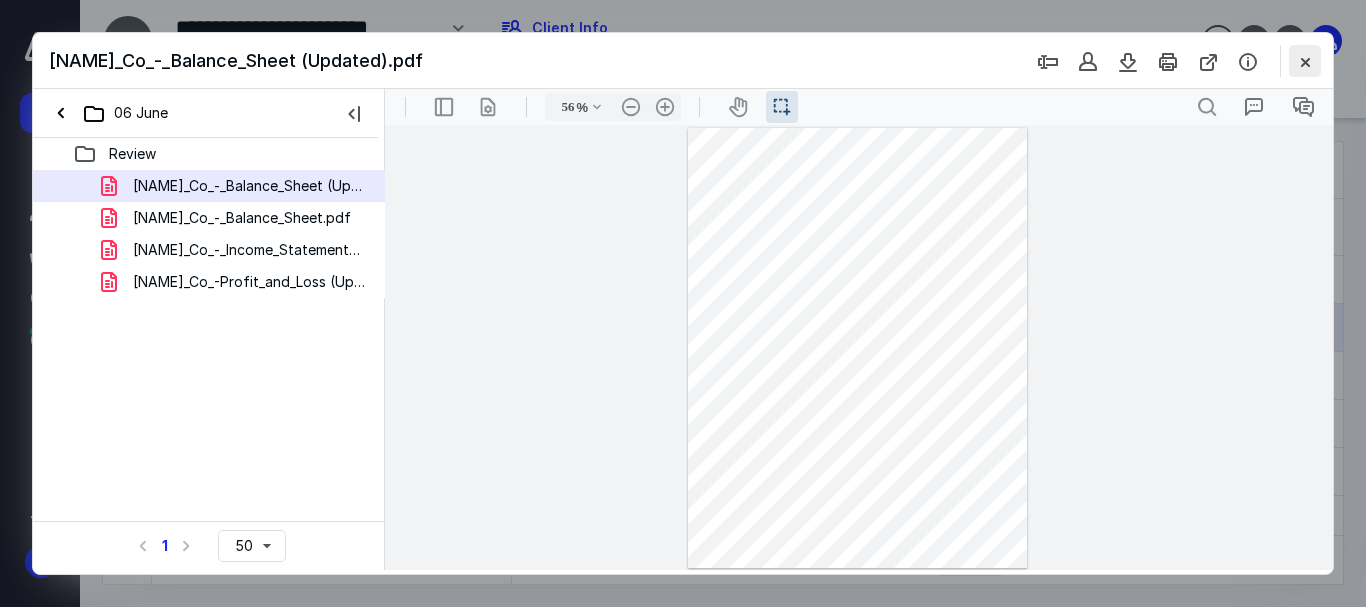 click at bounding box center (1305, 61) 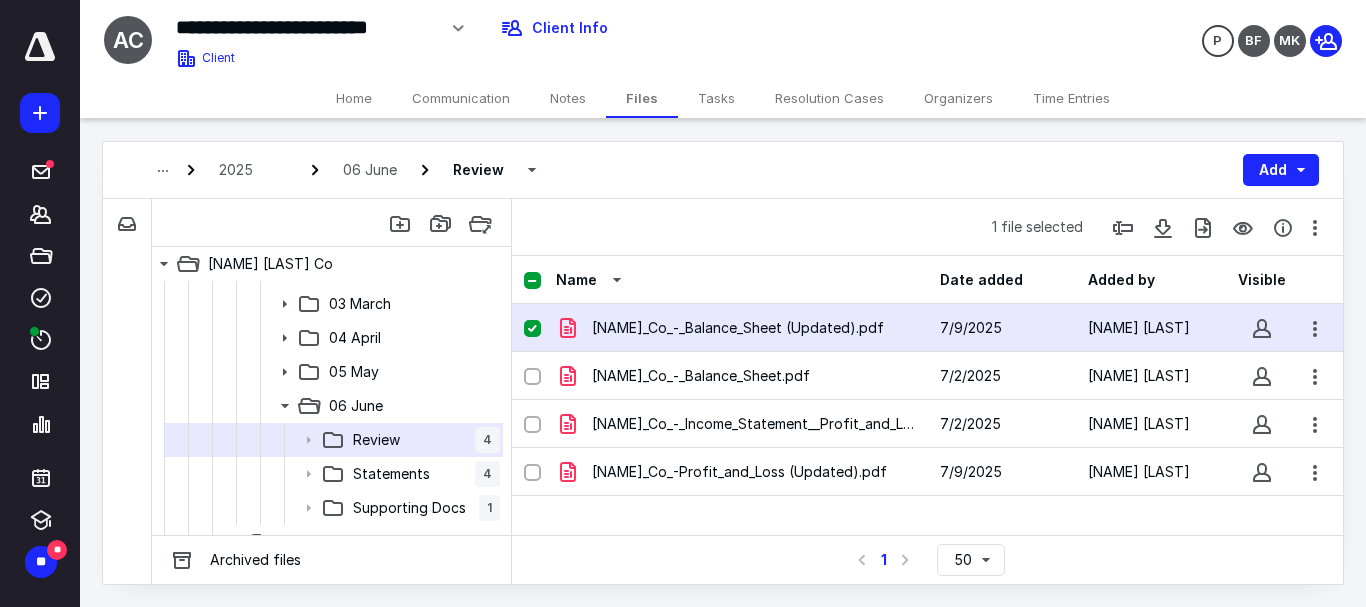 click on "**********" at bounding box center [549, 28] 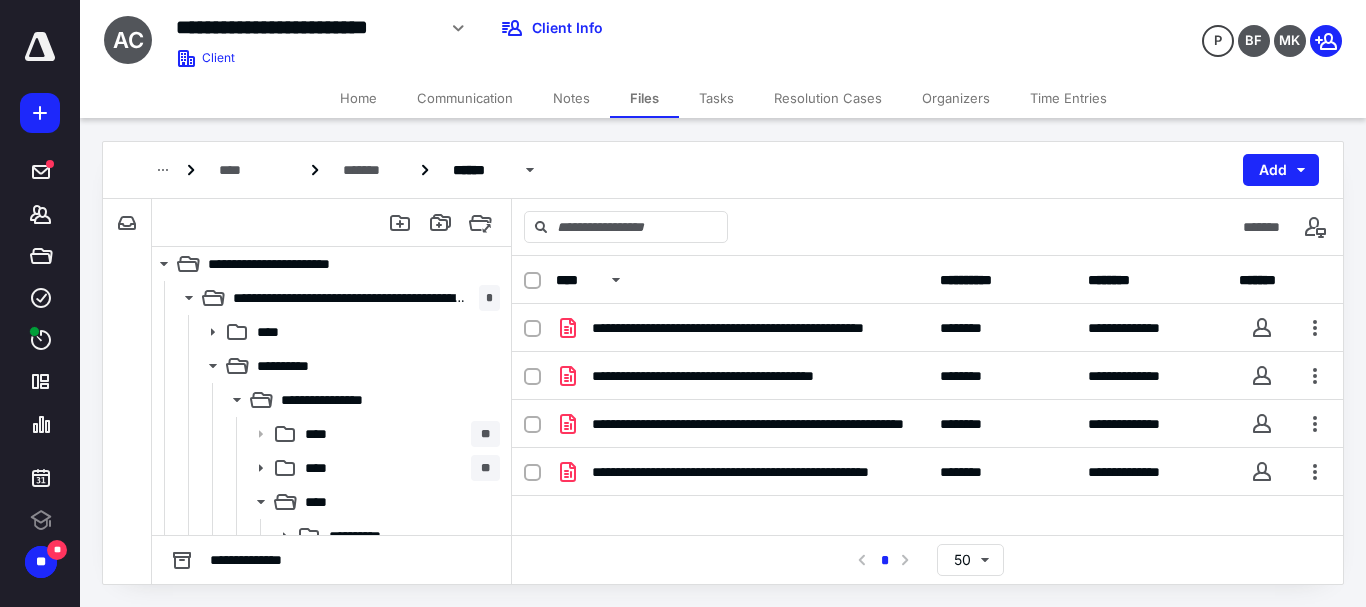 scroll, scrollTop: 0, scrollLeft: 0, axis: both 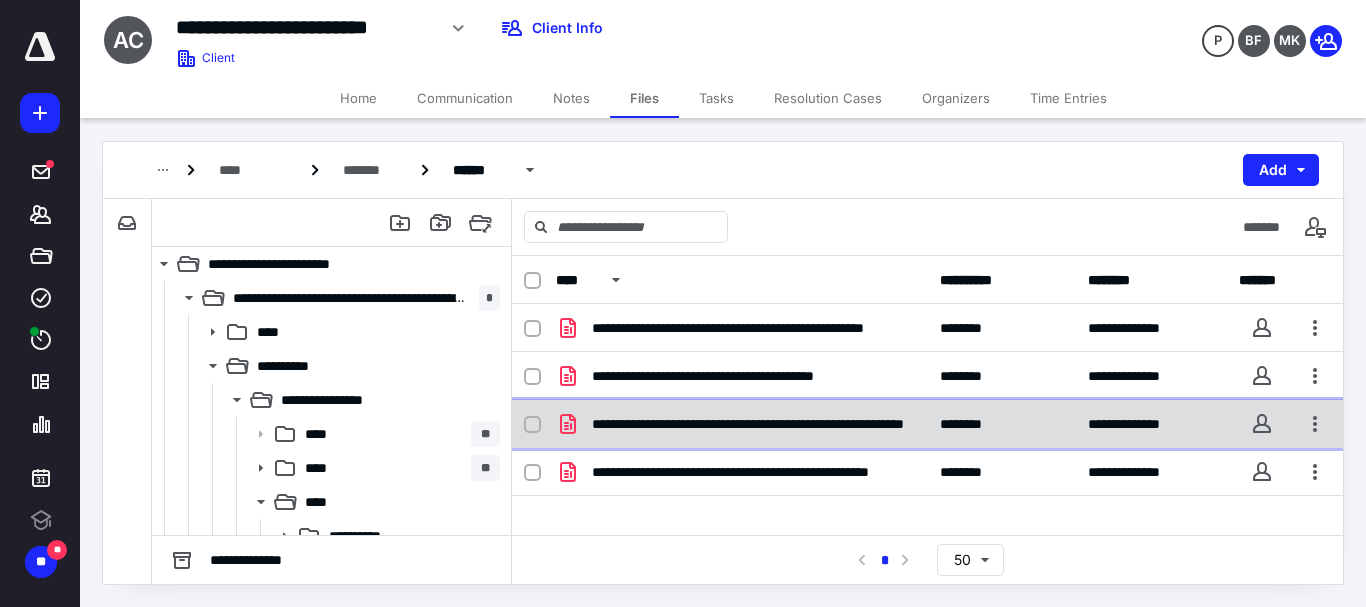 click on "**********" at bounding box center [750, 424] 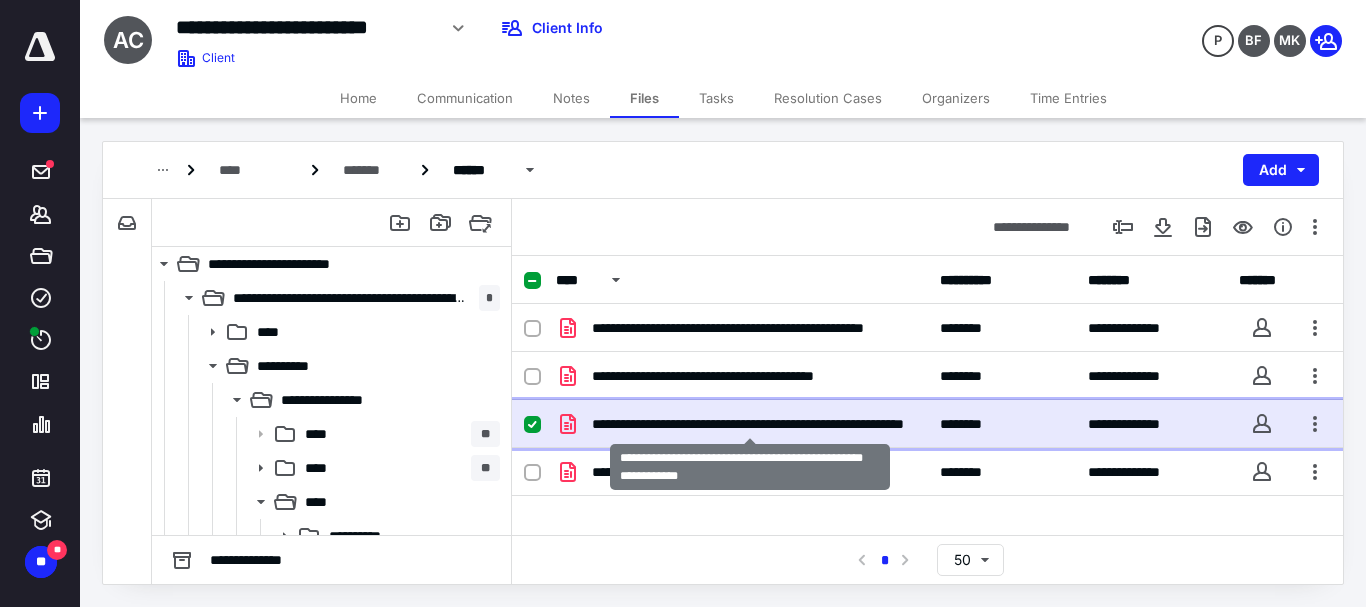 scroll, scrollTop: 0, scrollLeft: 0, axis: both 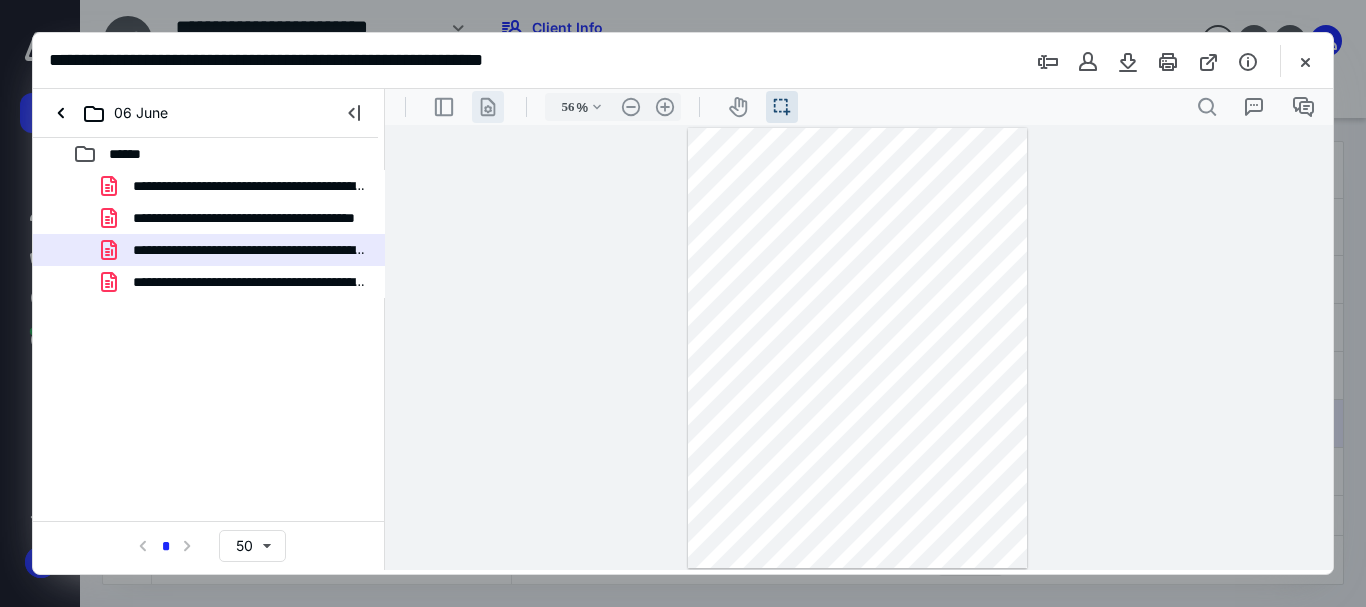 click on ".cls-1{fill:#abb0c4;} icon - header - page manipulation - line" at bounding box center (488, 107) 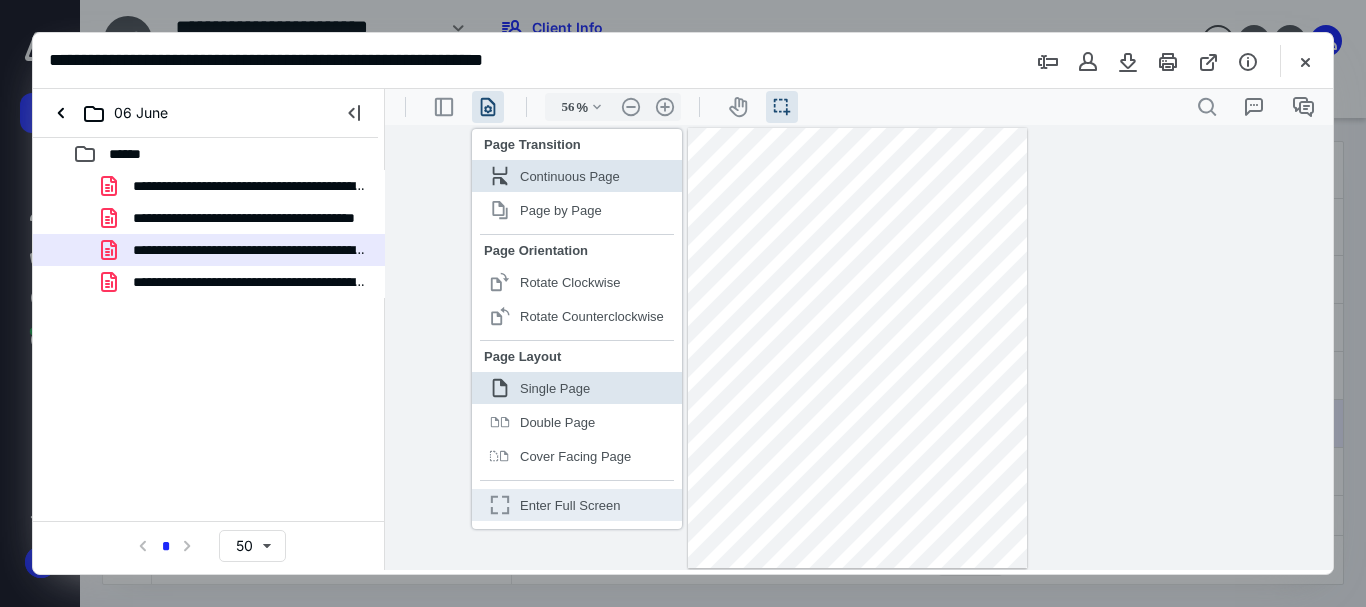 click on "Enter Full Screen" at bounding box center [570, 505] 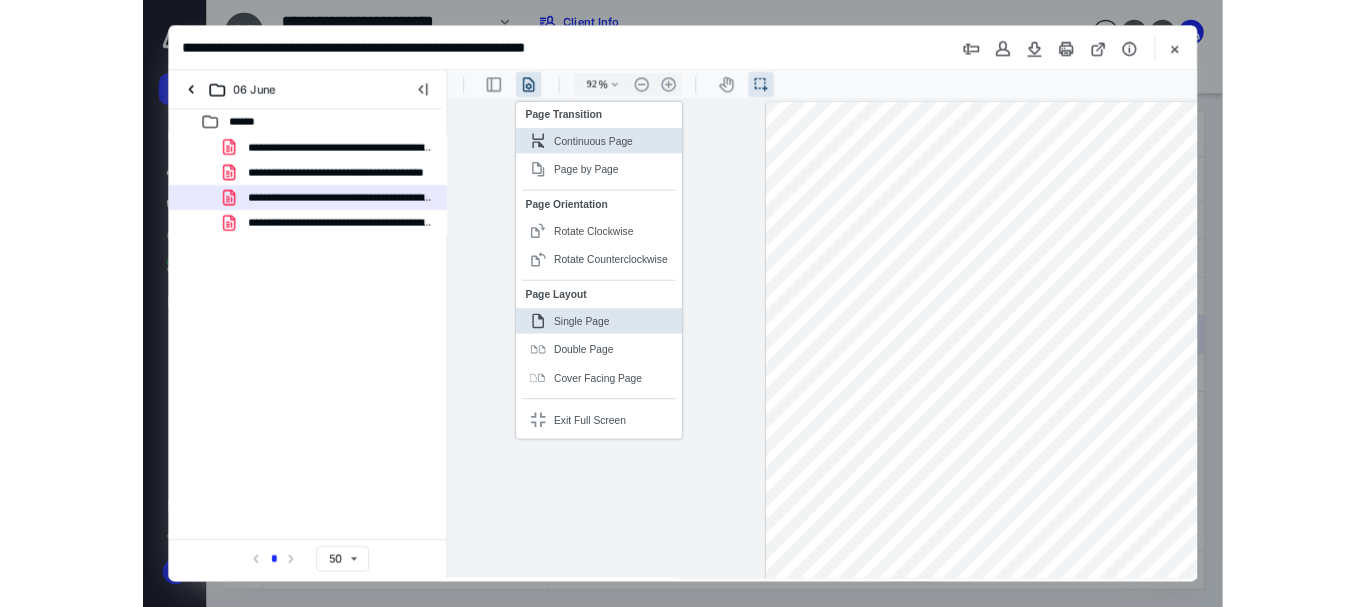 type on "56" 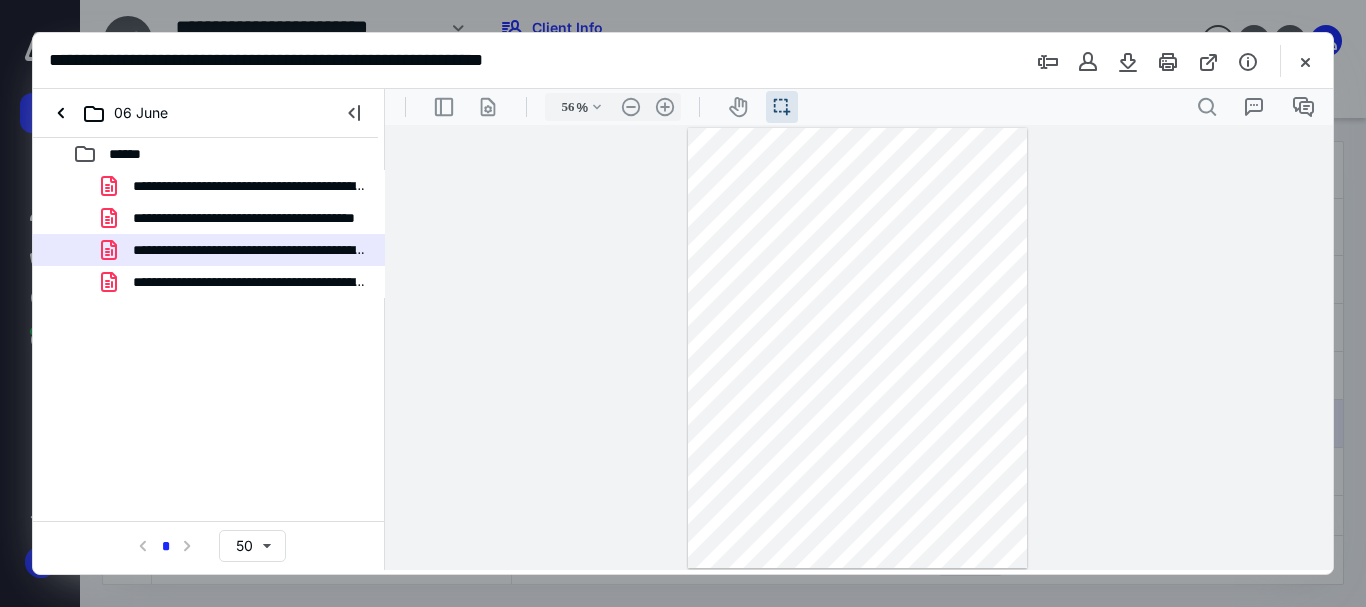 click at bounding box center (994, 107) 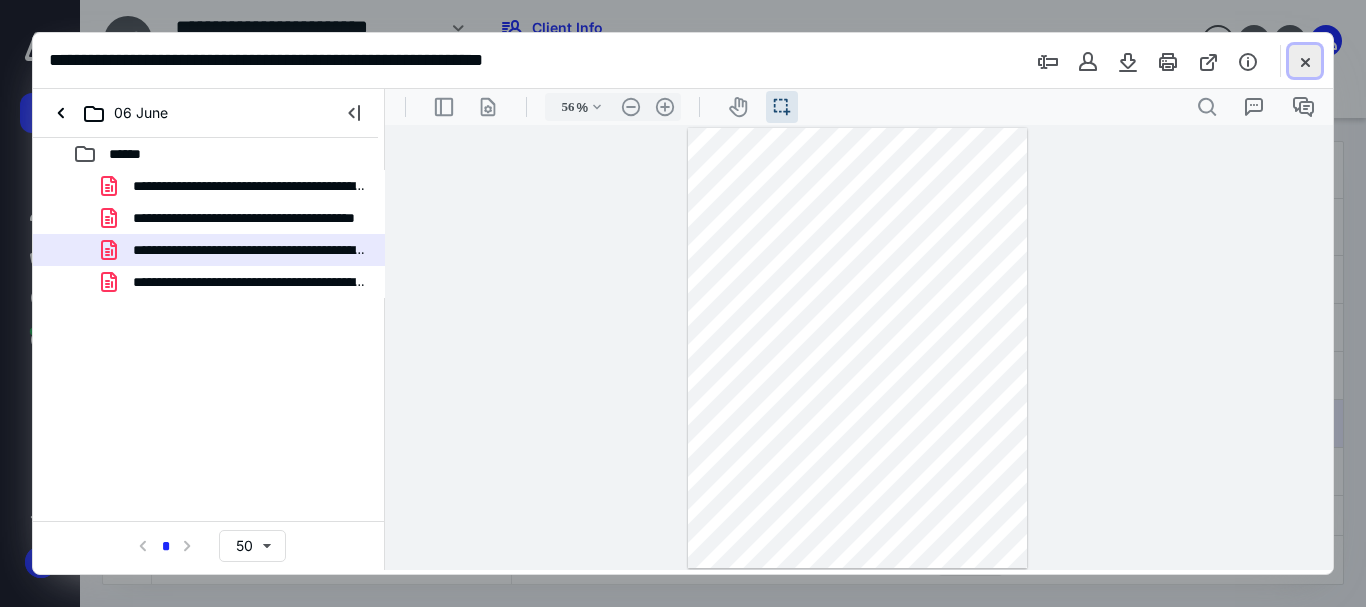 click at bounding box center [1305, 61] 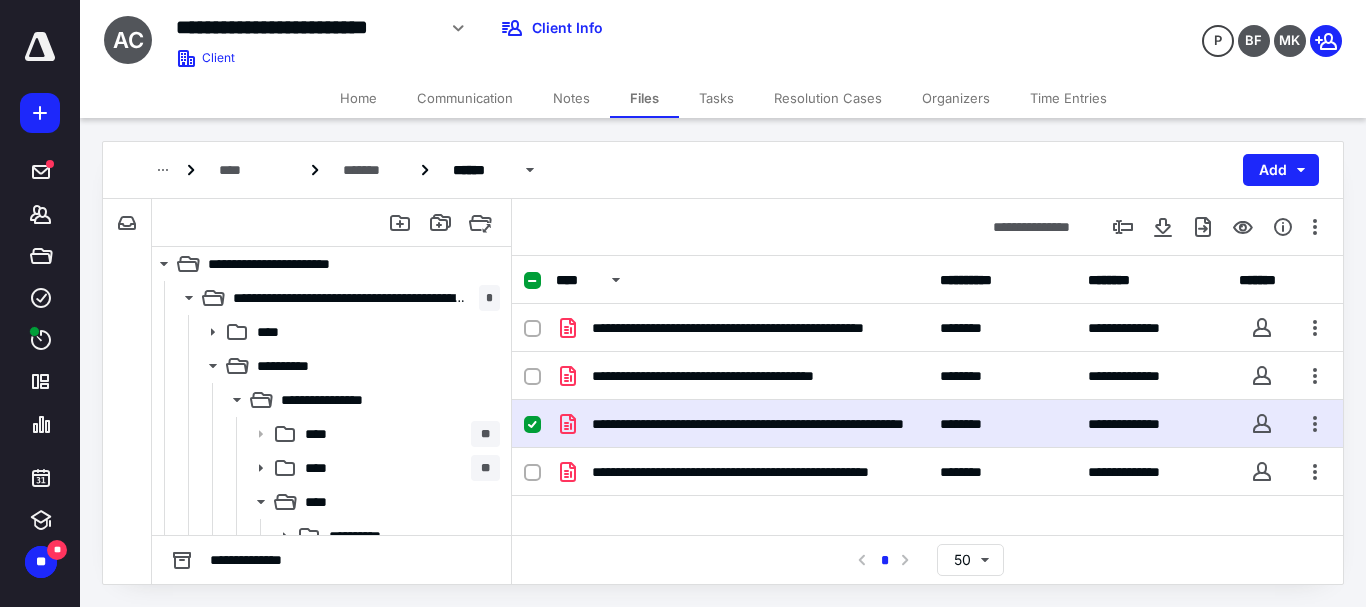 click on "**********" at bounding box center (549, 28) 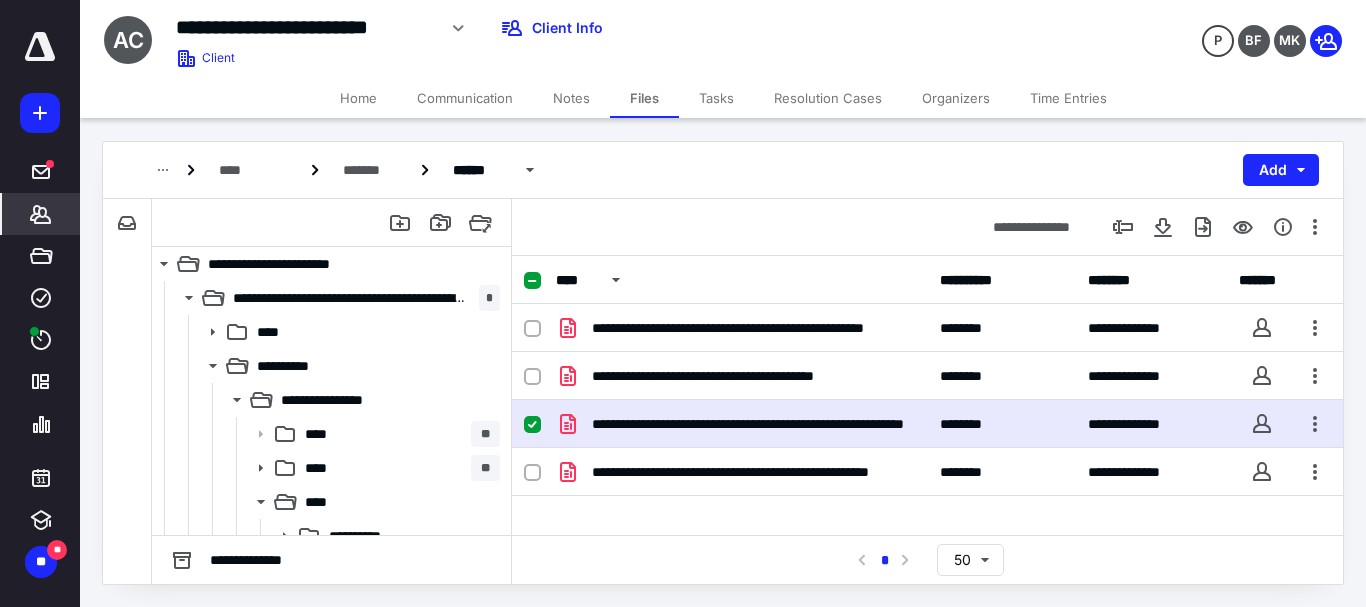 click on "*******" at bounding box center [41, 214] 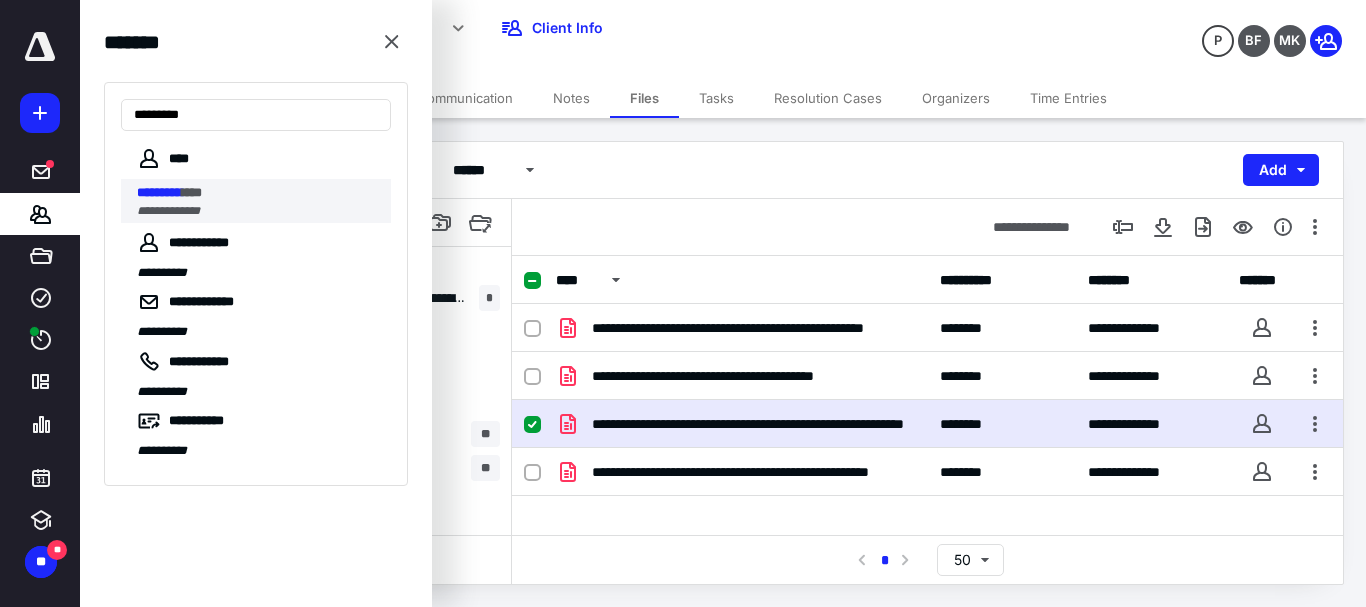 type on "*********" 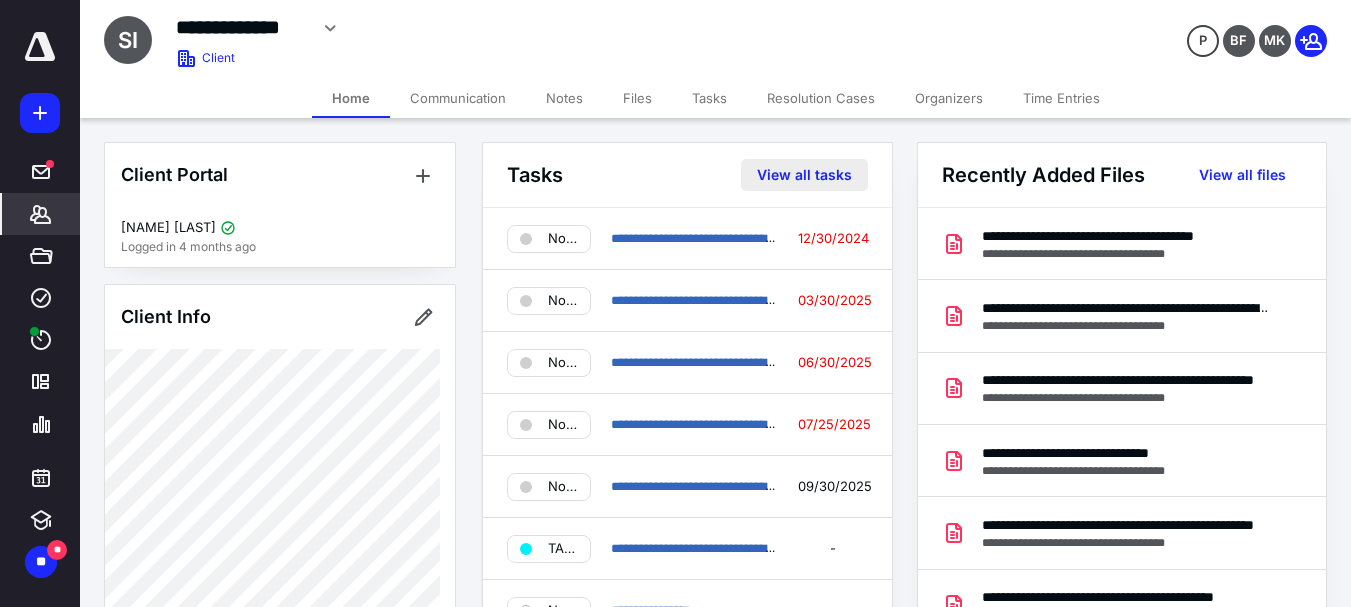 click on "View all tasks" at bounding box center [804, 175] 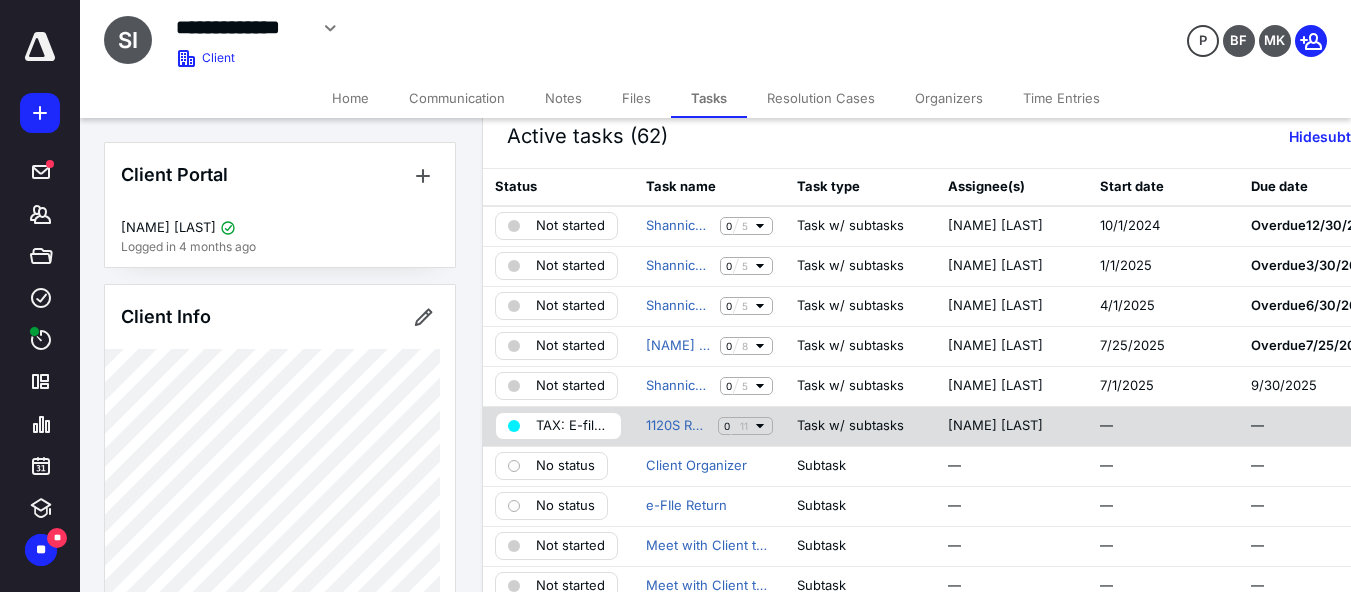 scroll, scrollTop: 100, scrollLeft: 0, axis: vertical 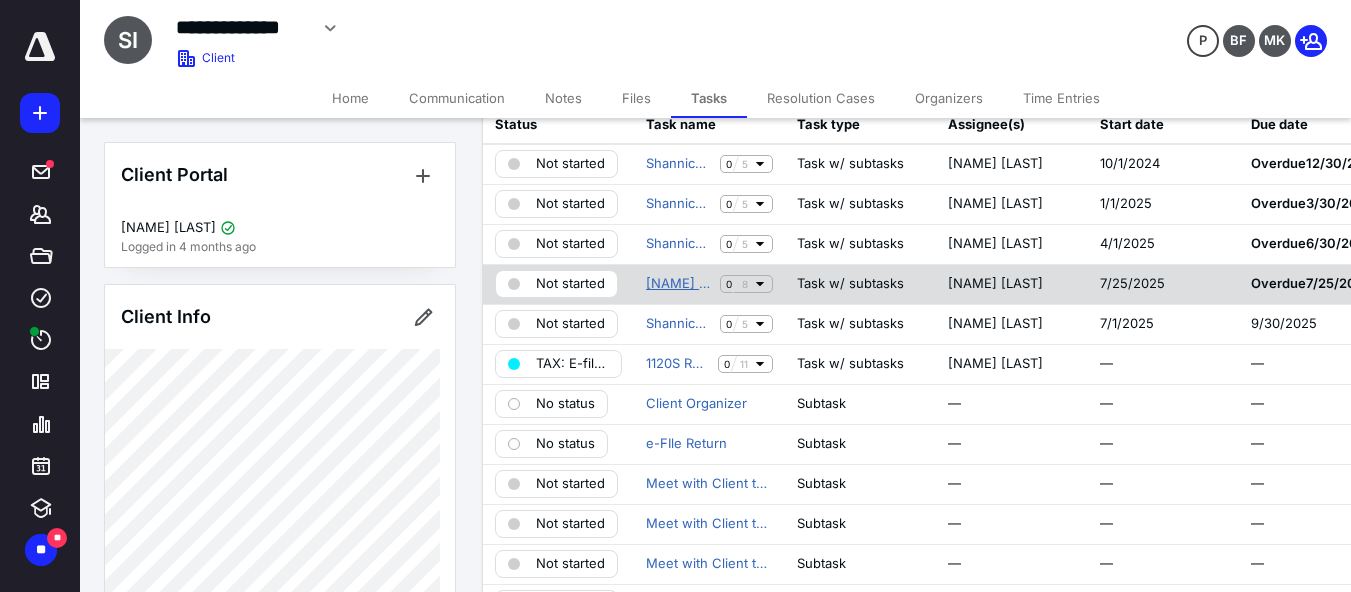 click on "Shannon O'Brien impo(Shannicat) transactions posting" at bounding box center (679, 284) 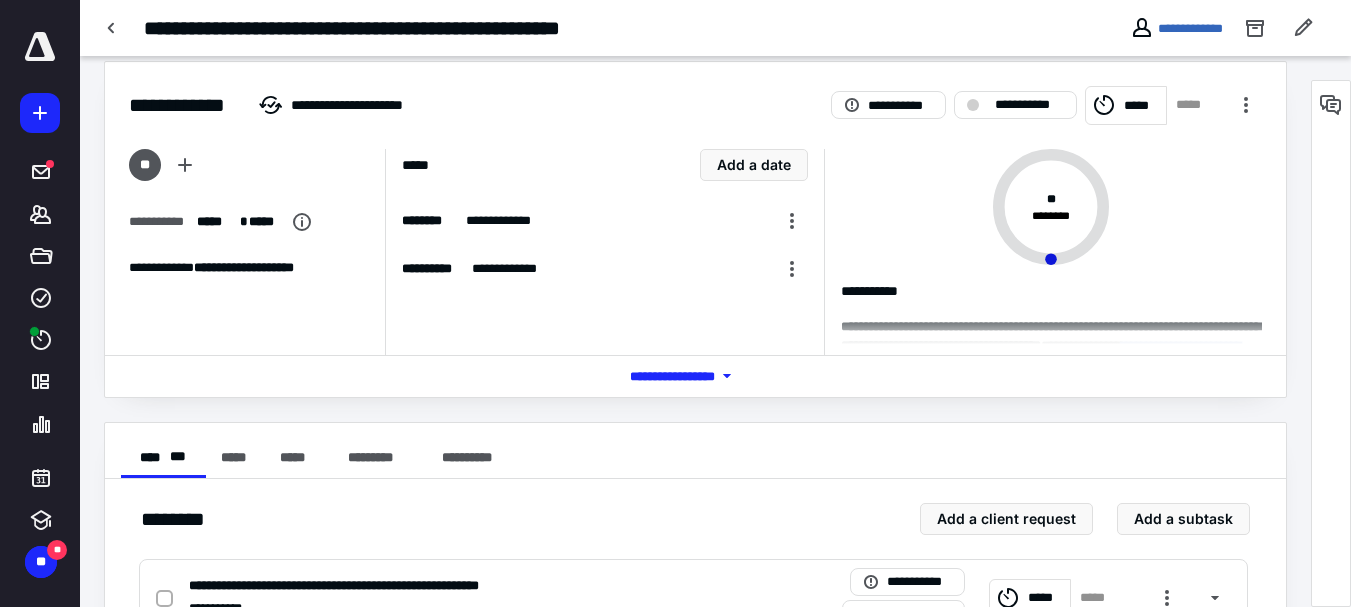 scroll, scrollTop: 0, scrollLeft: 0, axis: both 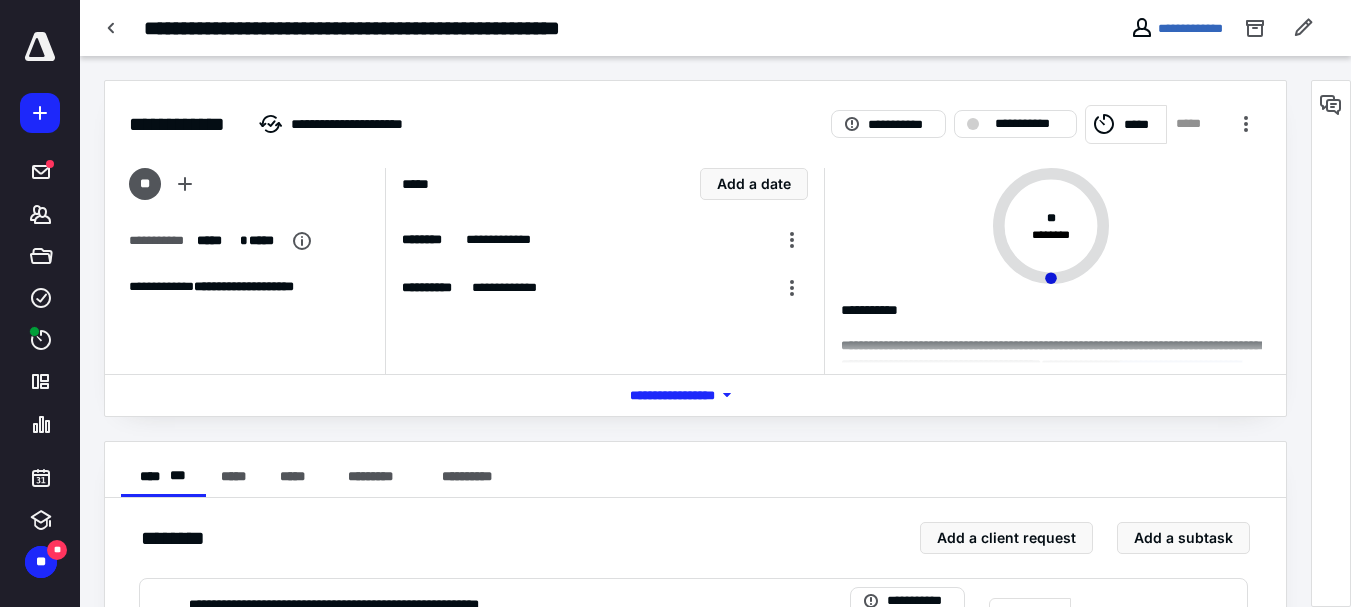 click on "*****" at bounding box center (1126, 124) 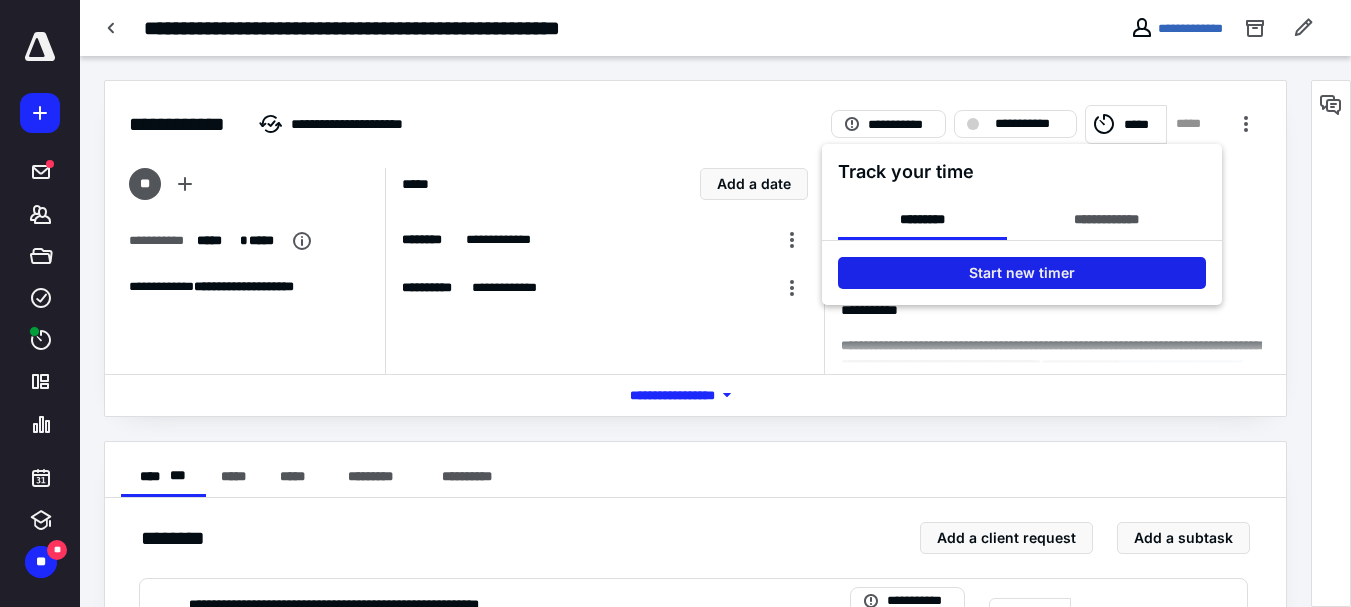 click on "Start new timer" at bounding box center [1022, 273] 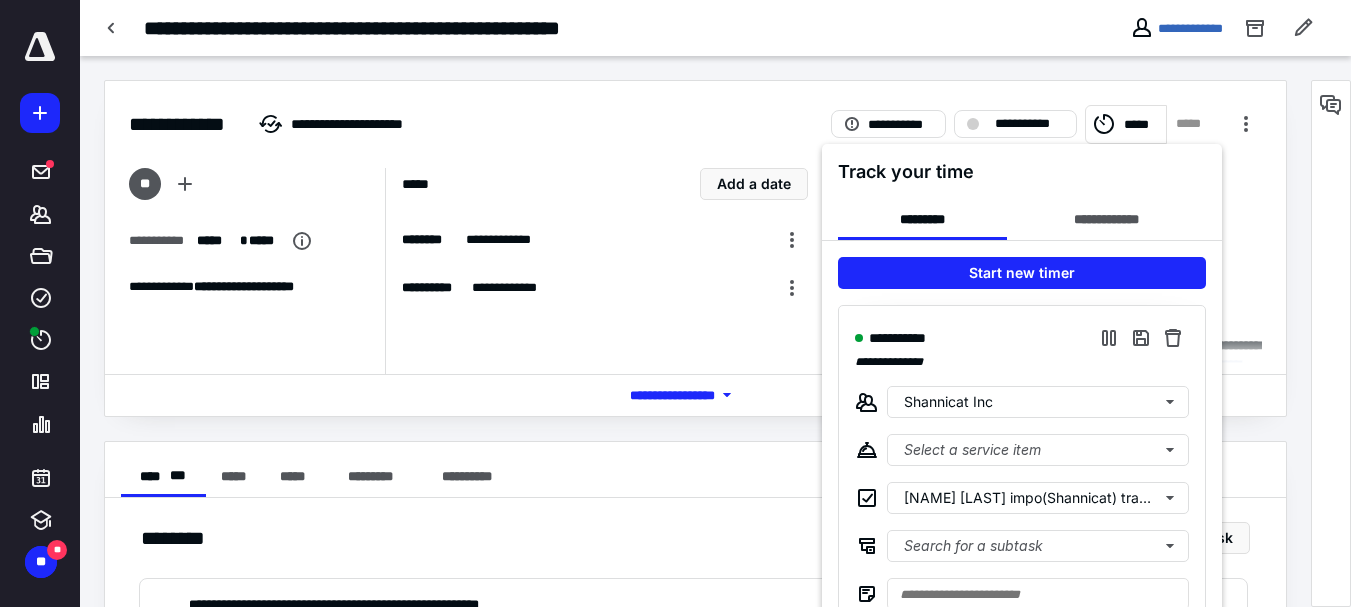 click at bounding box center (675, 303) 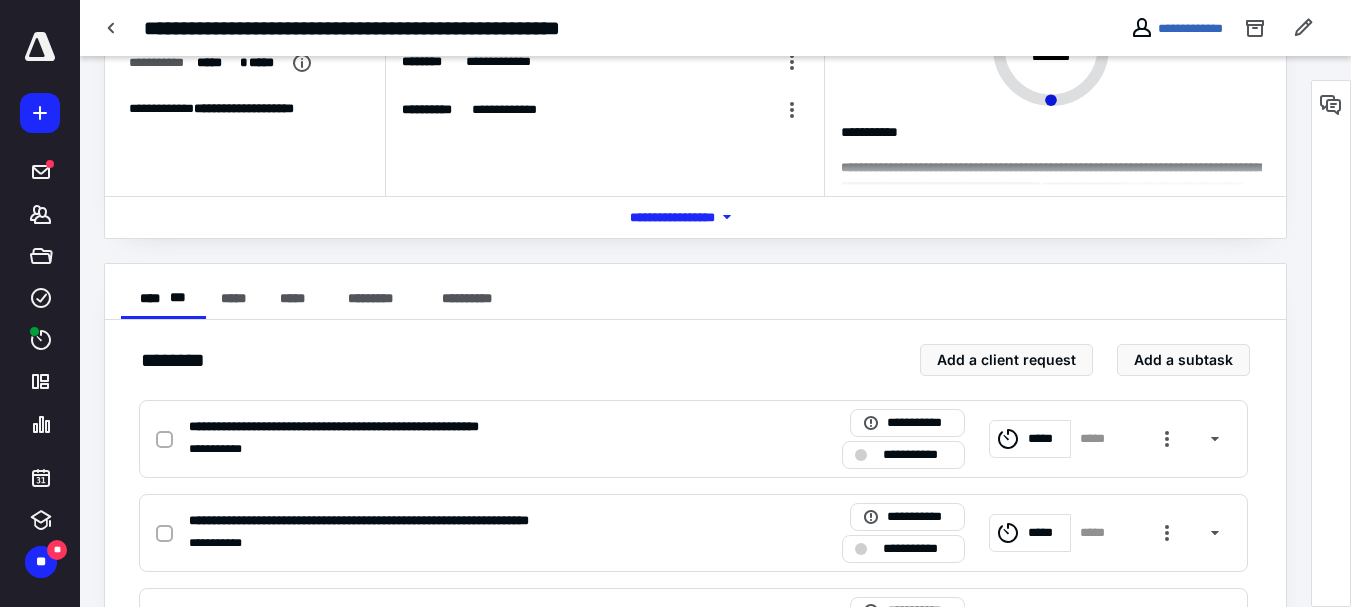 scroll, scrollTop: 200, scrollLeft: 0, axis: vertical 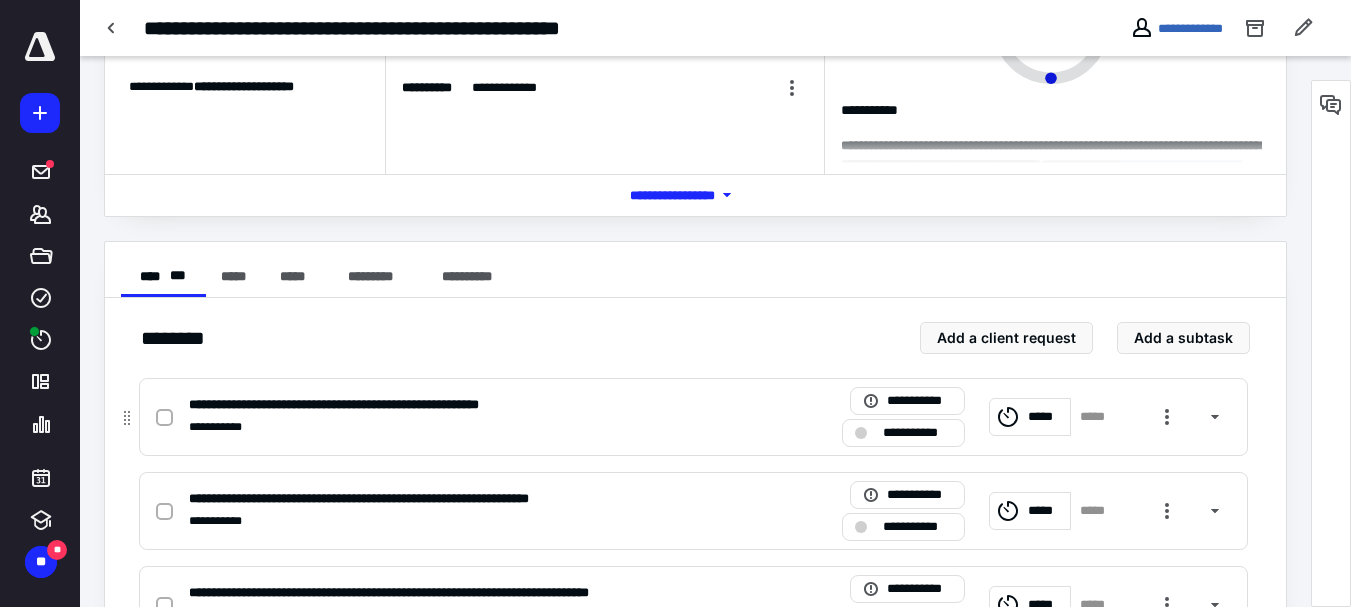 click 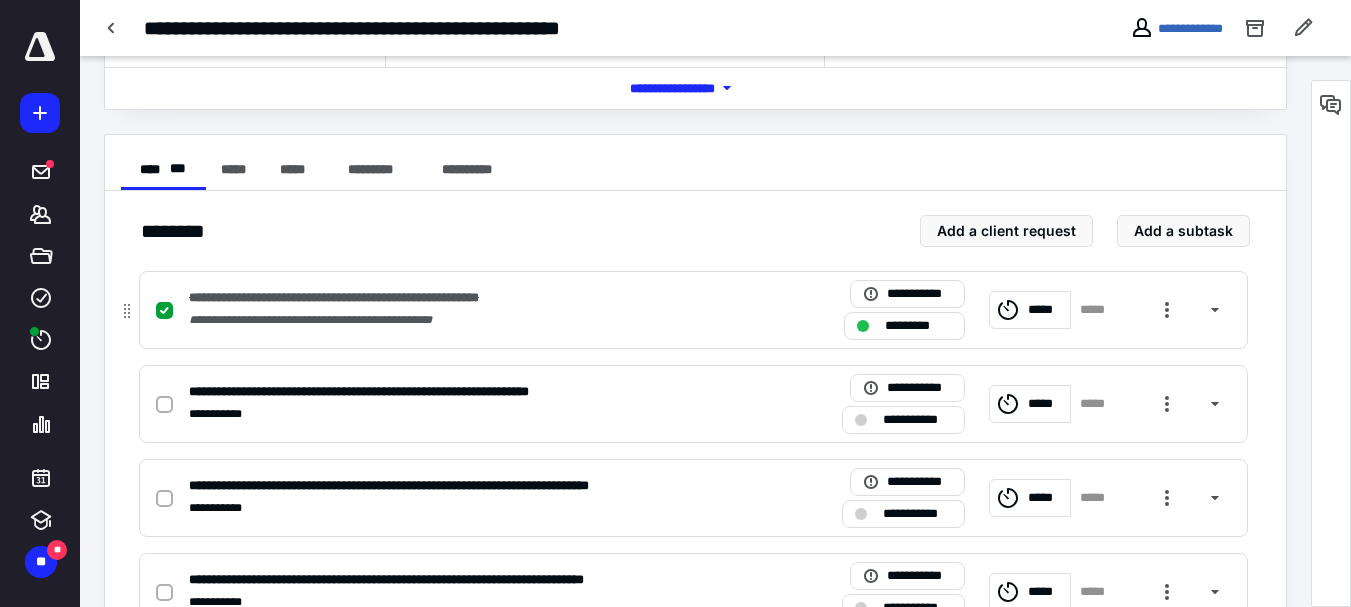 scroll, scrollTop: 200, scrollLeft: 0, axis: vertical 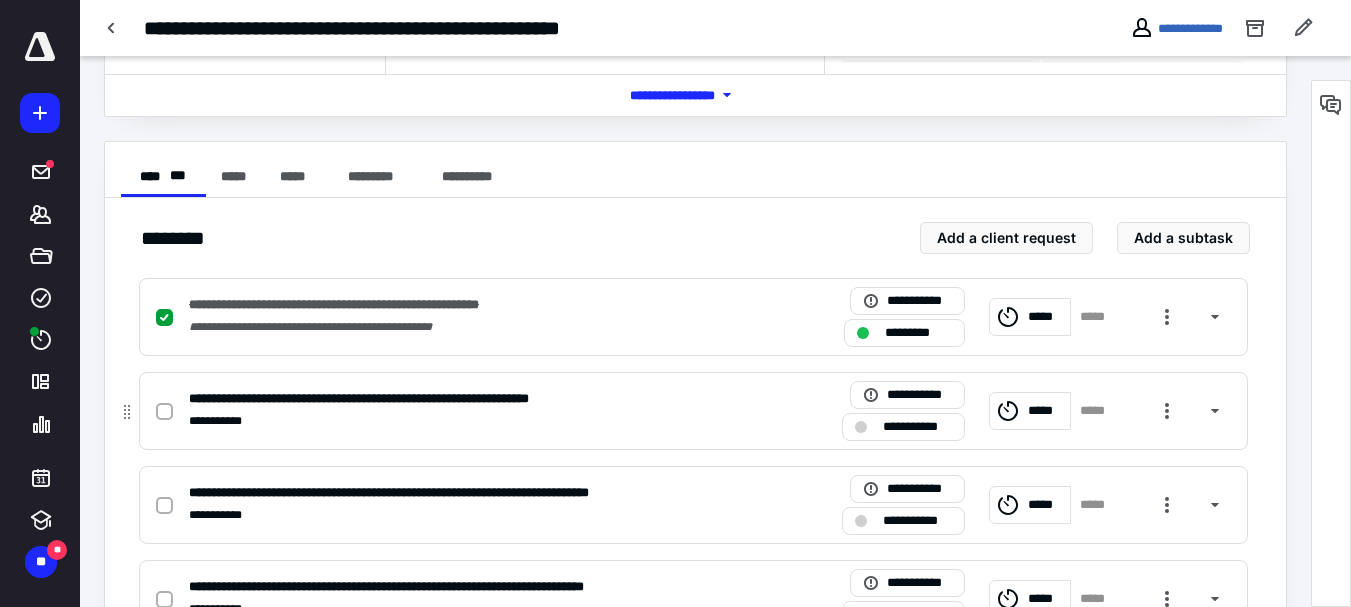click 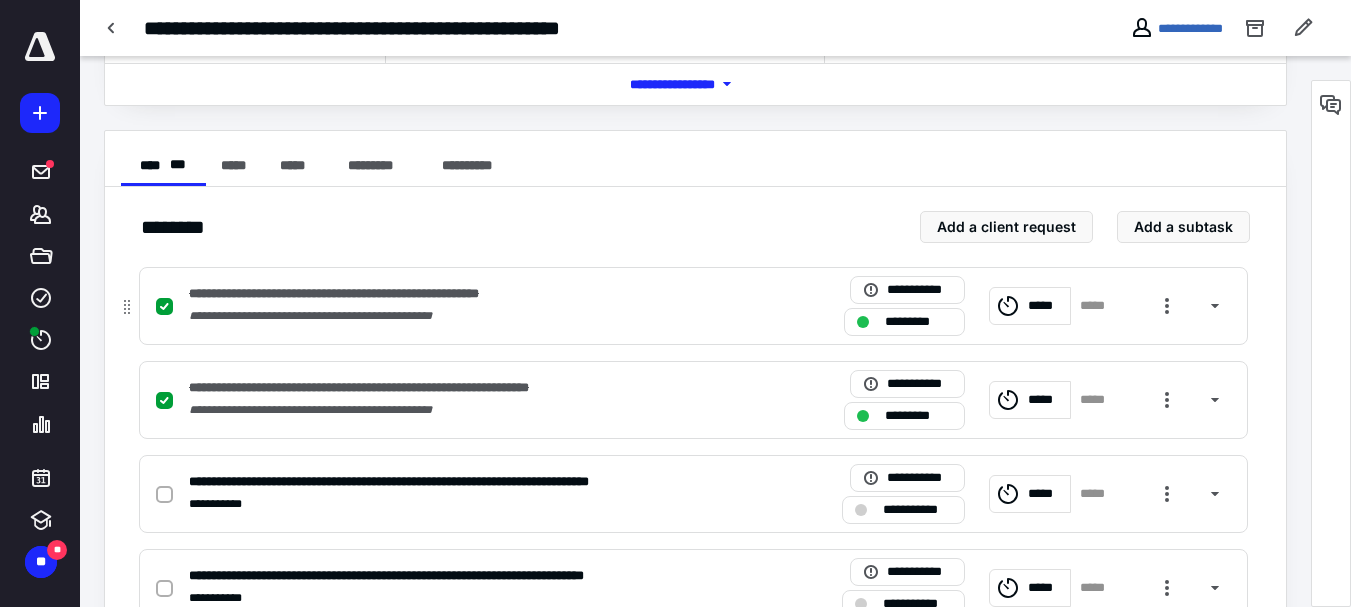 scroll, scrollTop: 200, scrollLeft: 0, axis: vertical 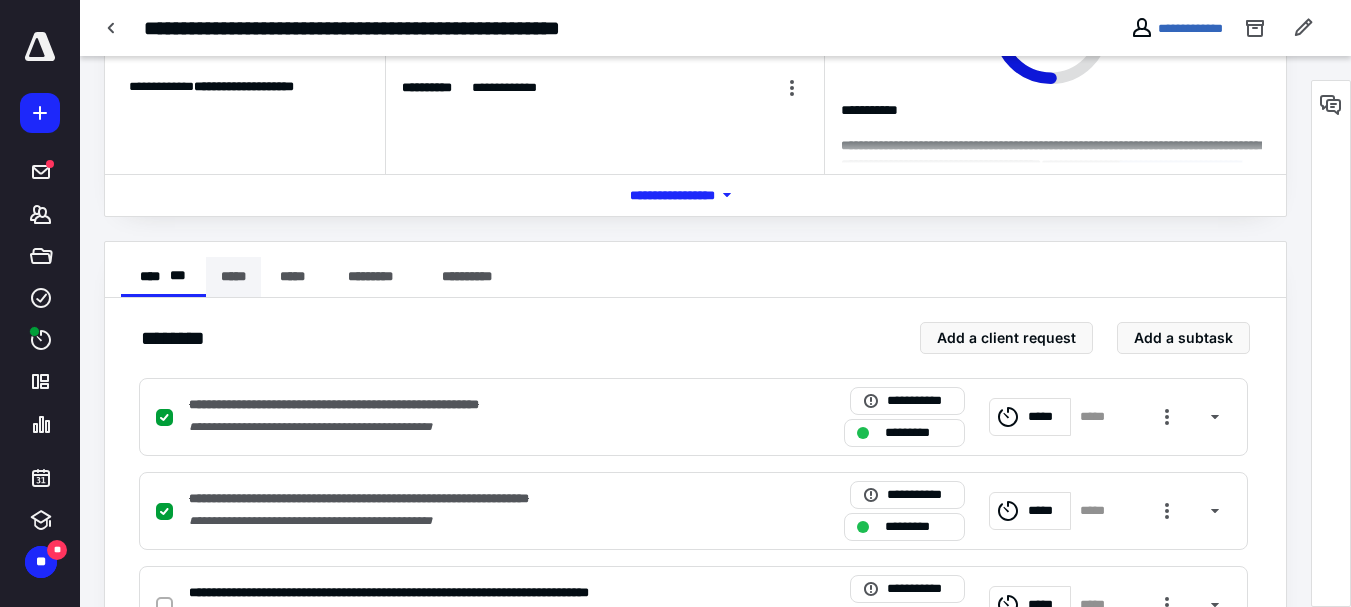 click on "*****" at bounding box center (233, 277) 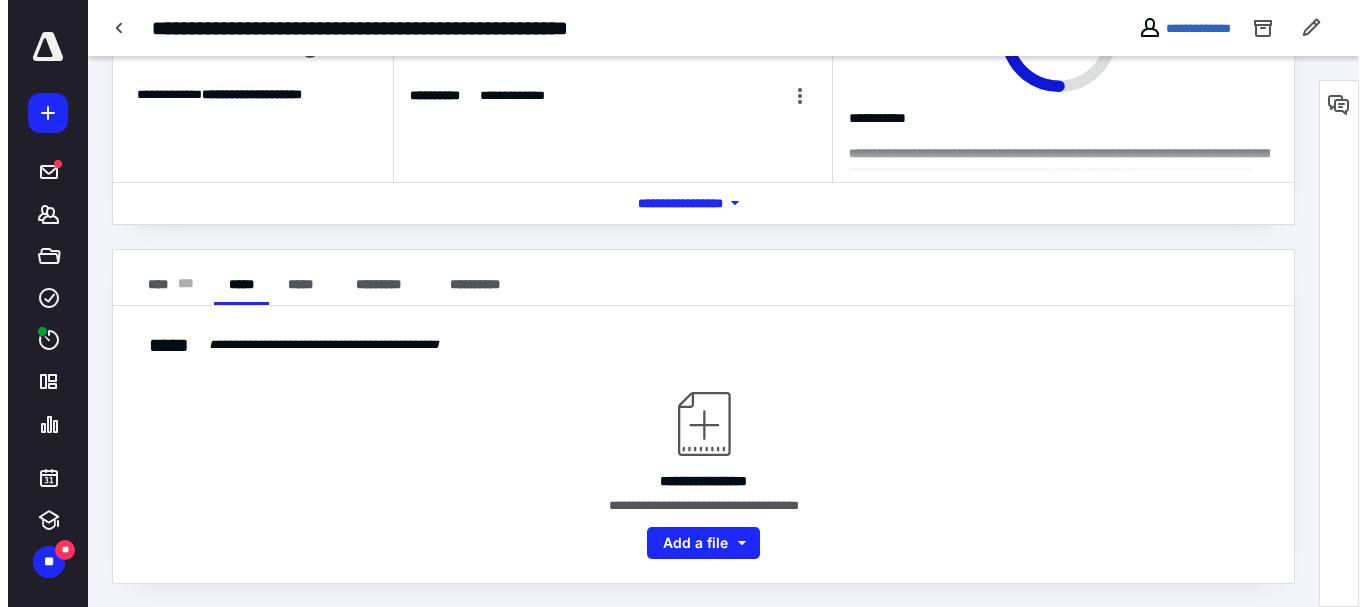 scroll, scrollTop: 0, scrollLeft: 0, axis: both 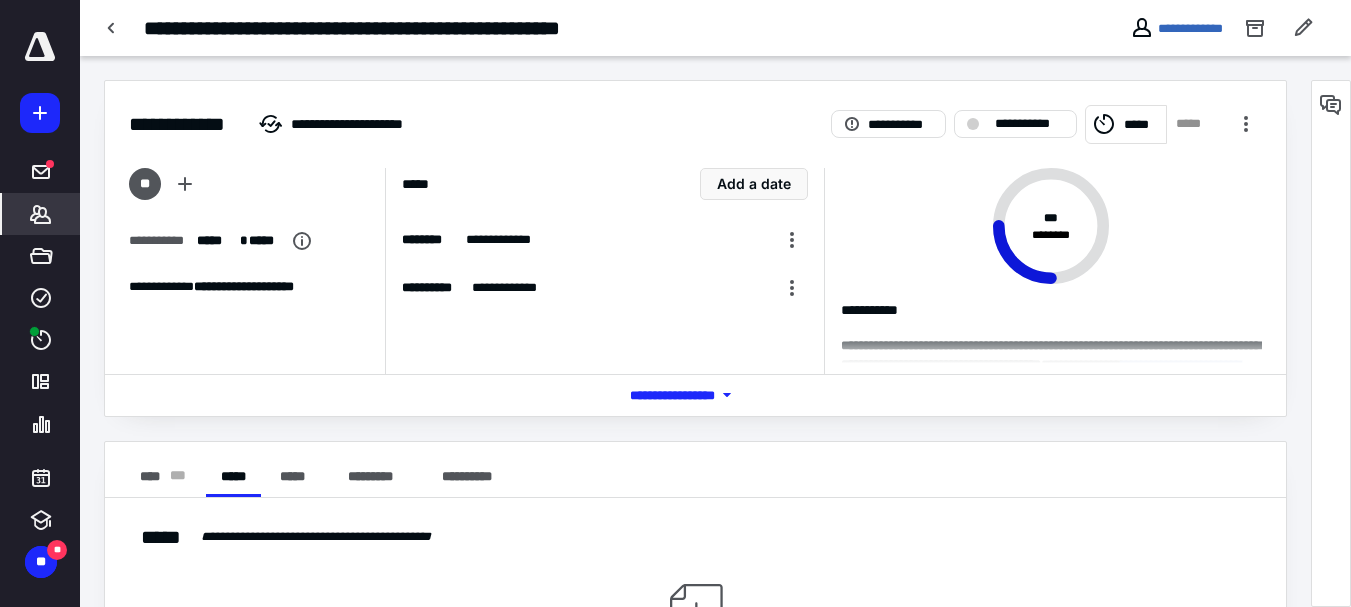 click 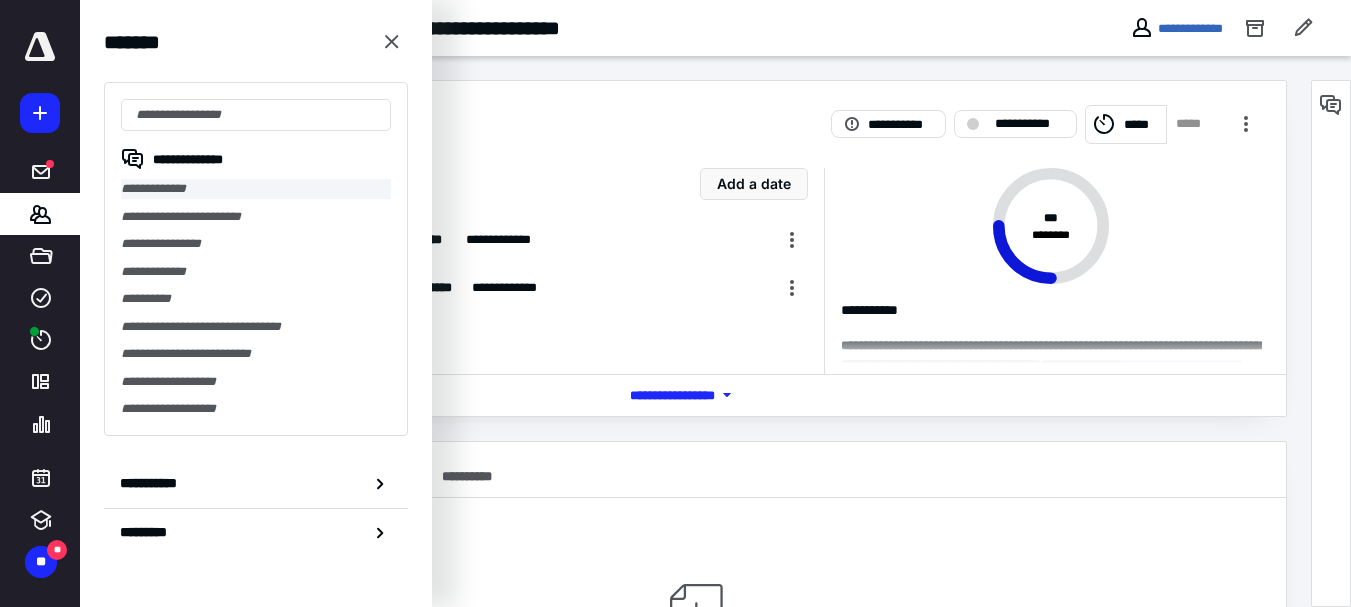 click on "**********" at bounding box center [256, 189] 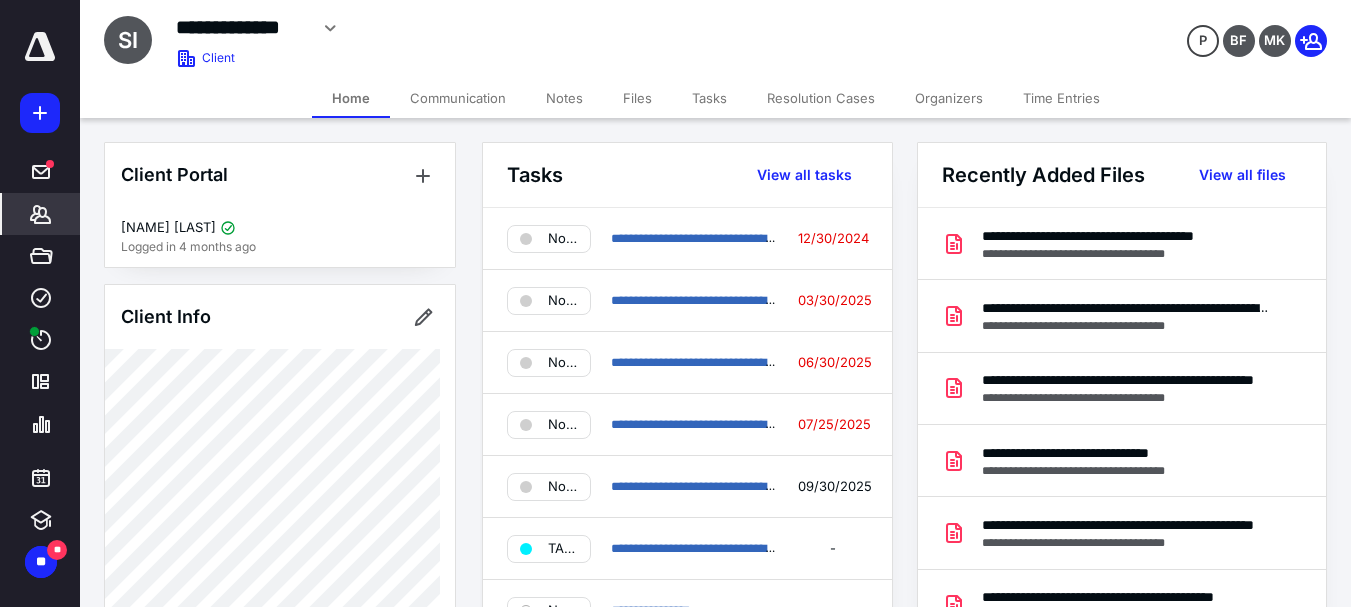 click on "Files" at bounding box center (637, 98) 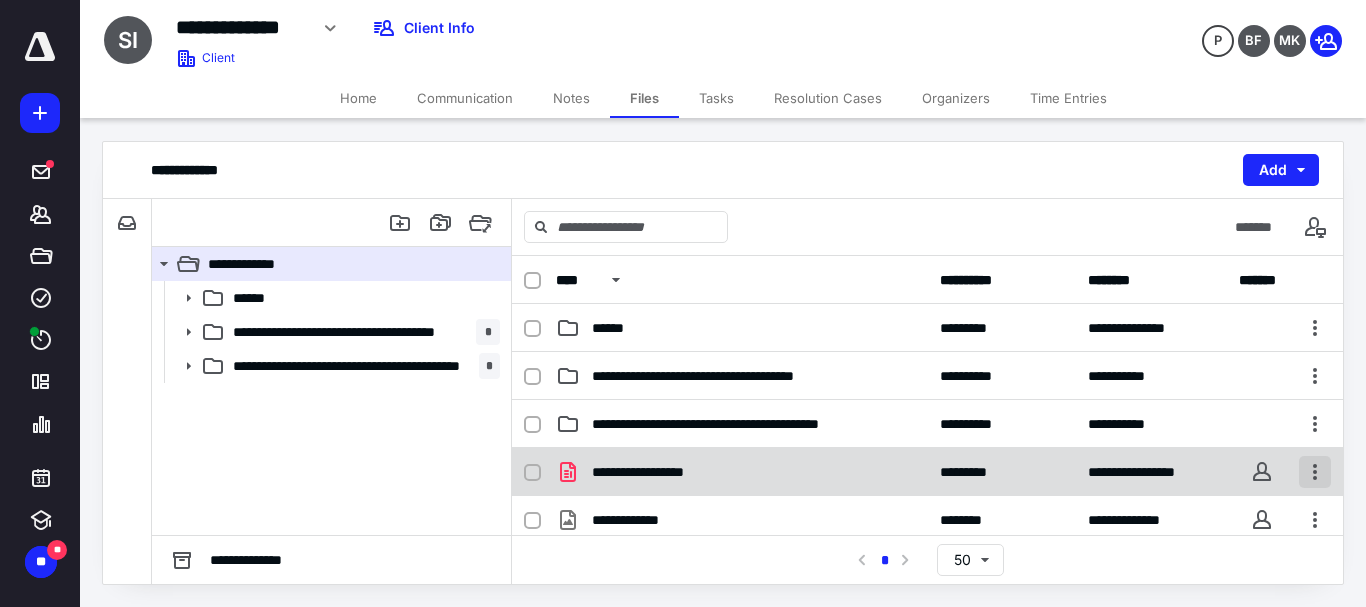 click at bounding box center (1315, 472) 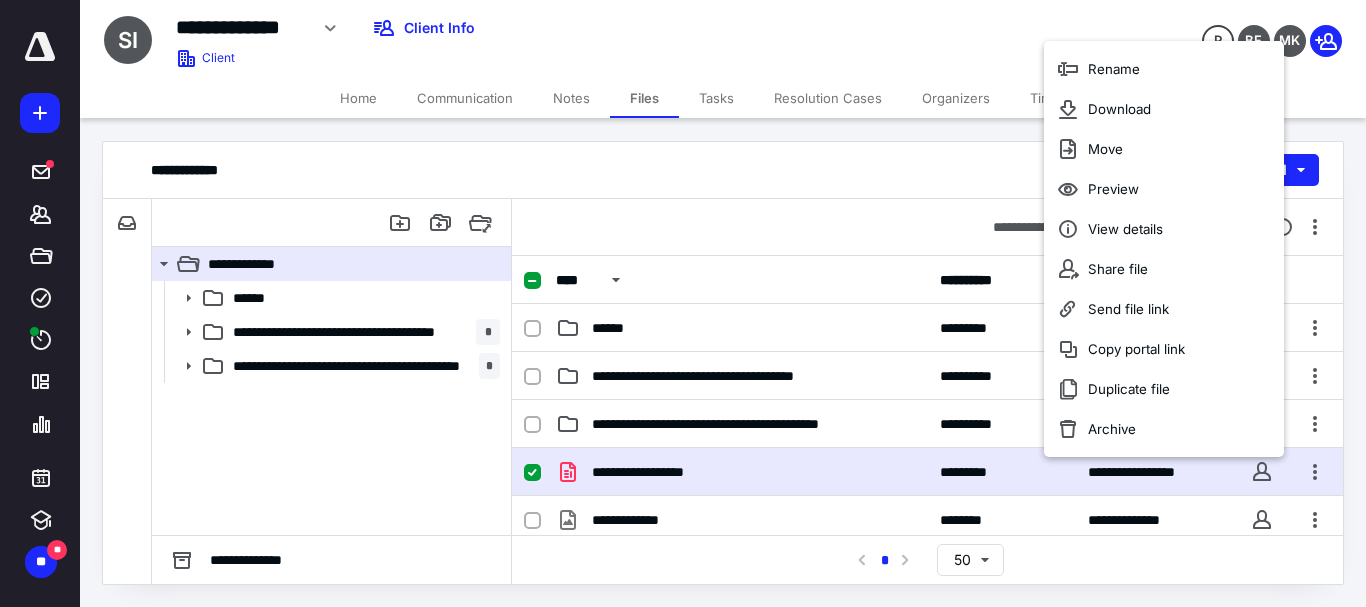click on "**********" at bounding box center (723, 170) 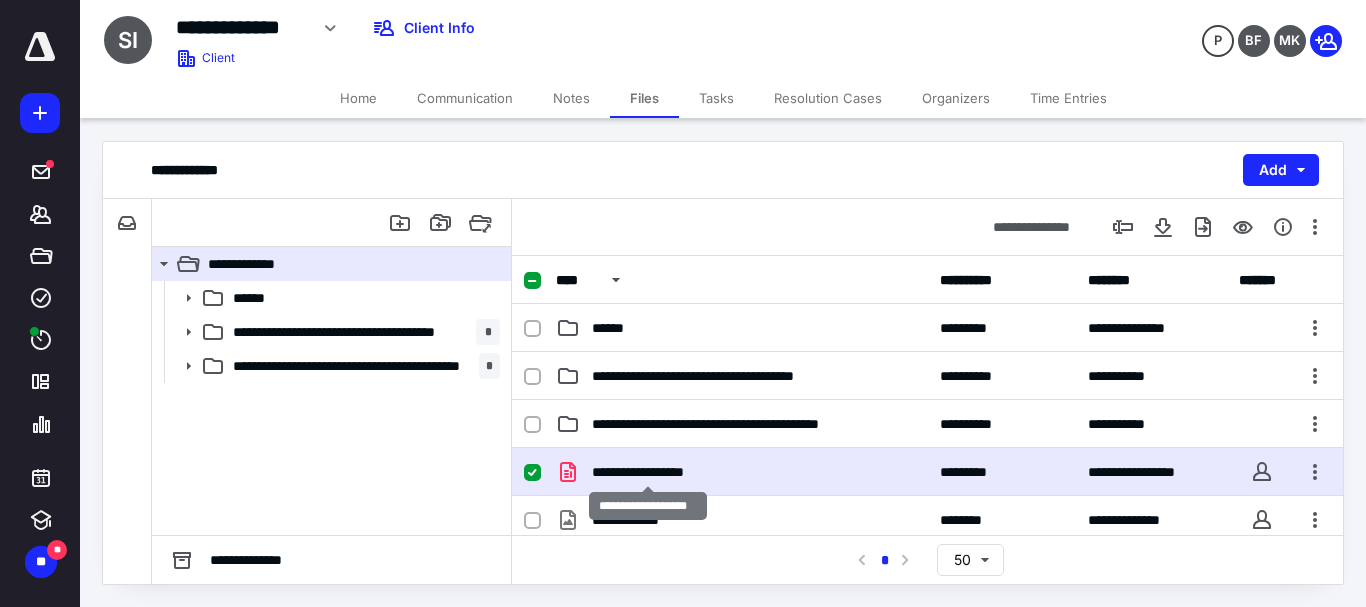 click on "**********" at bounding box center (648, 472) 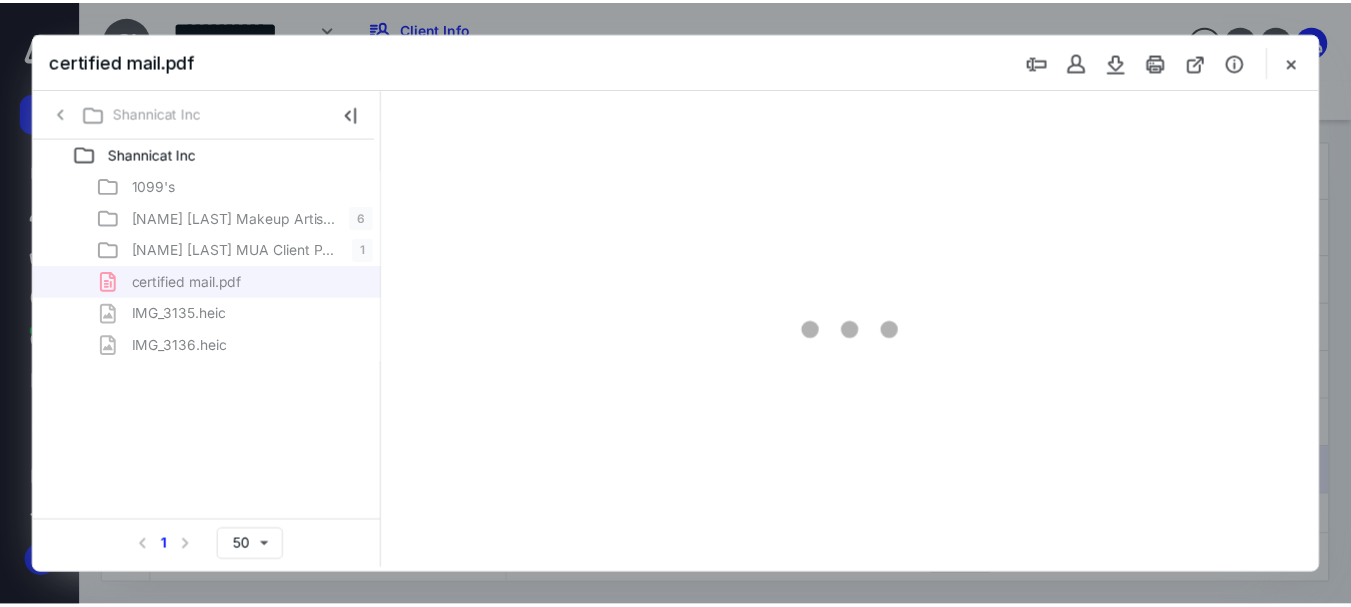 scroll, scrollTop: 0, scrollLeft: 0, axis: both 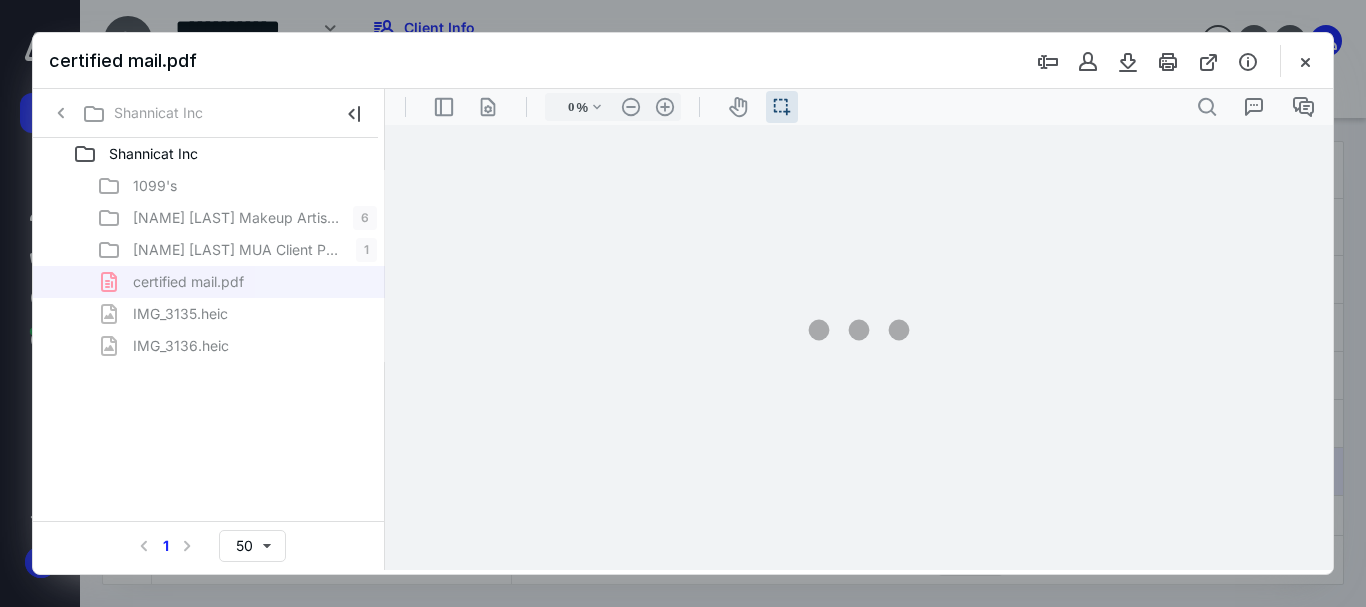 type on "56" 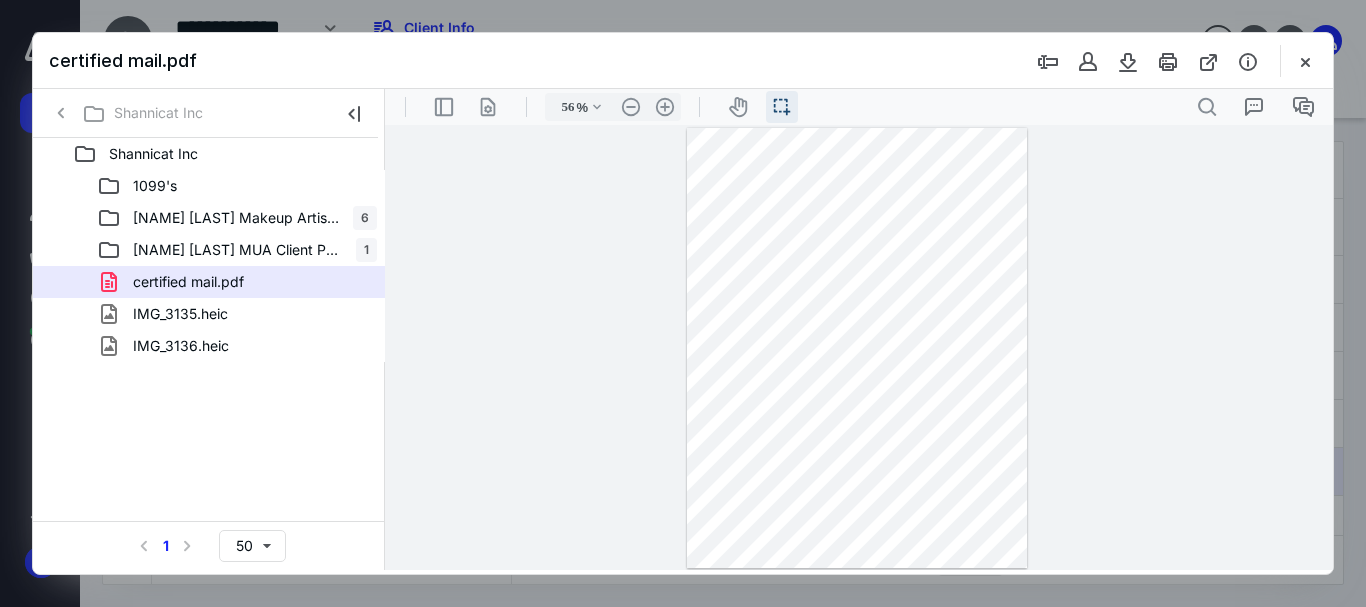 click on "icon / operation / multi select" at bounding box center (782, 107) 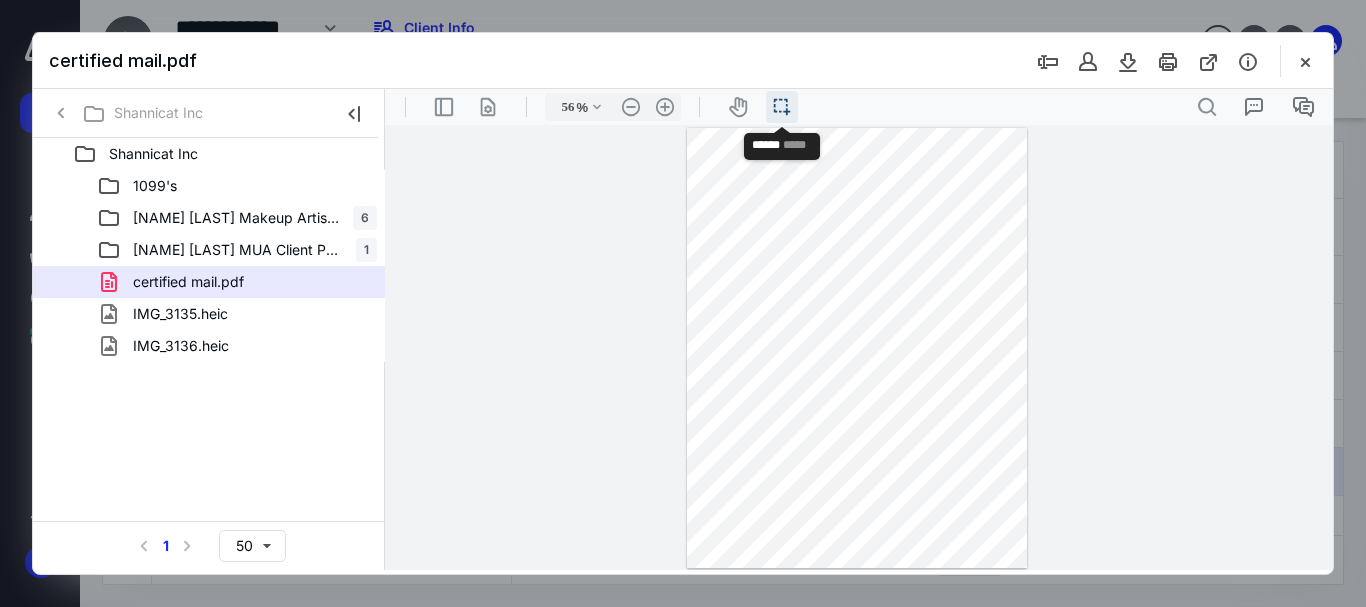 click on "icon / operation / multi select" at bounding box center (782, 107) 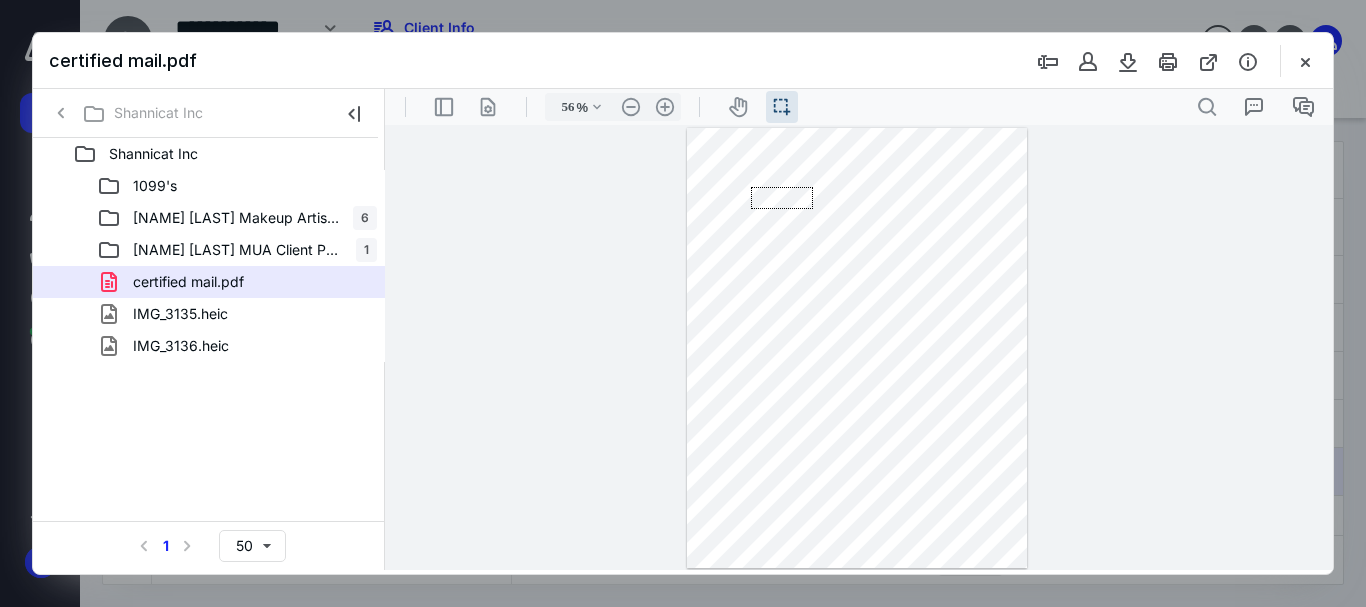 drag, startPoint x: 751, startPoint y: 187, endPoint x: 814, endPoint y: 210, distance: 67.06713 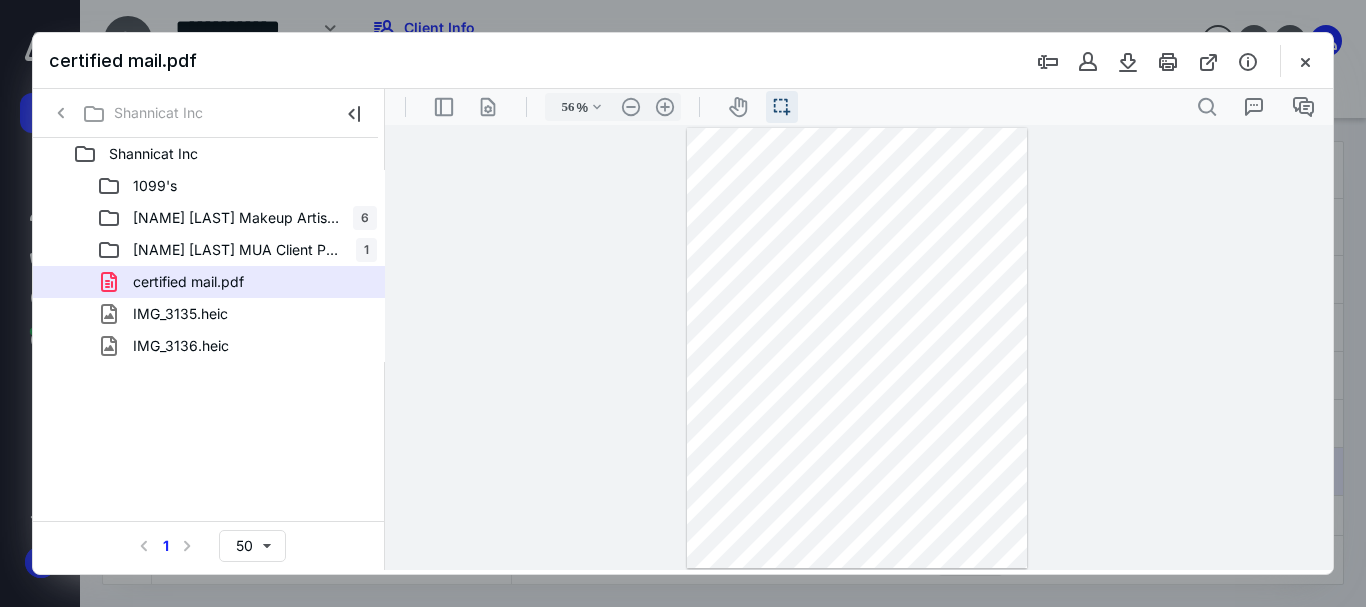 click on "icon / operation / multi select" at bounding box center (782, 107) 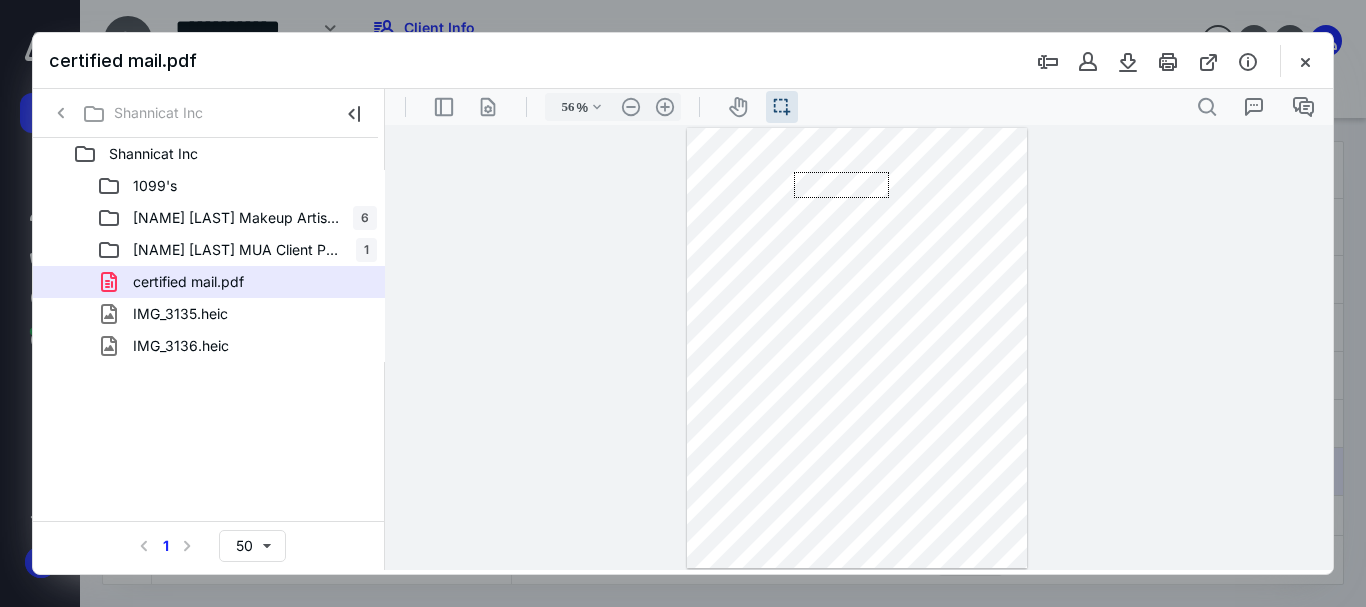 drag, startPoint x: 794, startPoint y: 172, endPoint x: 912, endPoint y: 232, distance: 132.37825 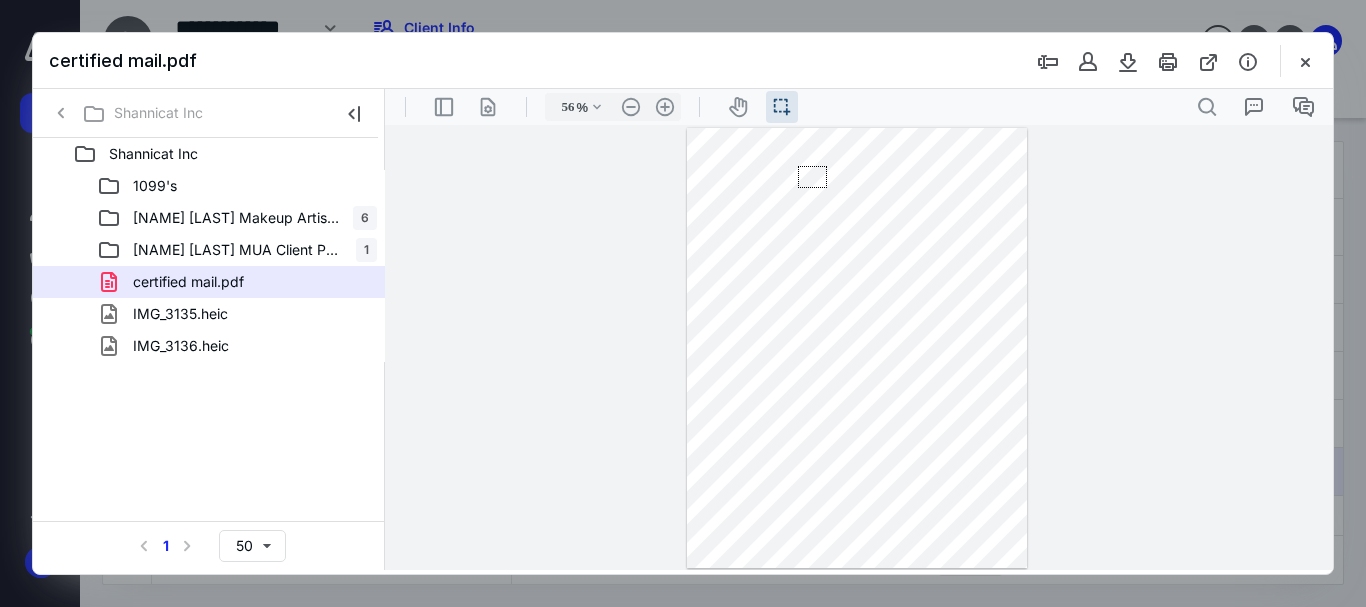 drag, startPoint x: 798, startPoint y: 166, endPoint x: 895, endPoint y: 242, distance: 123.22743 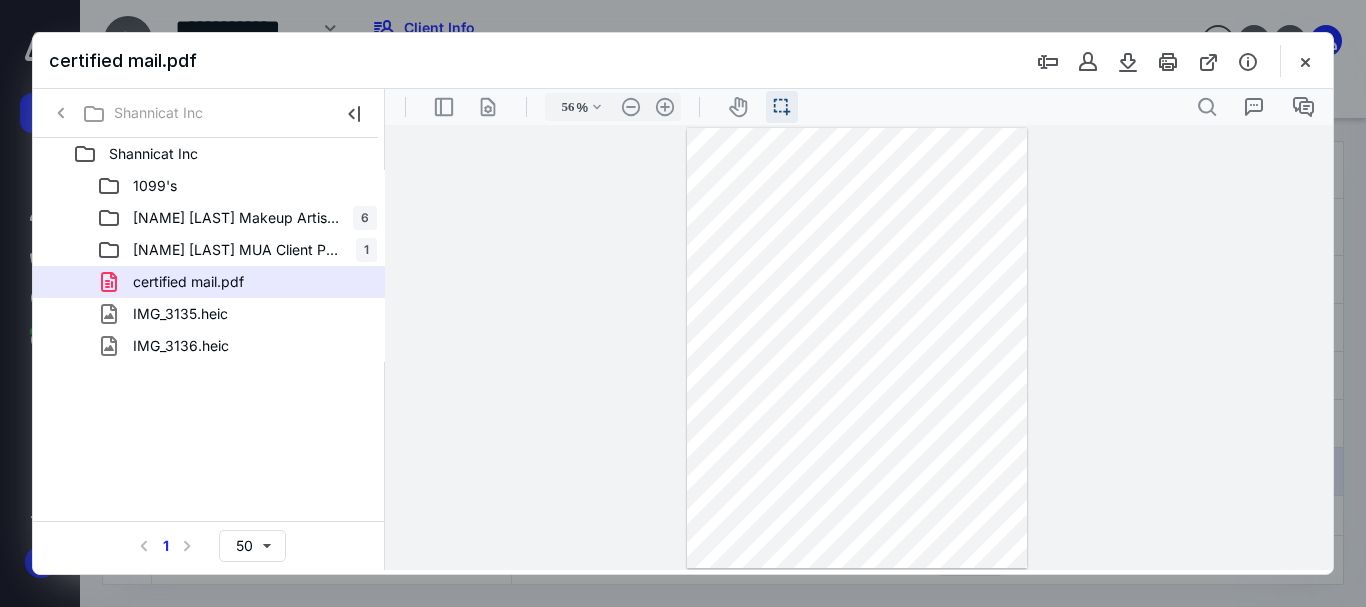 click on "icon / operation / multi select" at bounding box center (782, 107) 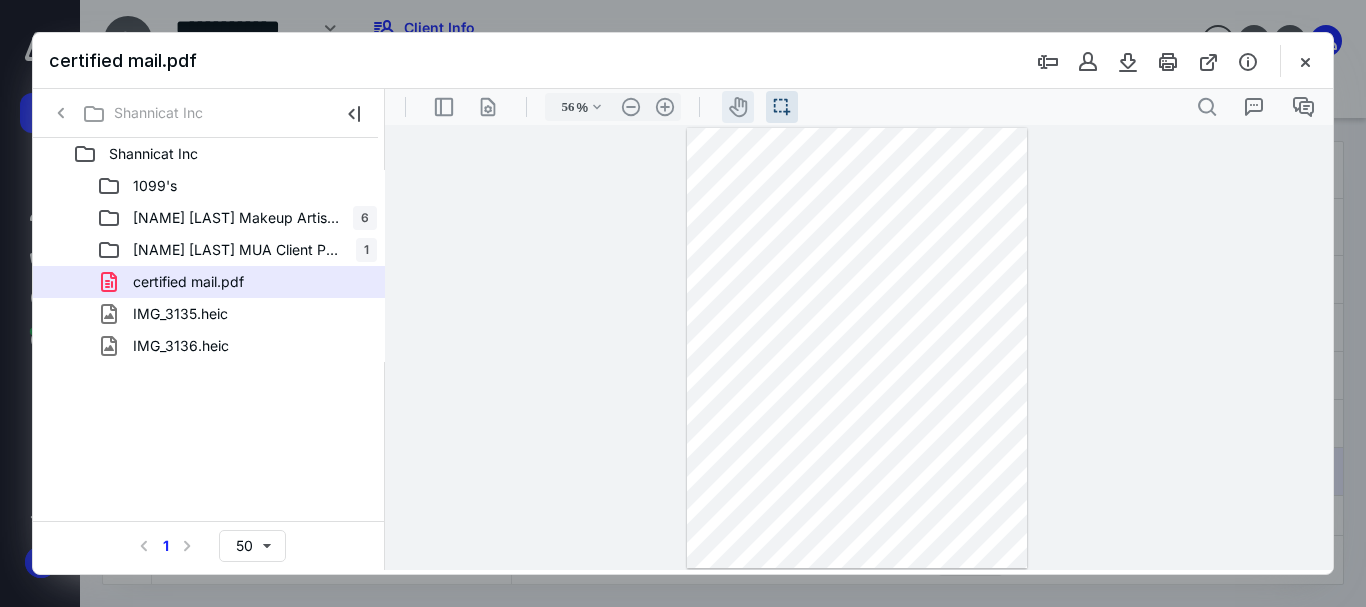 click on "icon-header-pan20" at bounding box center (738, 107) 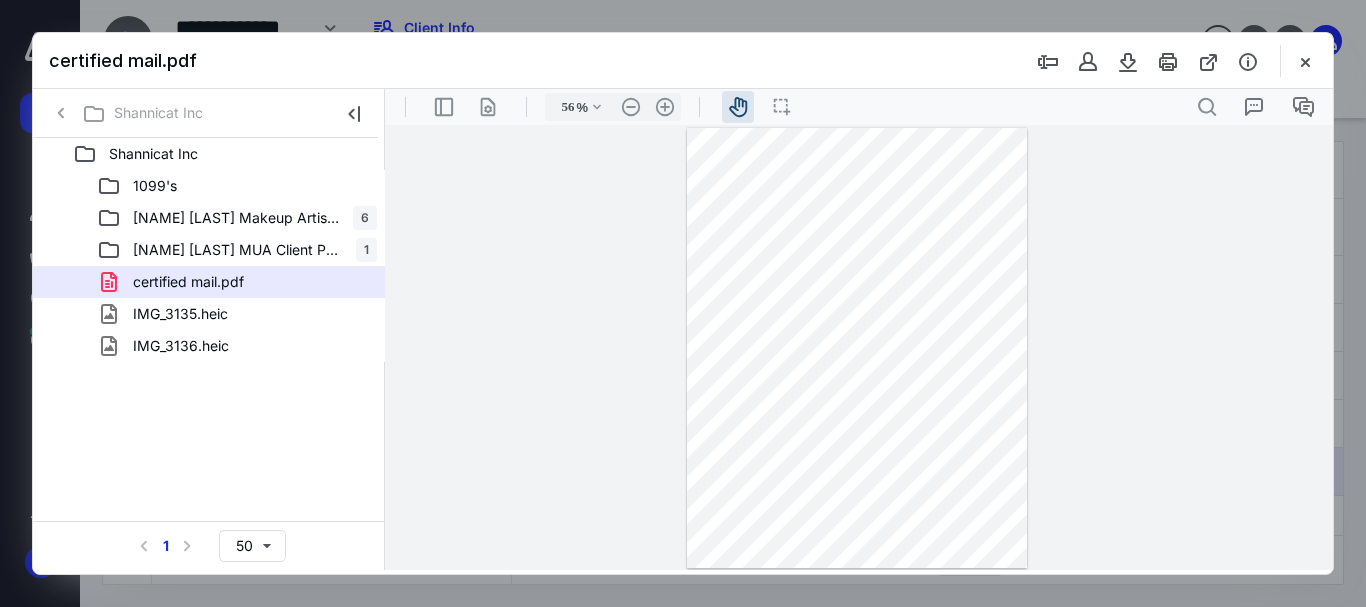 click at bounding box center [857, 348] 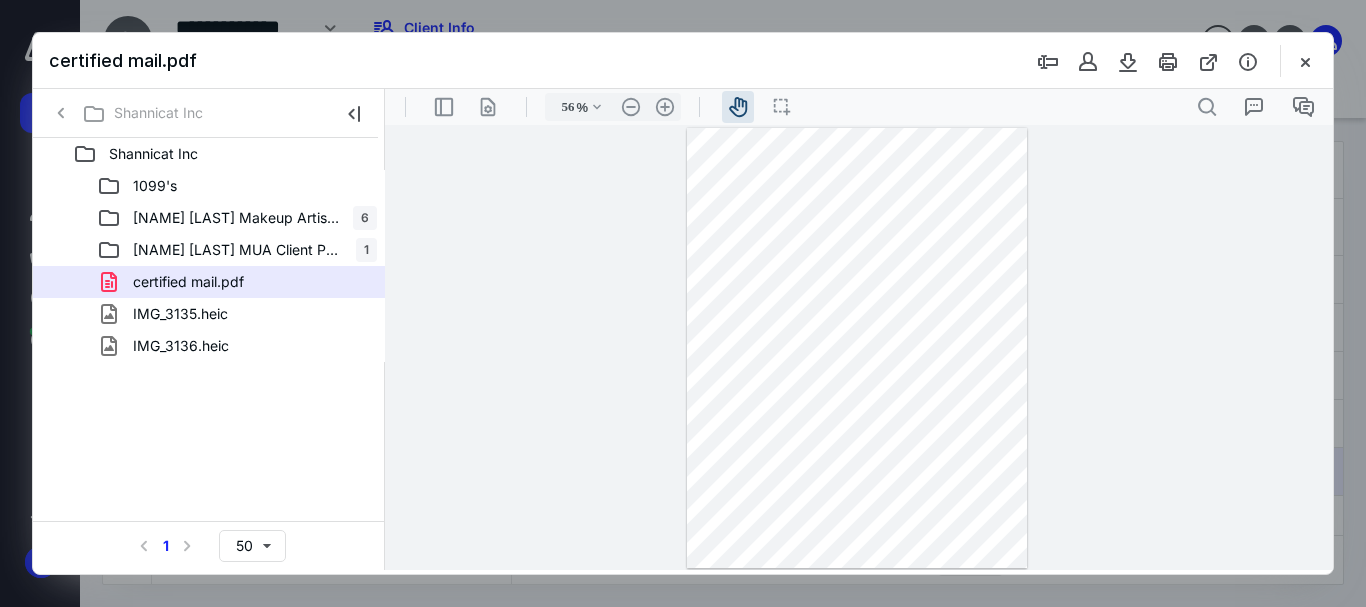 drag, startPoint x: 834, startPoint y: 238, endPoint x: 828, endPoint y: 290, distance: 52.34501 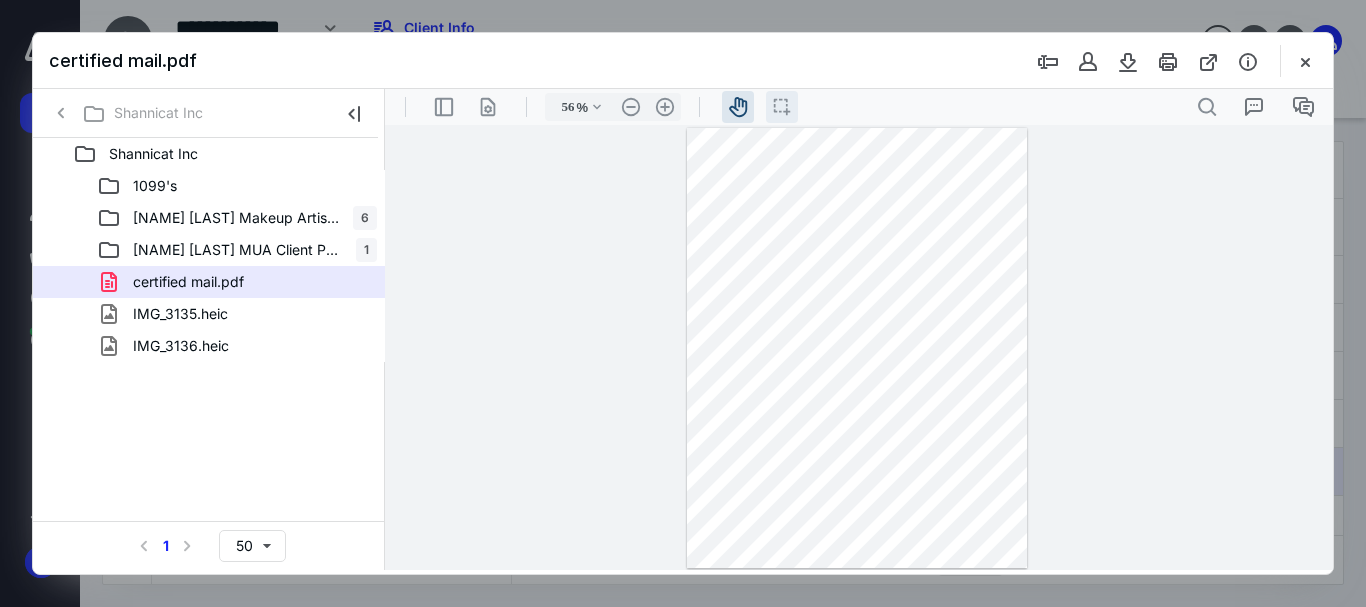 click on "icon / operation / multi select" at bounding box center (782, 107) 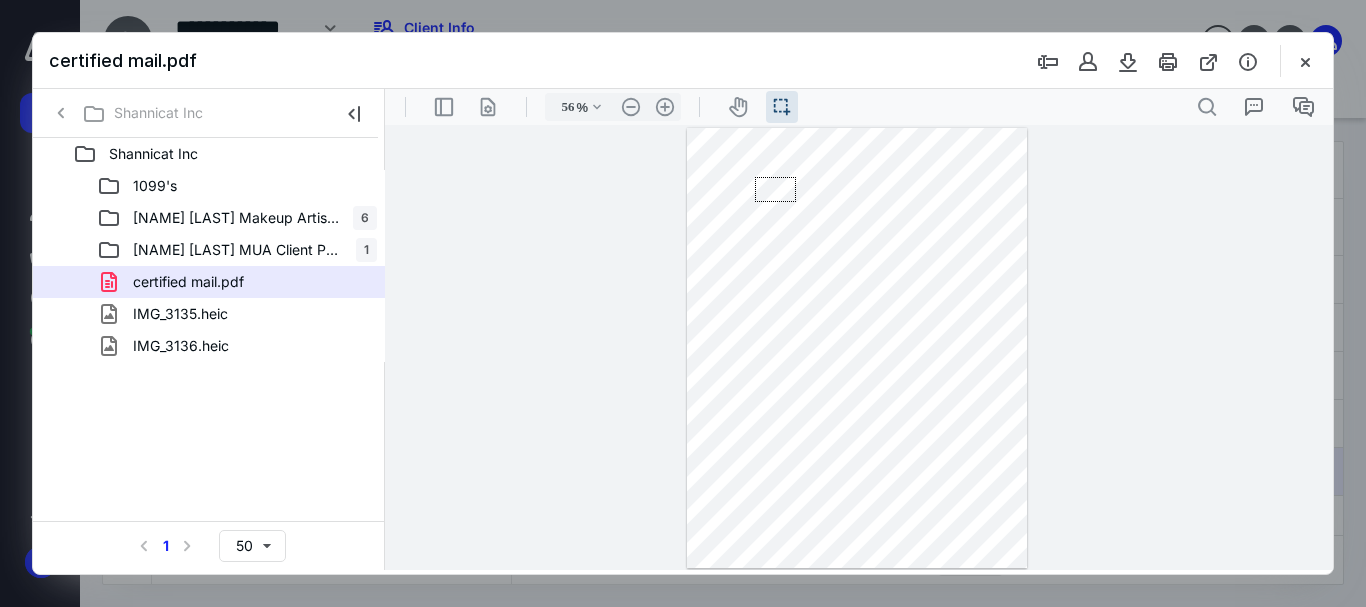 drag, startPoint x: 755, startPoint y: 177, endPoint x: 812, endPoint y: 229, distance: 77.155685 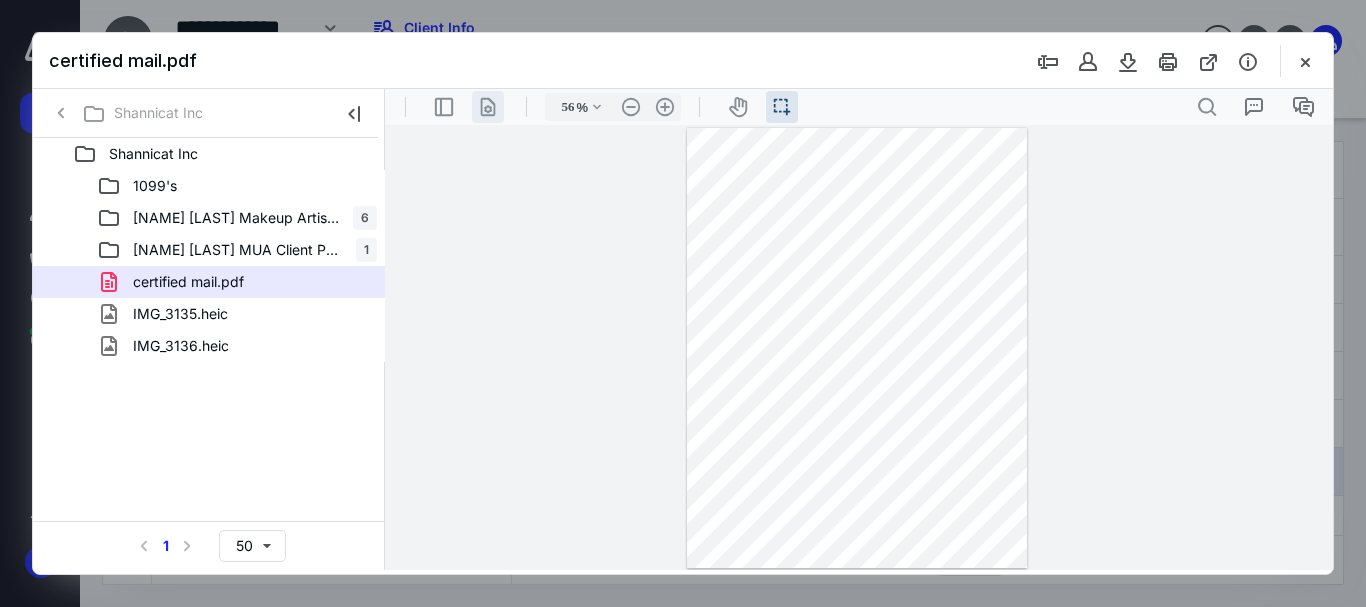 click on ".cls-1{fill:#abb0c4;} icon - header - page manipulation - line" at bounding box center (488, 107) 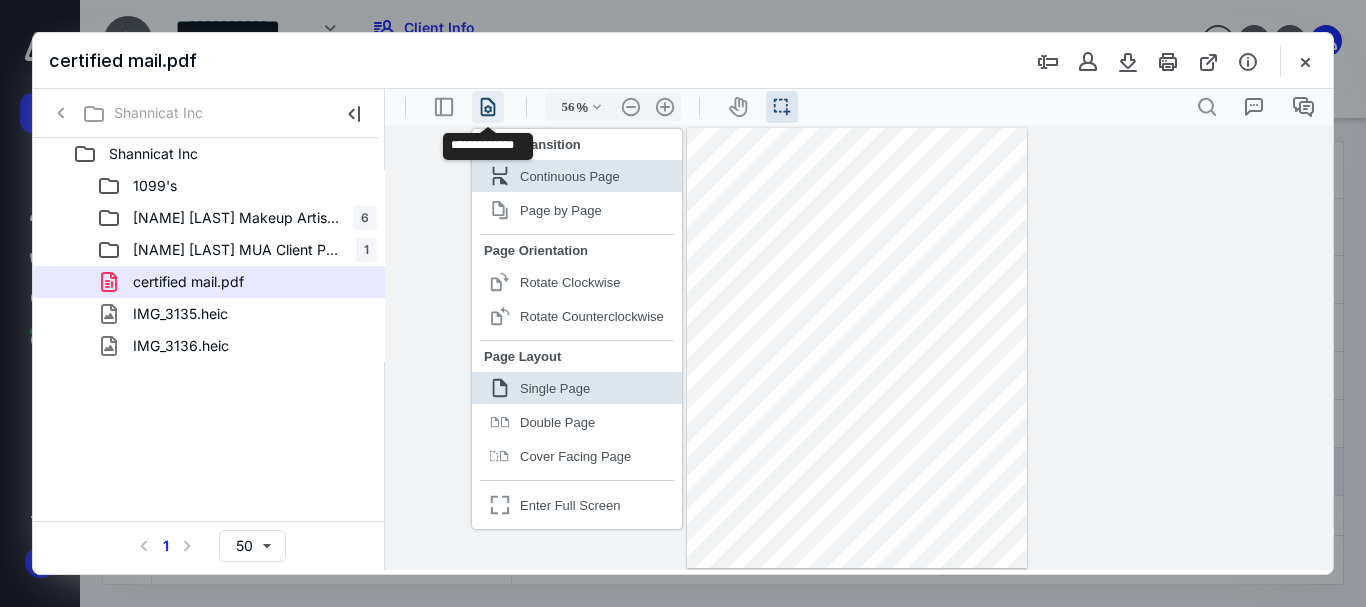 click on ".cls-1{fill:#abb0c4;} icon - header - page manipulation - line" at bounding box center (488, 107) 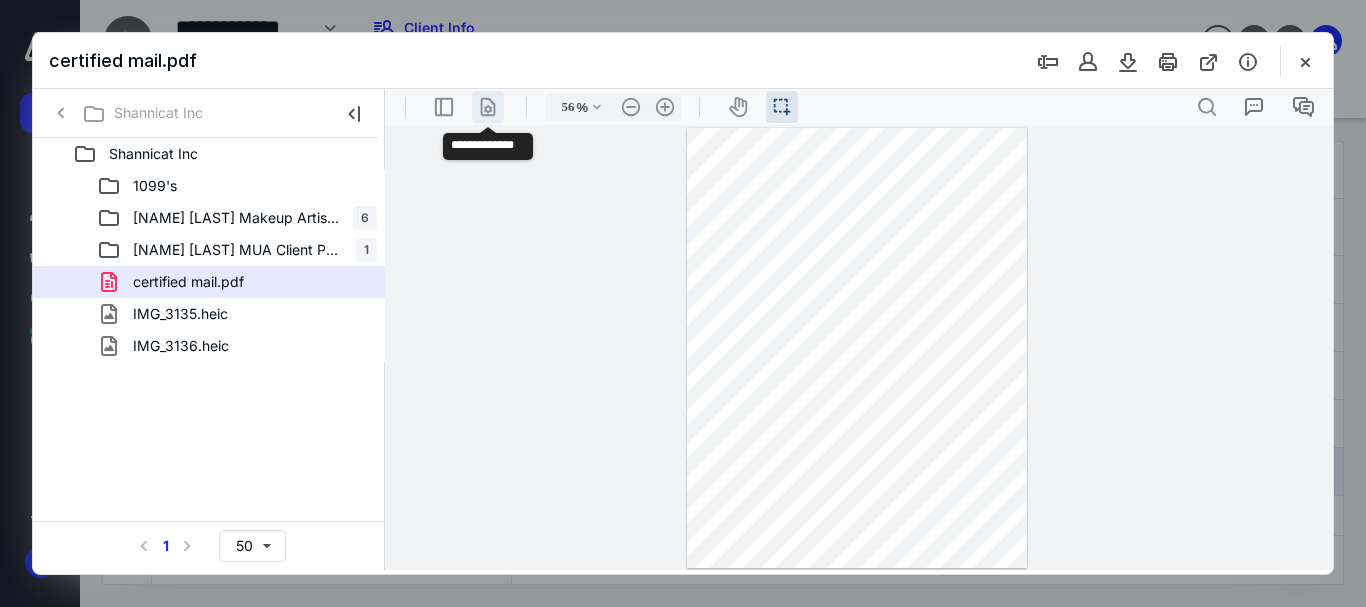click on ".cls-1{fill:#abb0c4;} icon - header - page manipulation - line" at bounding box center (488, 107) 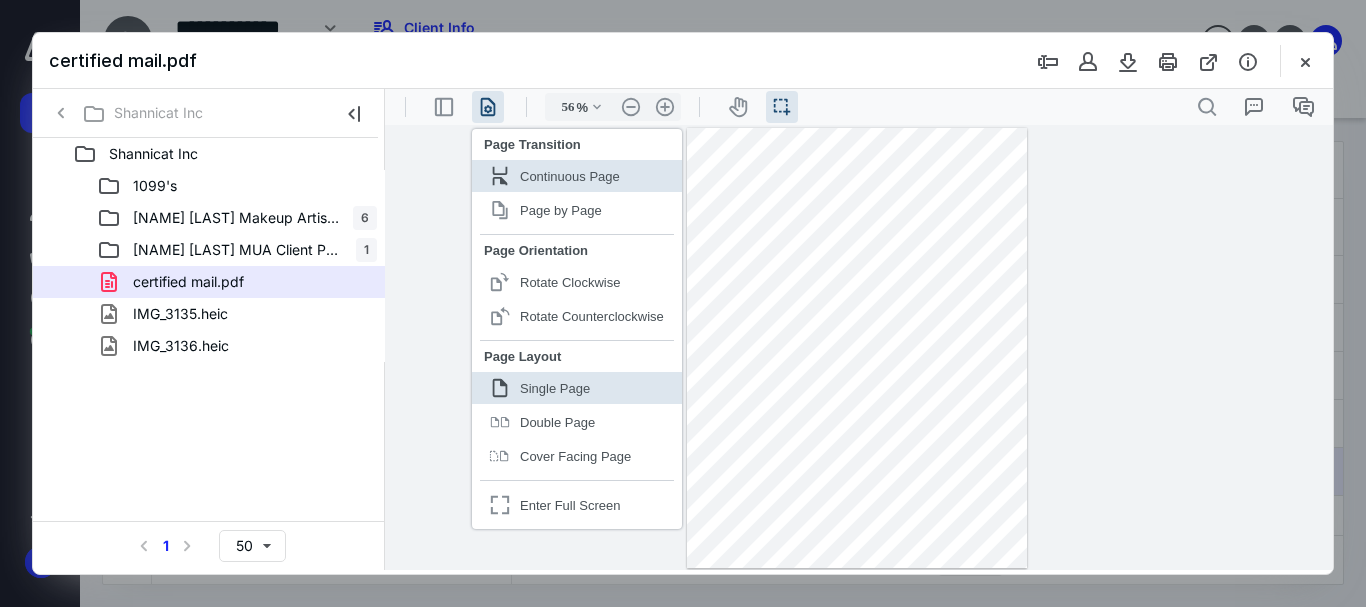 click on "**********" at bounding box center (859, 347) 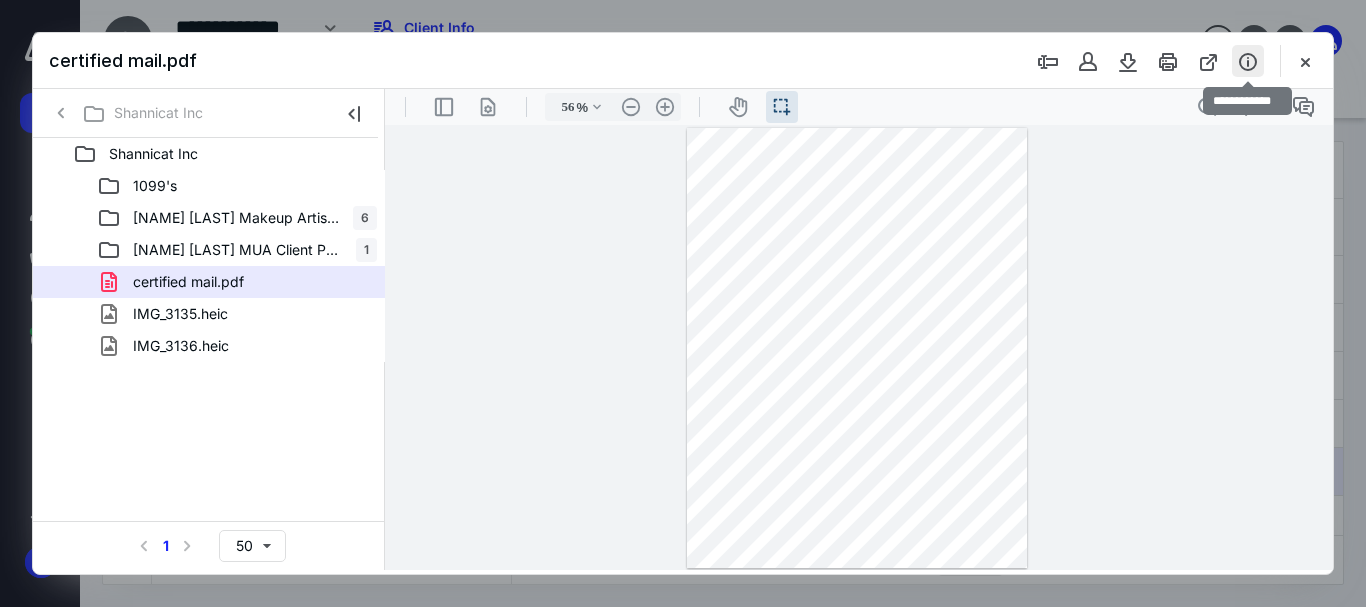 click at bounding box center [1248, 61] 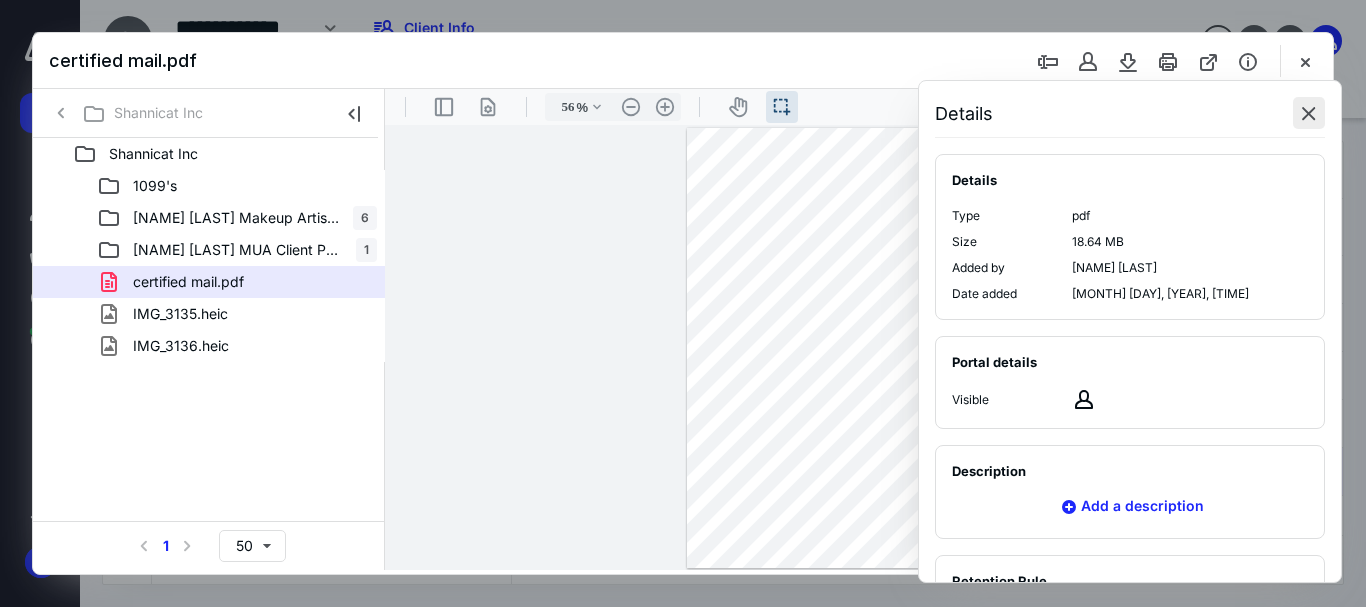 click at bounding box center (1309, 113) 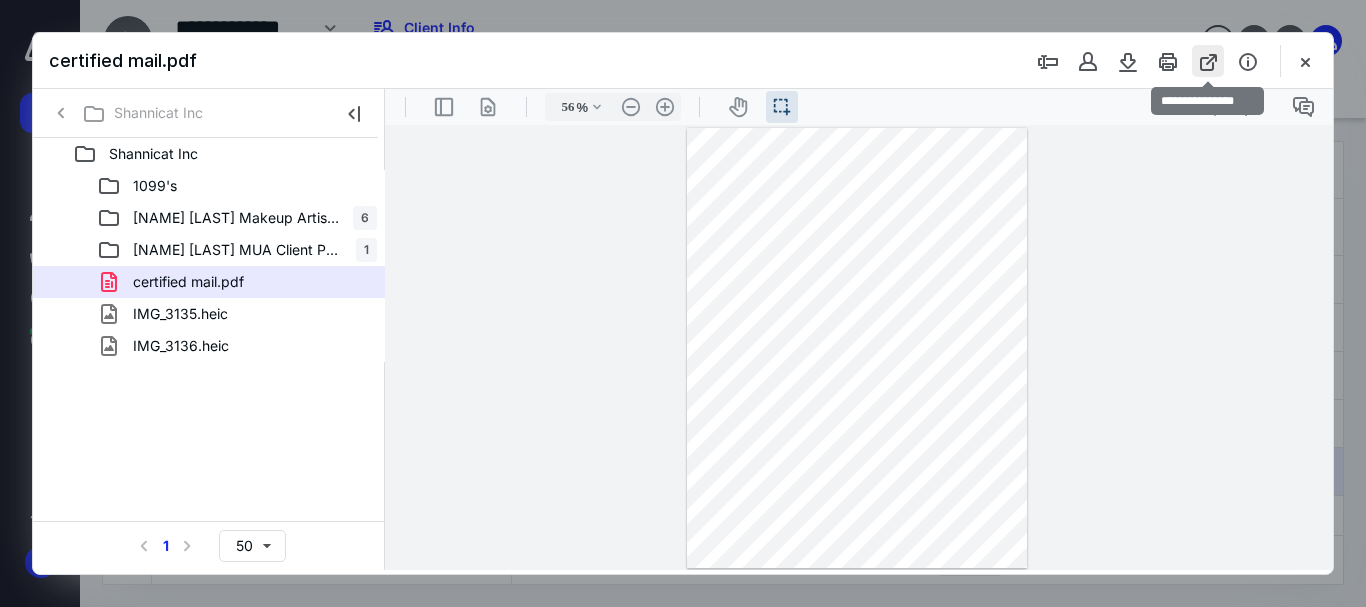 click at bounding box center [1208, 61] 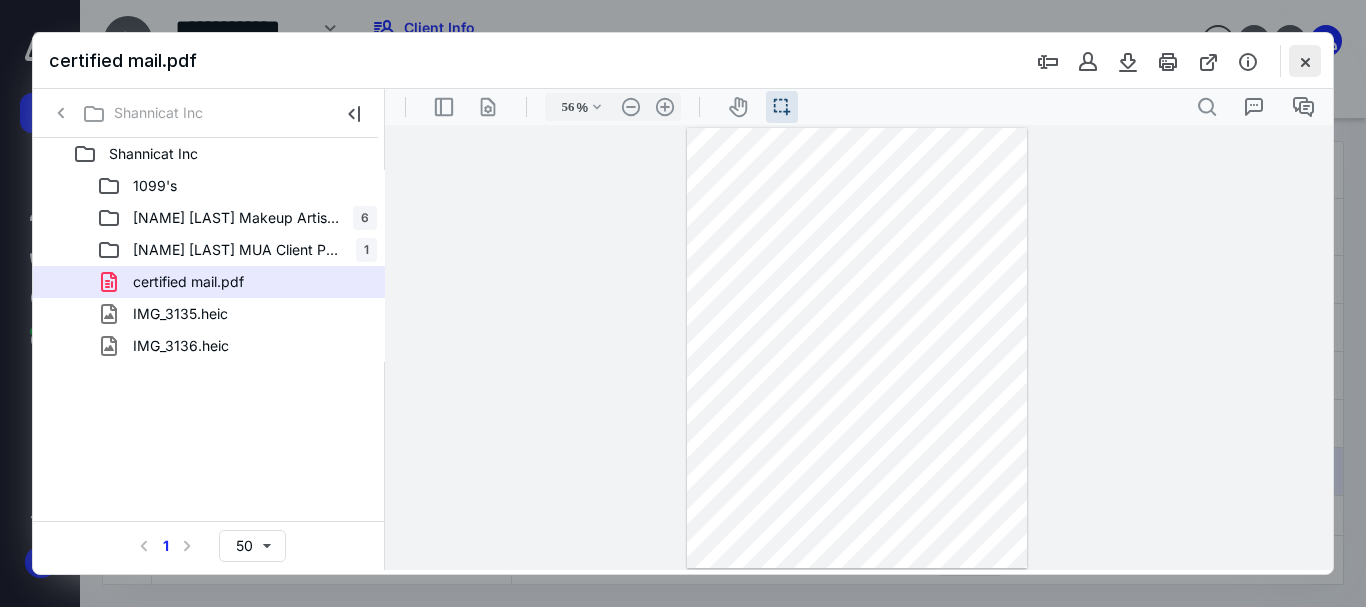 click at bounding box center (1305, 61) 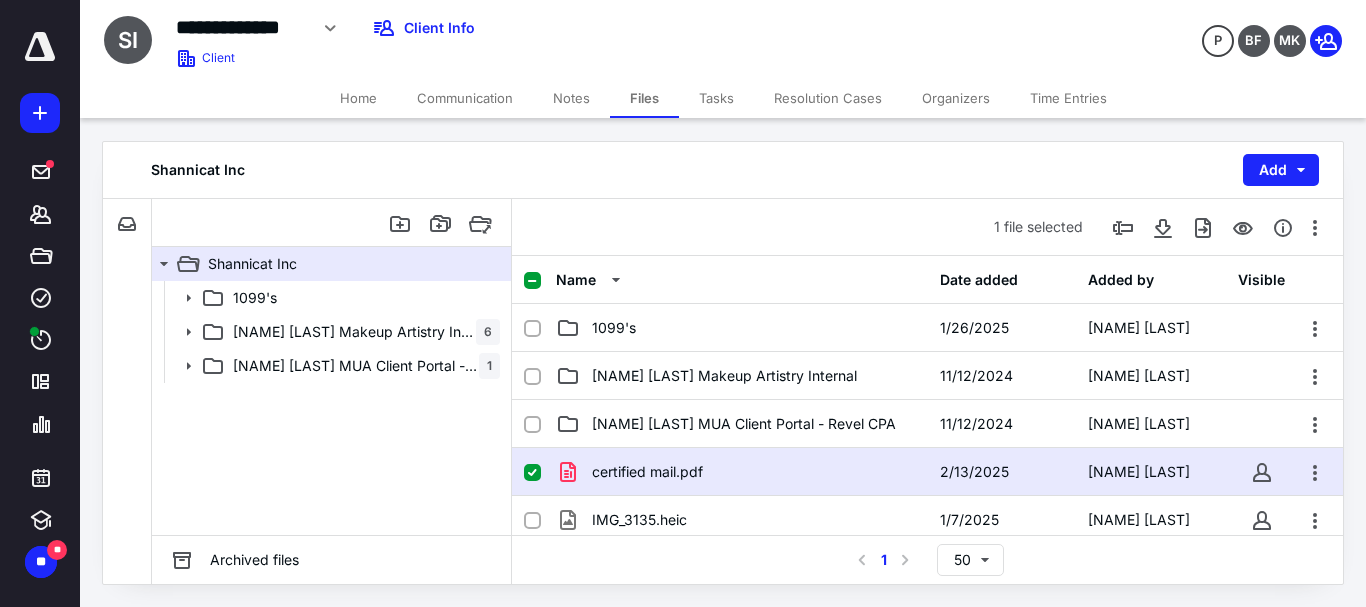click on "1099's Shannon O'Brien Makeup Artistry Internal 6 Shannon O'Brien MUA Client Portal - Revel CPA 1" at bounding box center (331, 408) 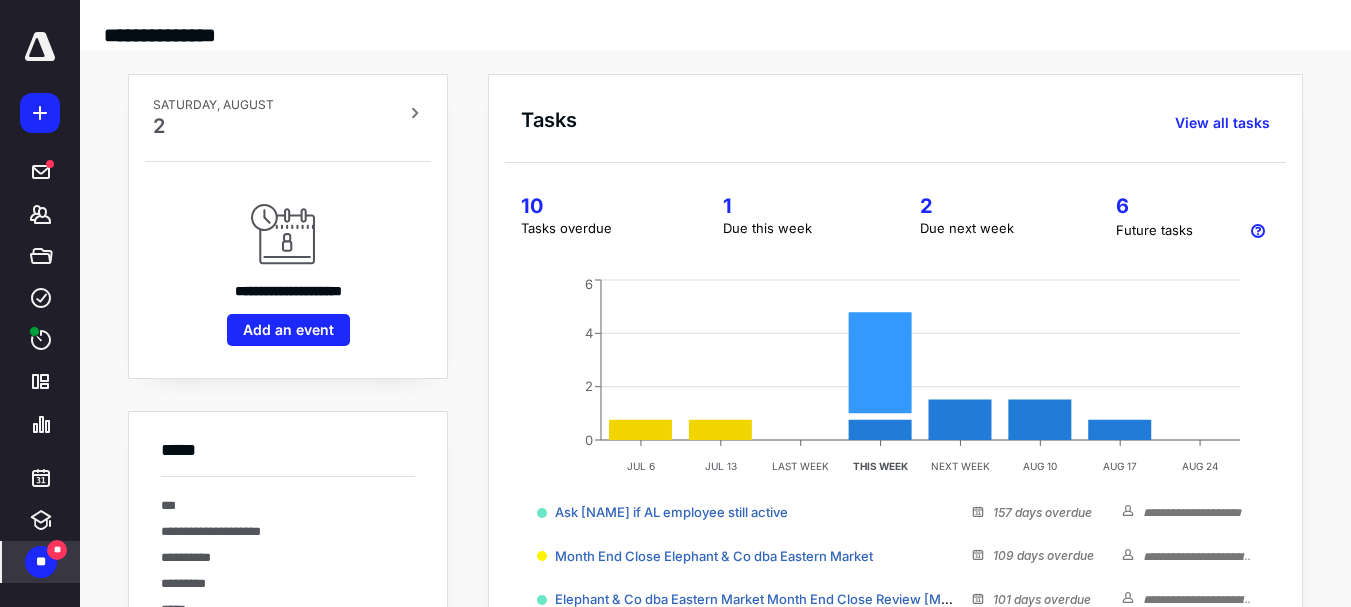click on "**" at bounding box center [41, 562] 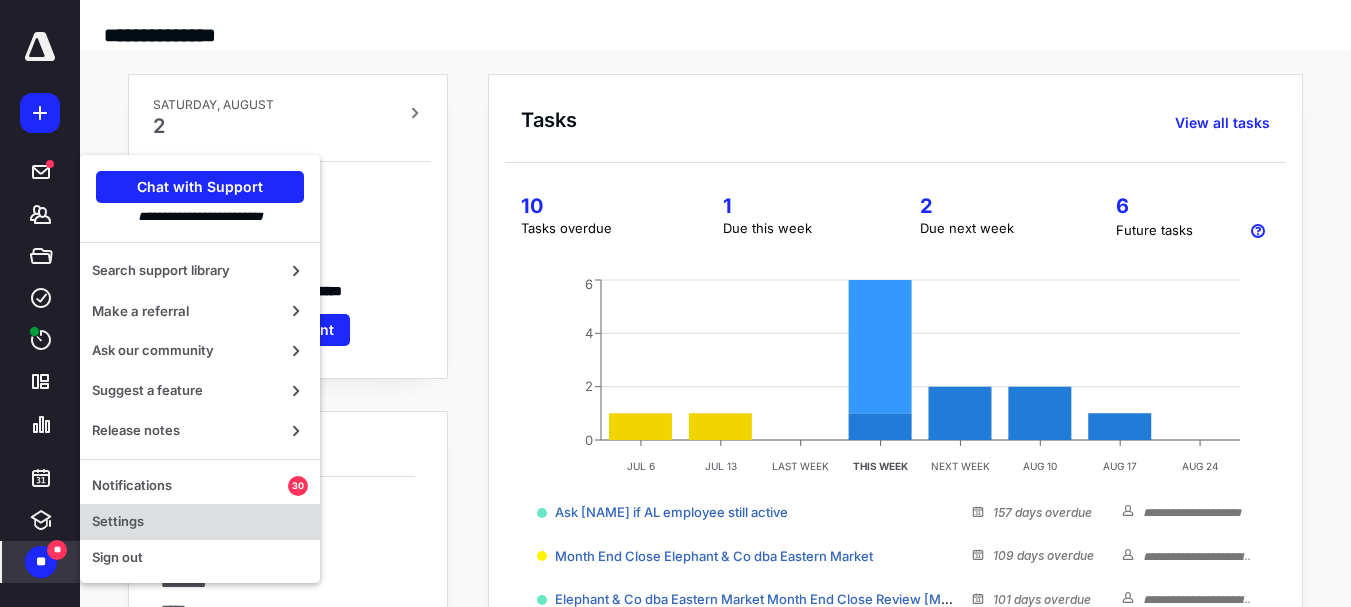 click on "Settings" at bounding box center (200, 522) 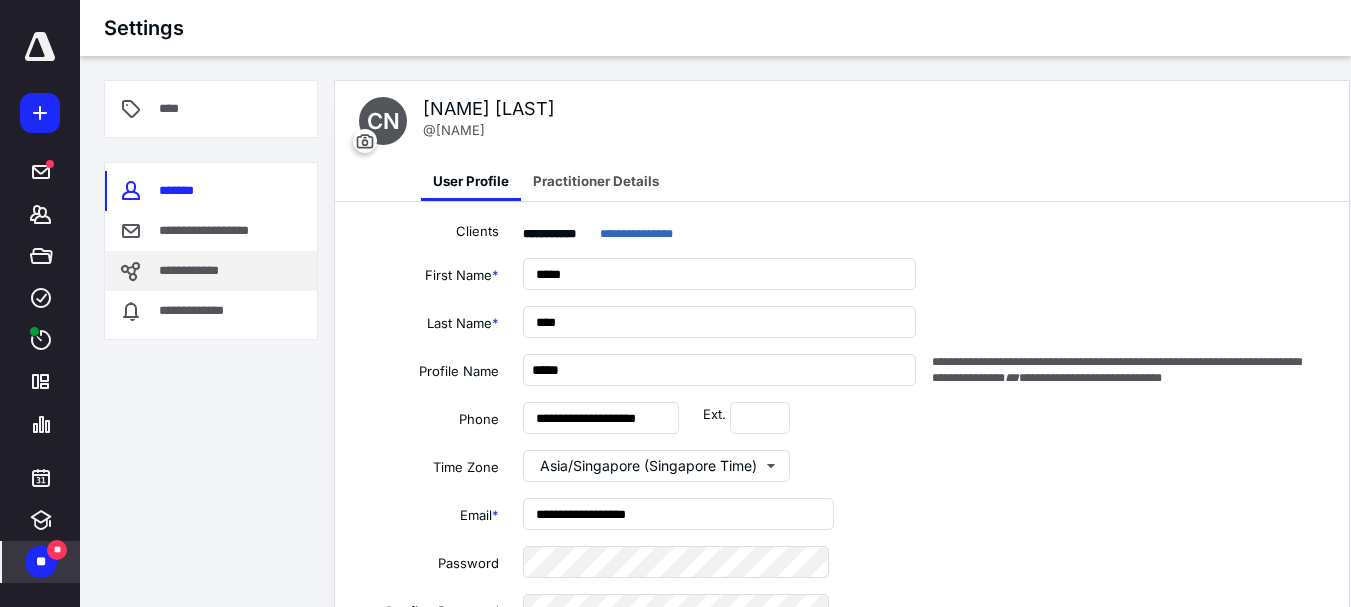type on "**********" 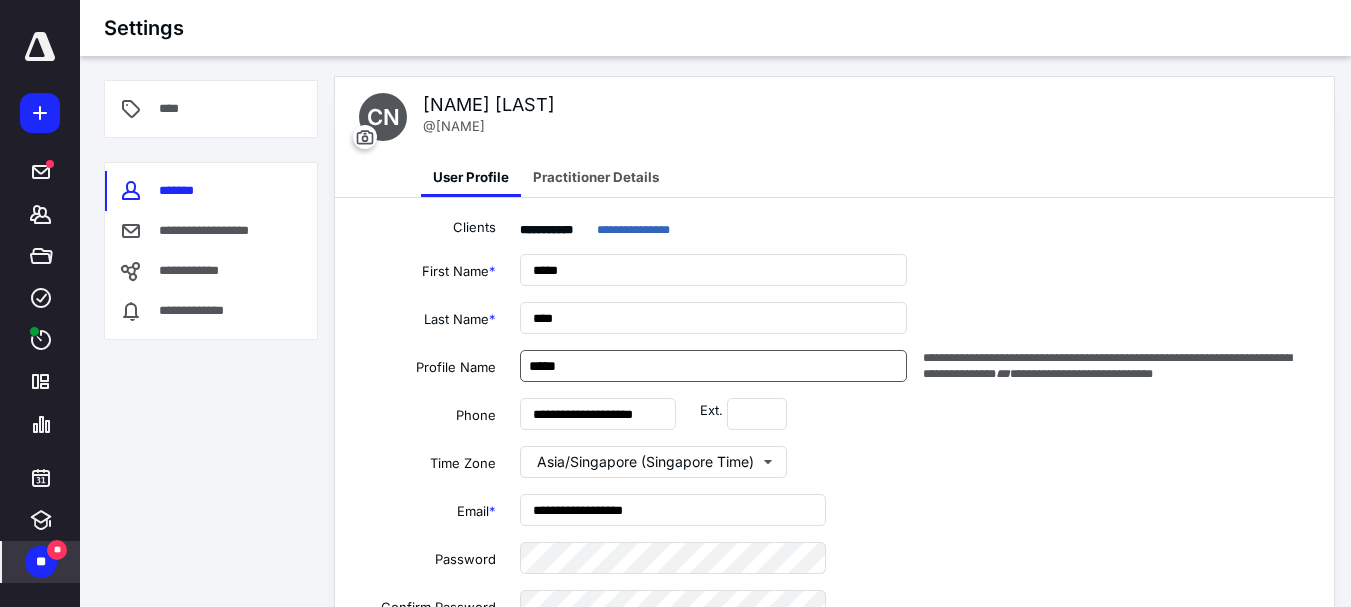 scroll, scrollTop: 0, scrollLeft: 0, axis: both 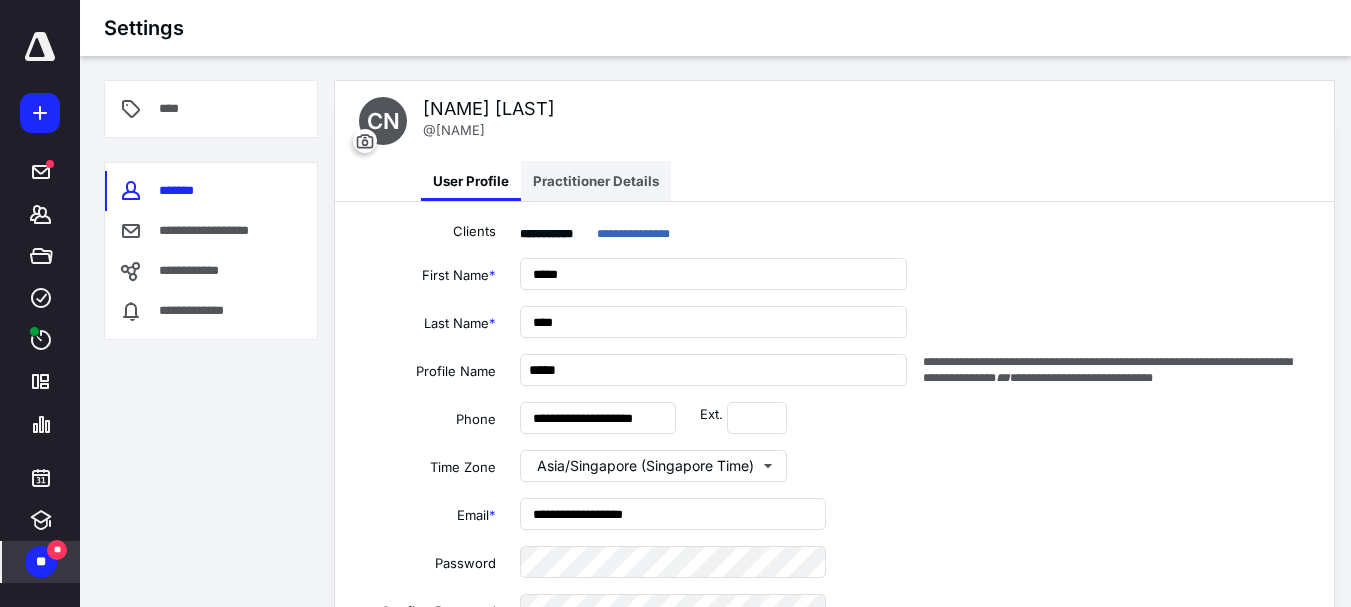 click on "Practitioner Details" at bounding box center [596, 181] 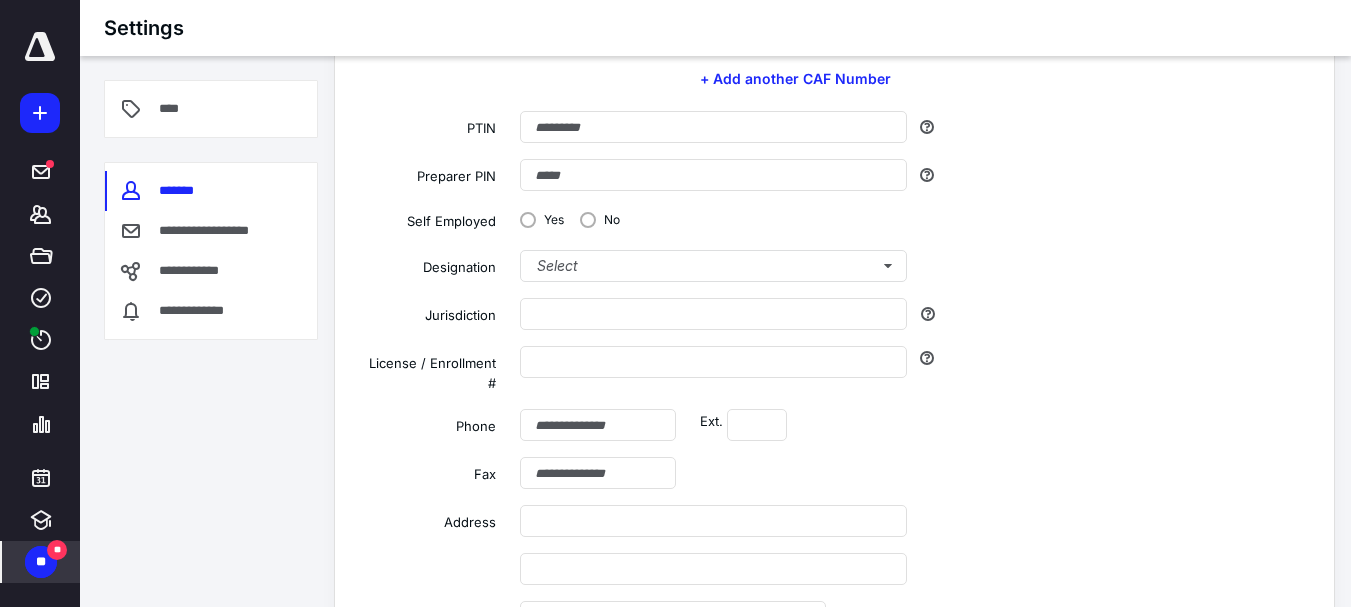 scroll, scrollTop: 135, scrollLeft: 0, axis: vertical 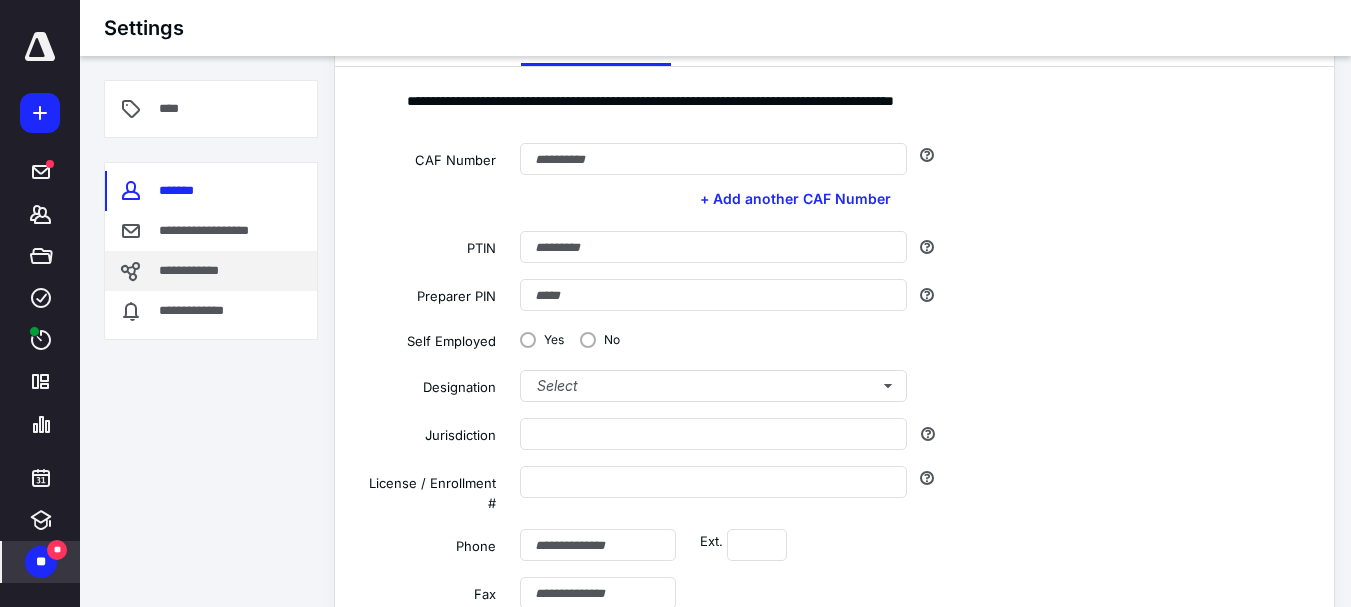 click on "**********" at bounding box center [195, 271] 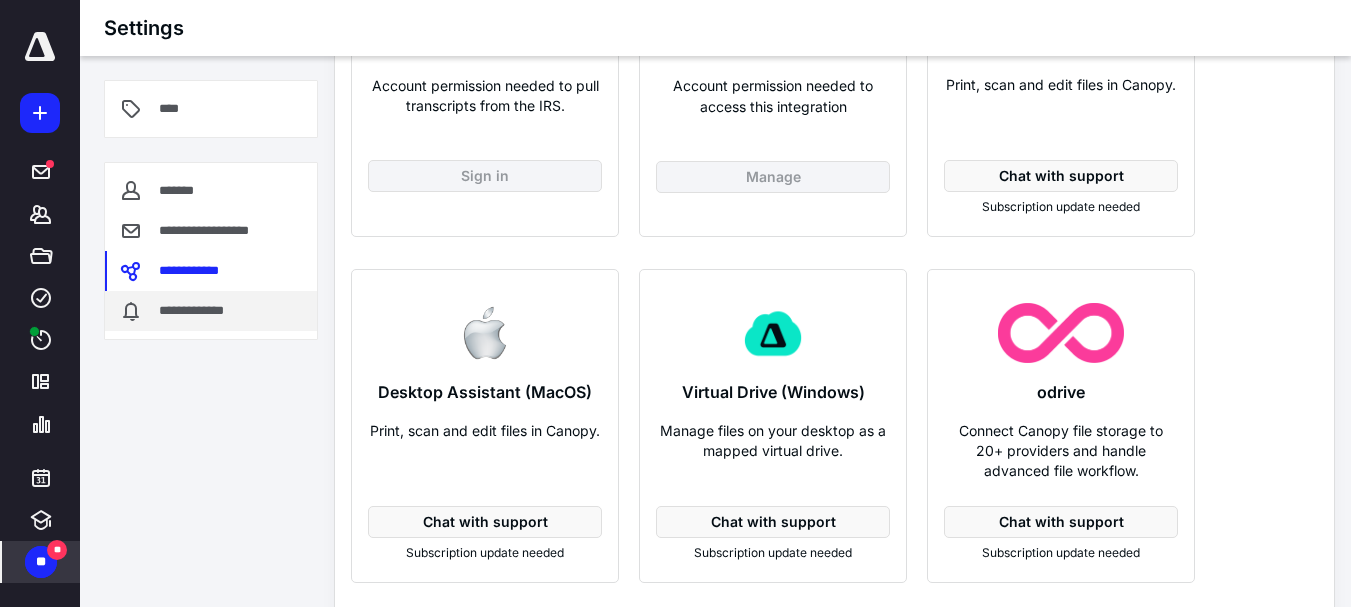 scroll, scrollTop: 139, scrollLeft: 0, axis: vertical 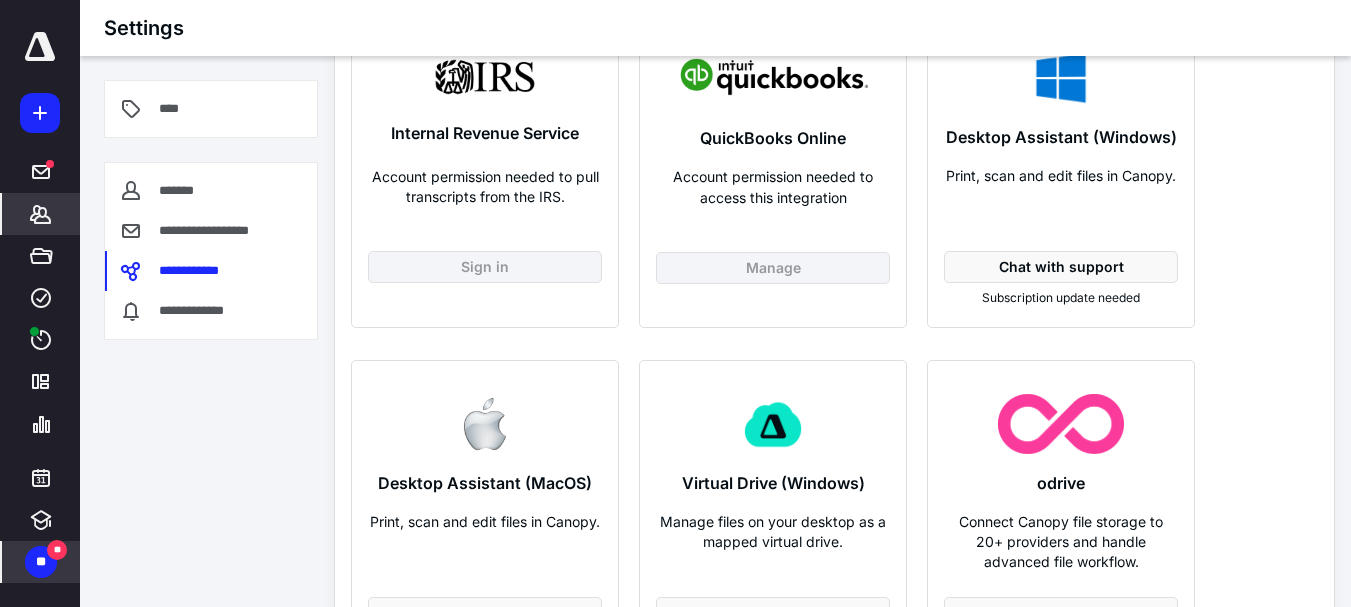 click 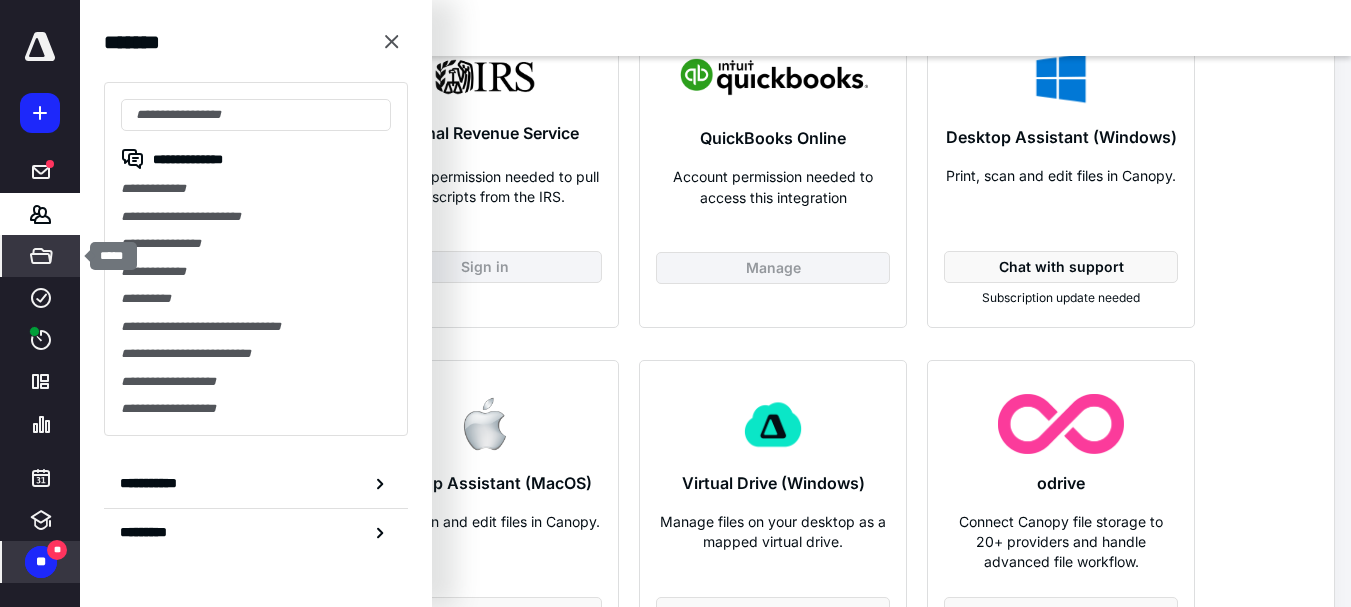 click 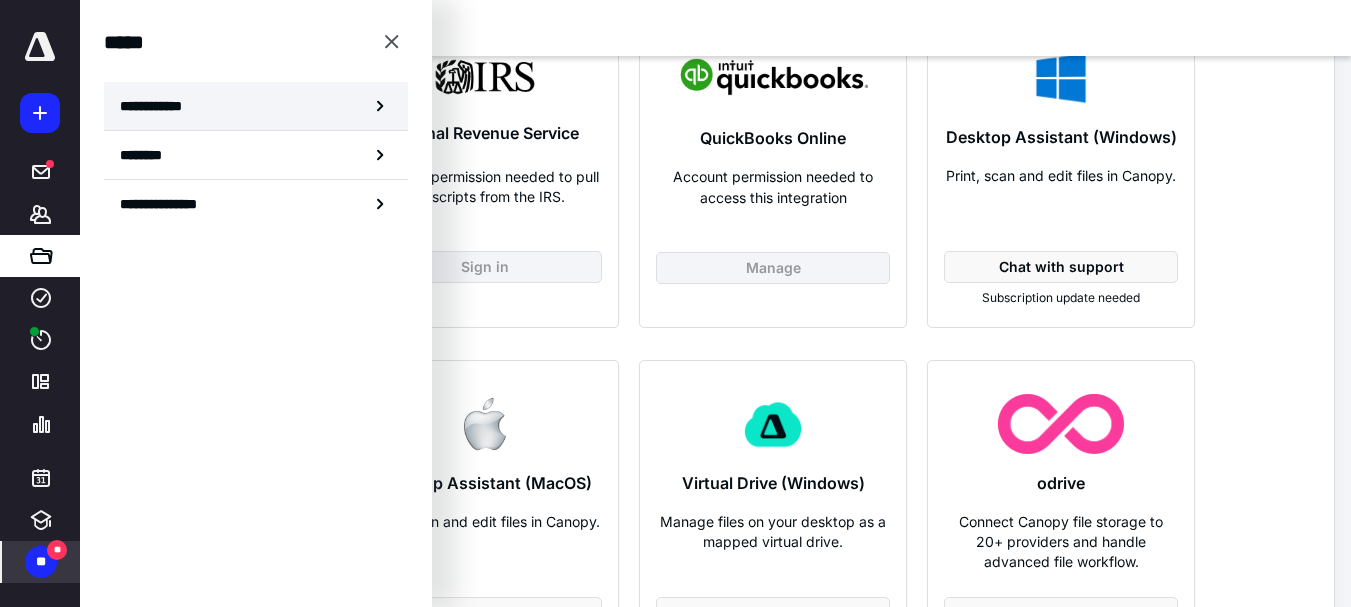 click on "**********" at bounding box center [256, 106] 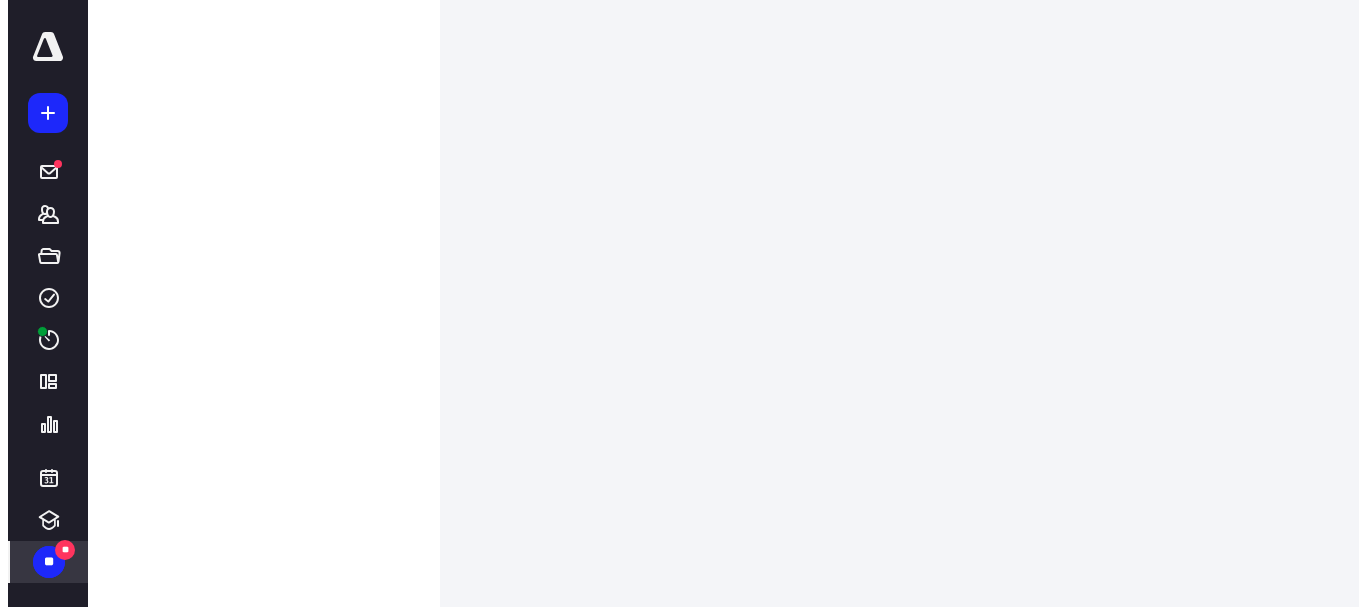 scroll, scrollTop: 0, scrollLeft: 0, axis: both 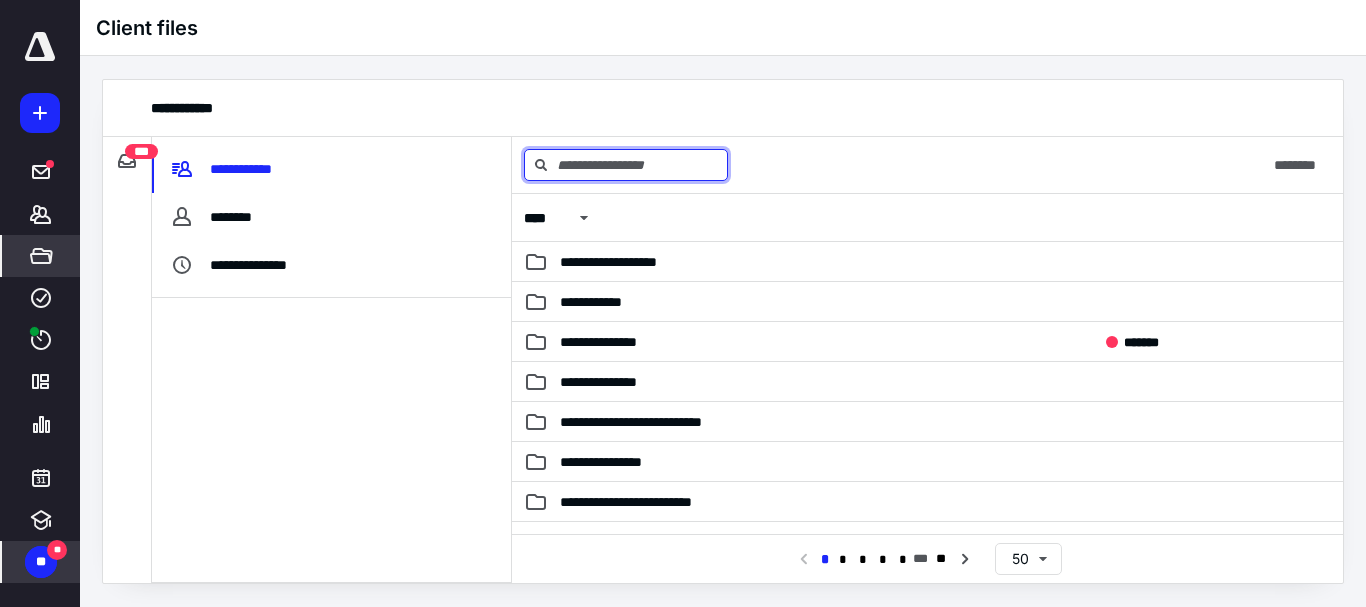 click at bounding box center (626, 165) 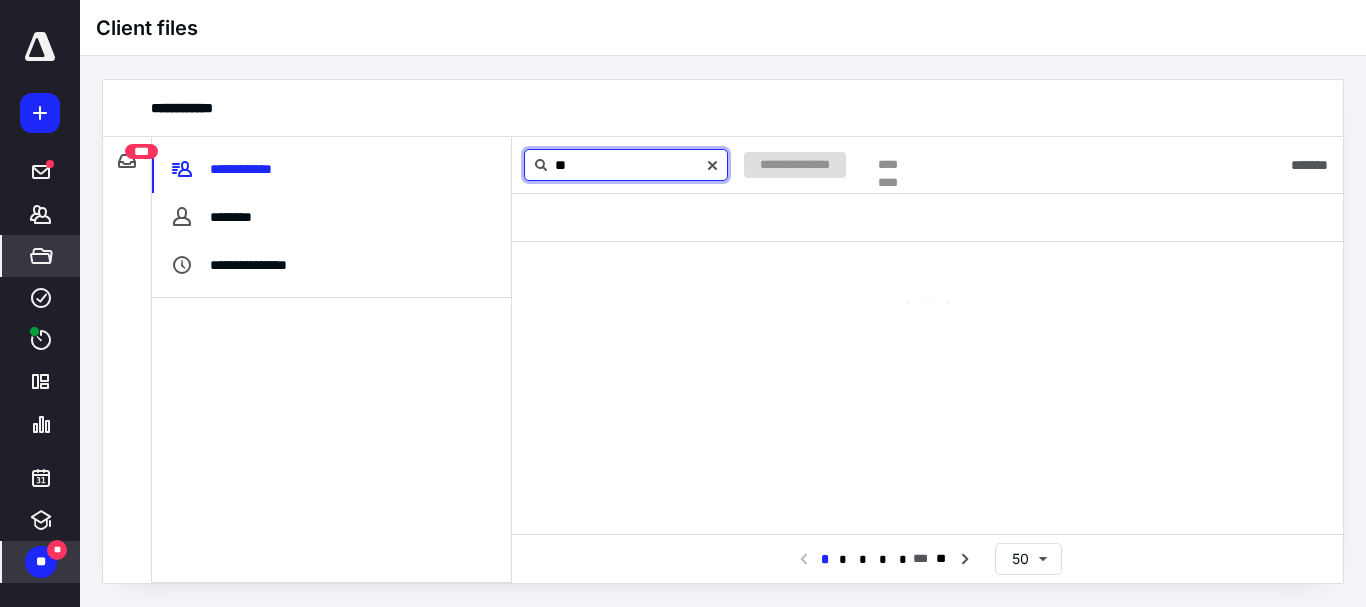 type on "*" 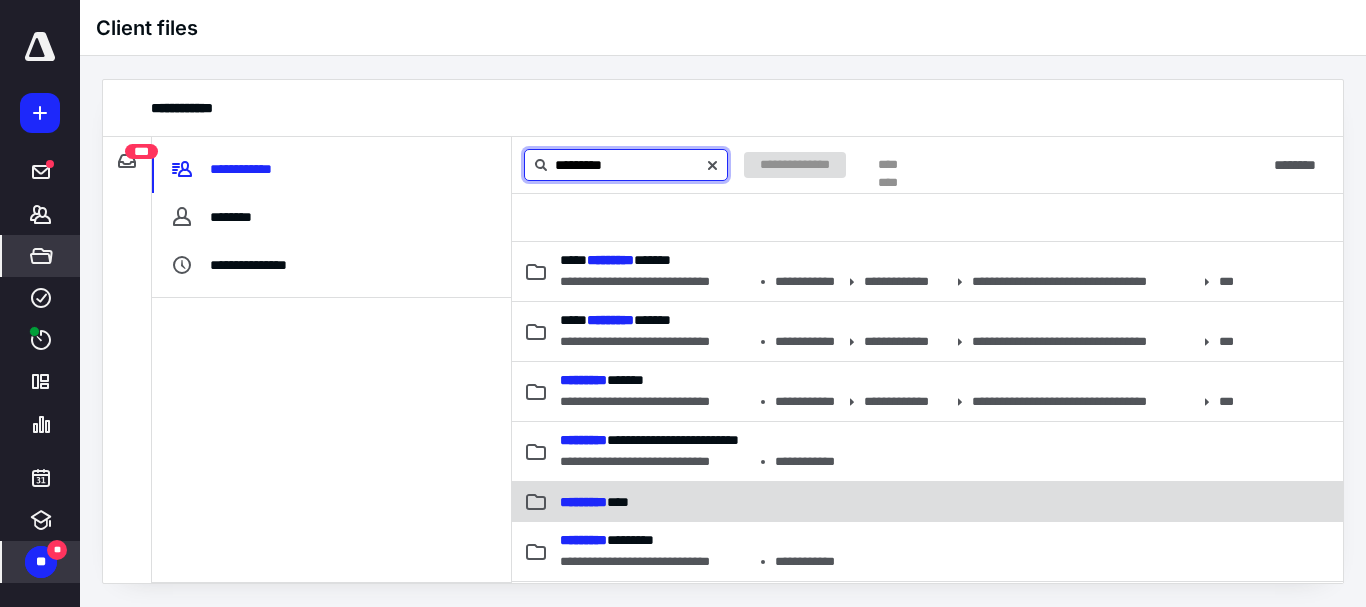 type on "*********" 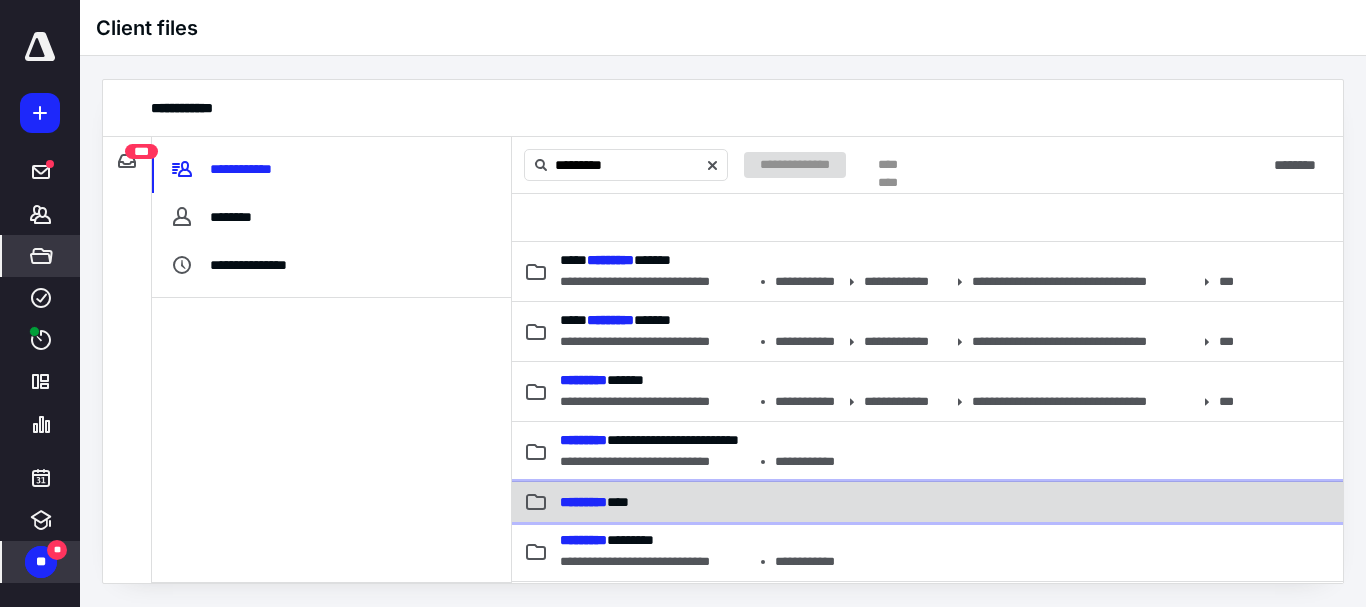 click on "*********" at bounding box center [583, 502] 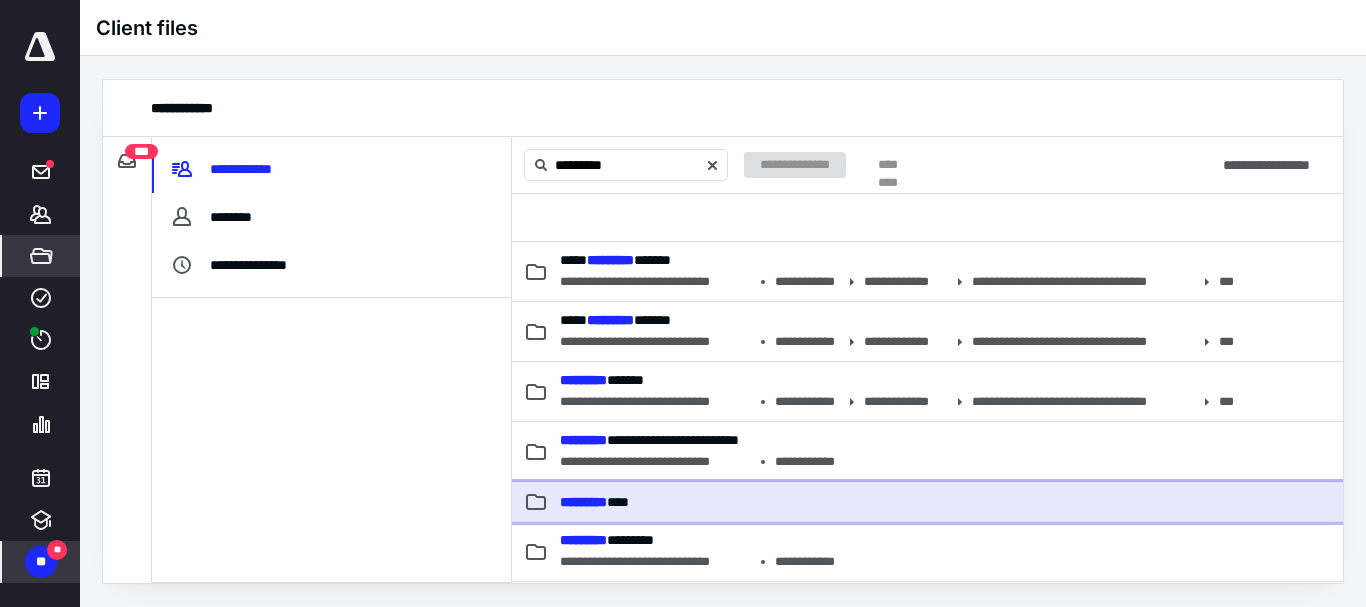 click on "********* ***" at bounding box center (594, 502) 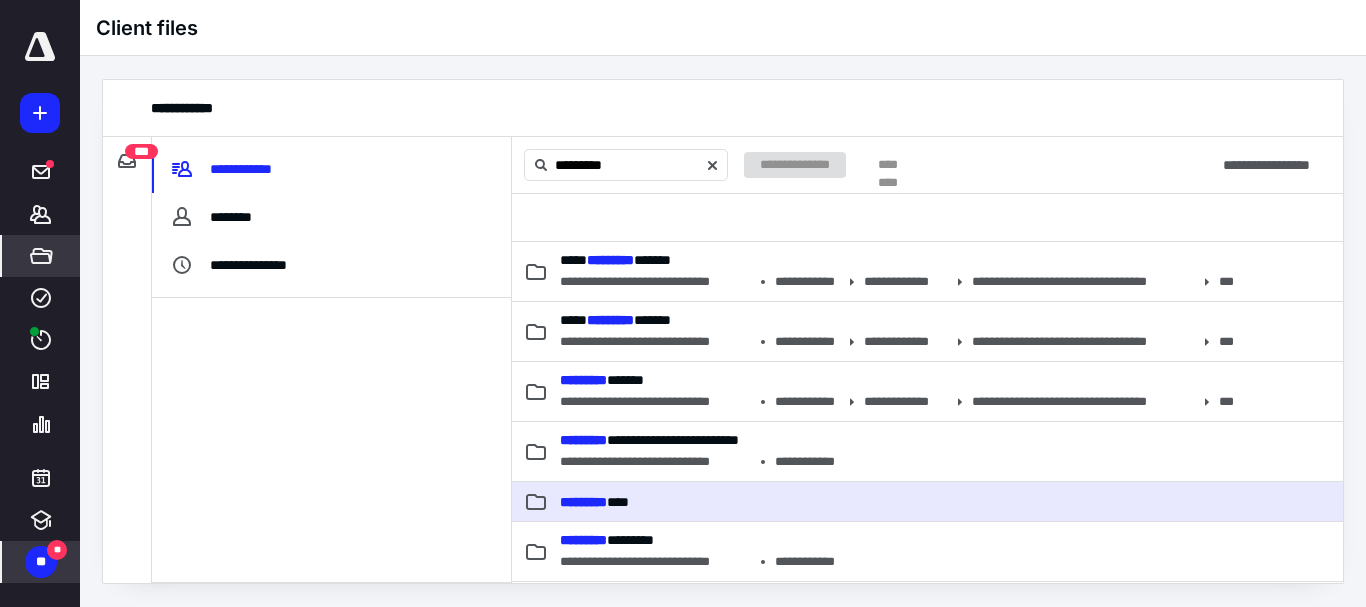 type 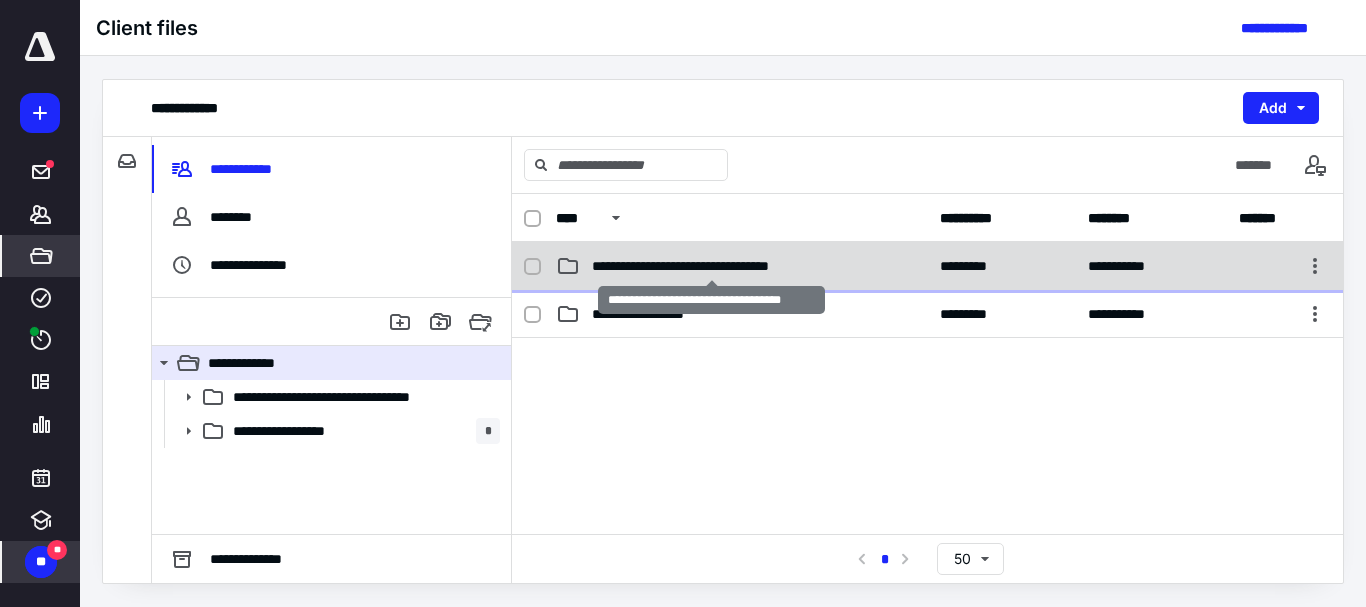 click on "**********" at bounding box center (712, 266) 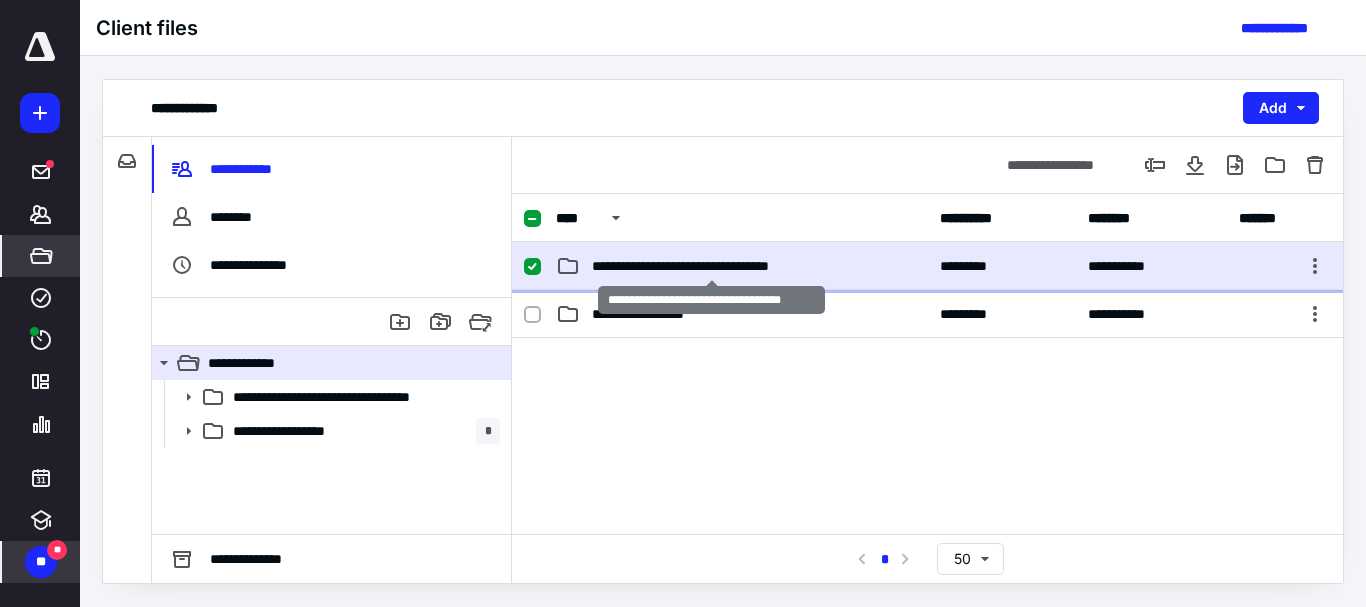 click on "**********" at bounding box center (712, 266) 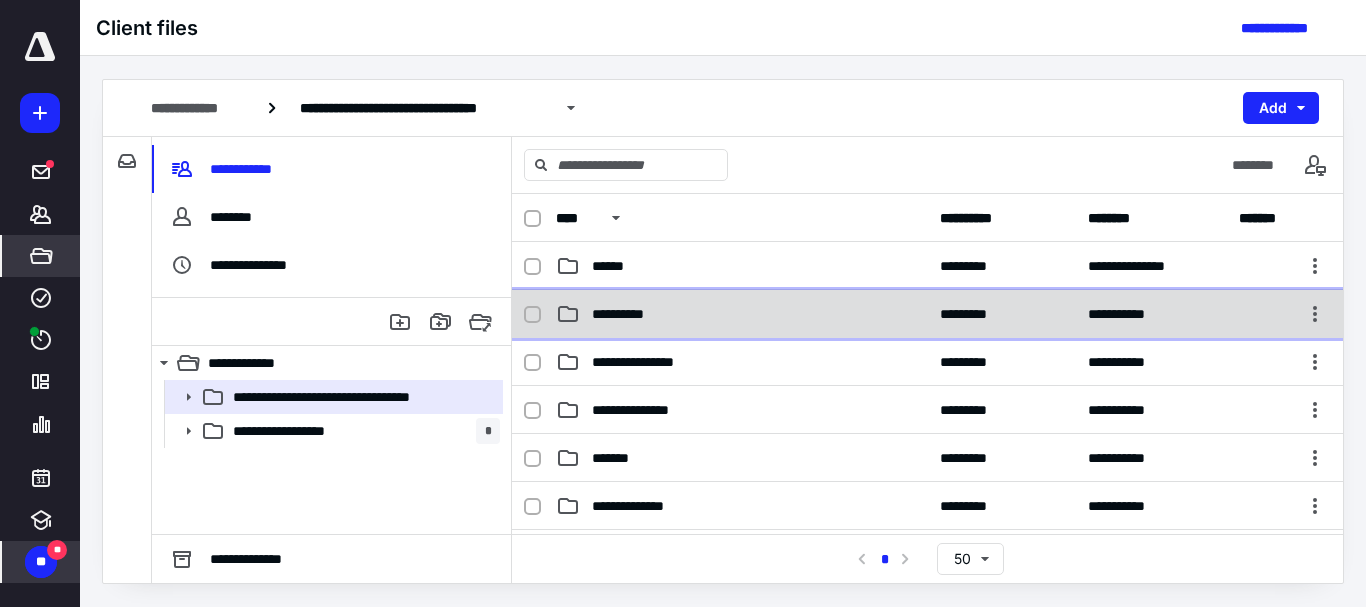 click on "**********" at bounding box center (629, 314) 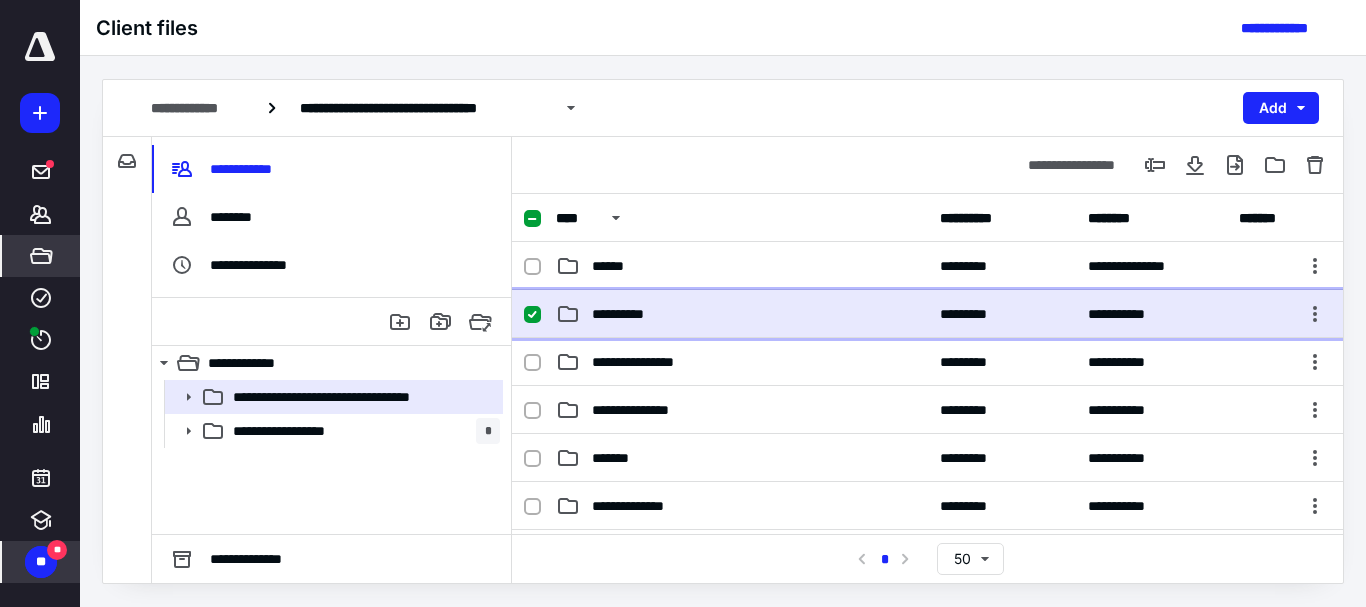 checkbox on "true" 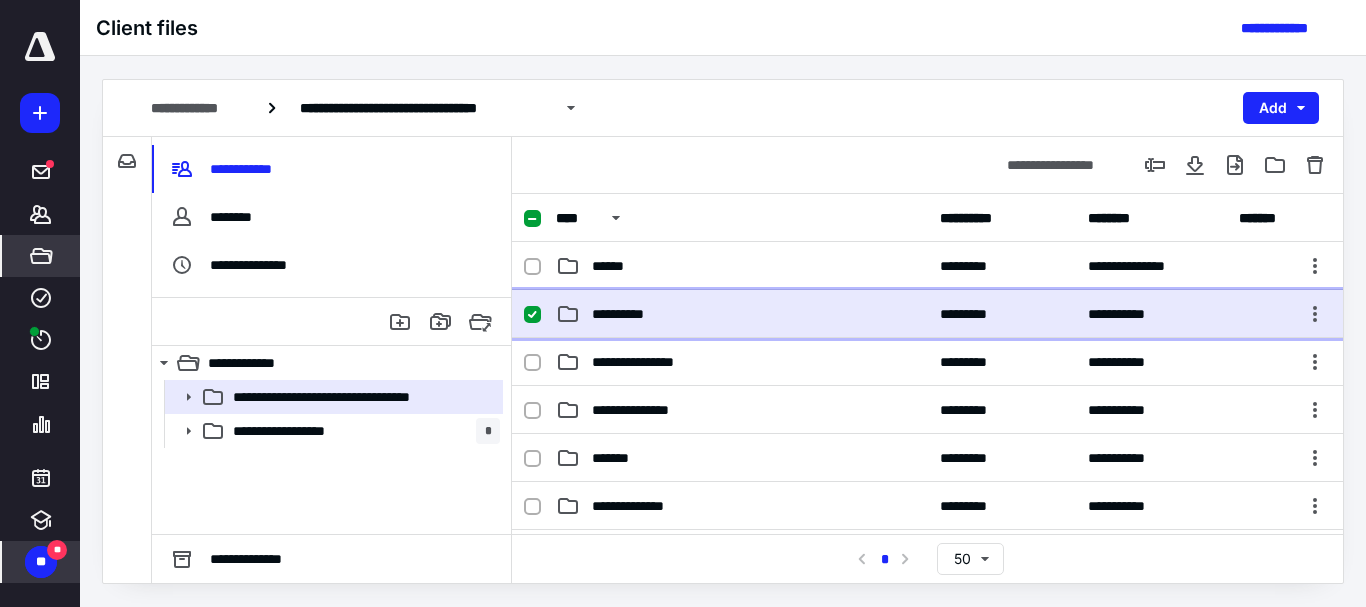 click on "**********" at bounding box center [629, 314] 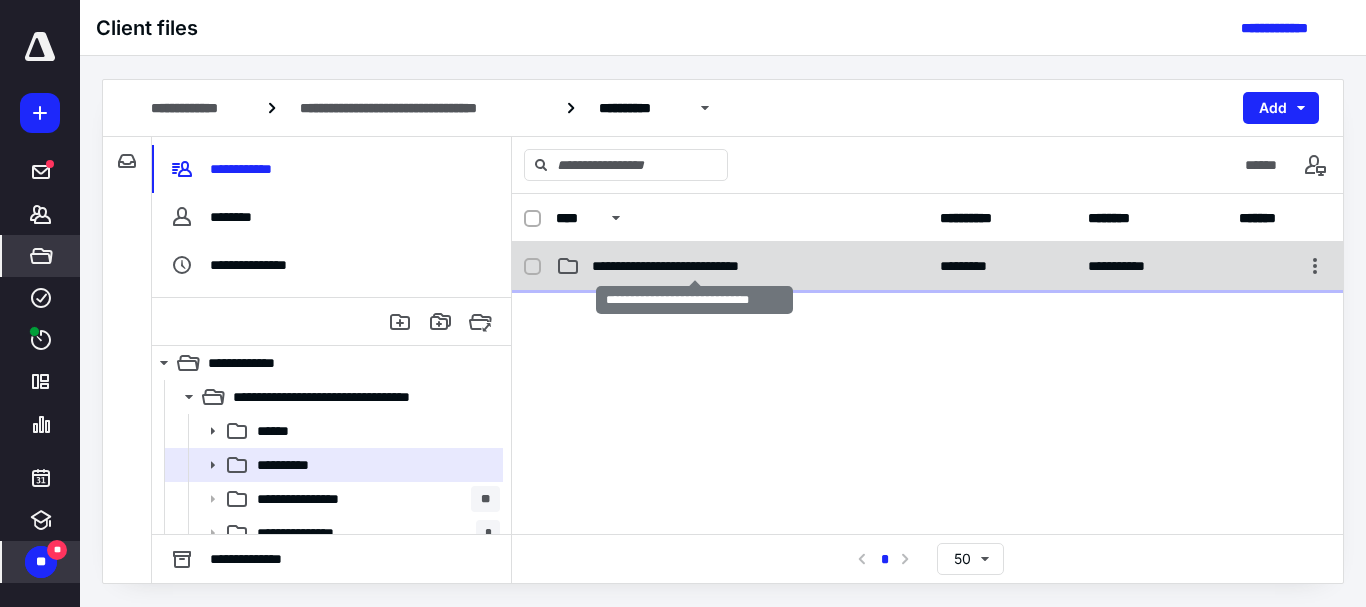 click on "**********" at bounding box center [694, 266] 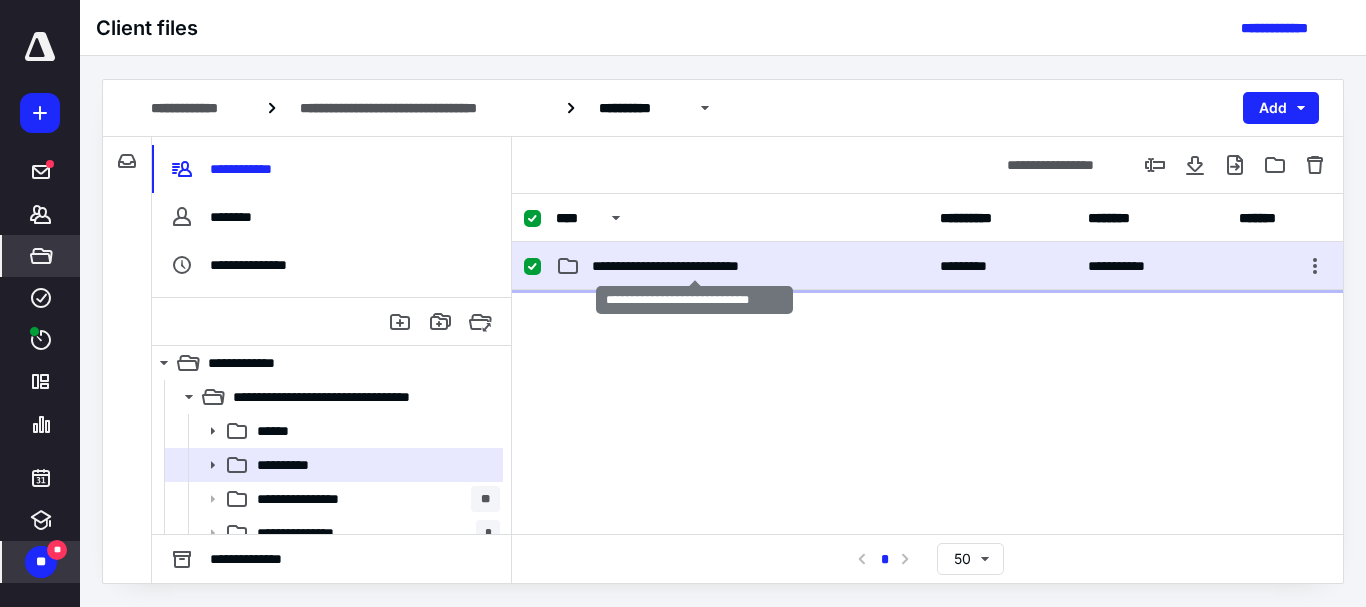 click on "**********" at bounding box center (694, 266) 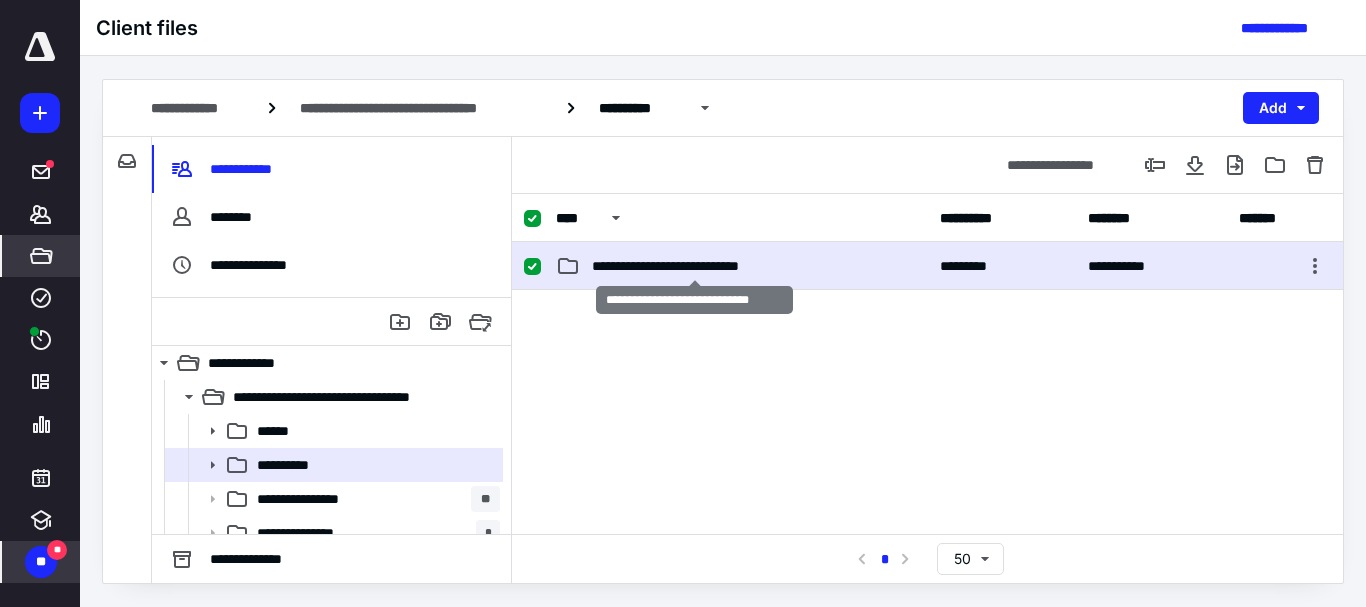checkbox on "false" 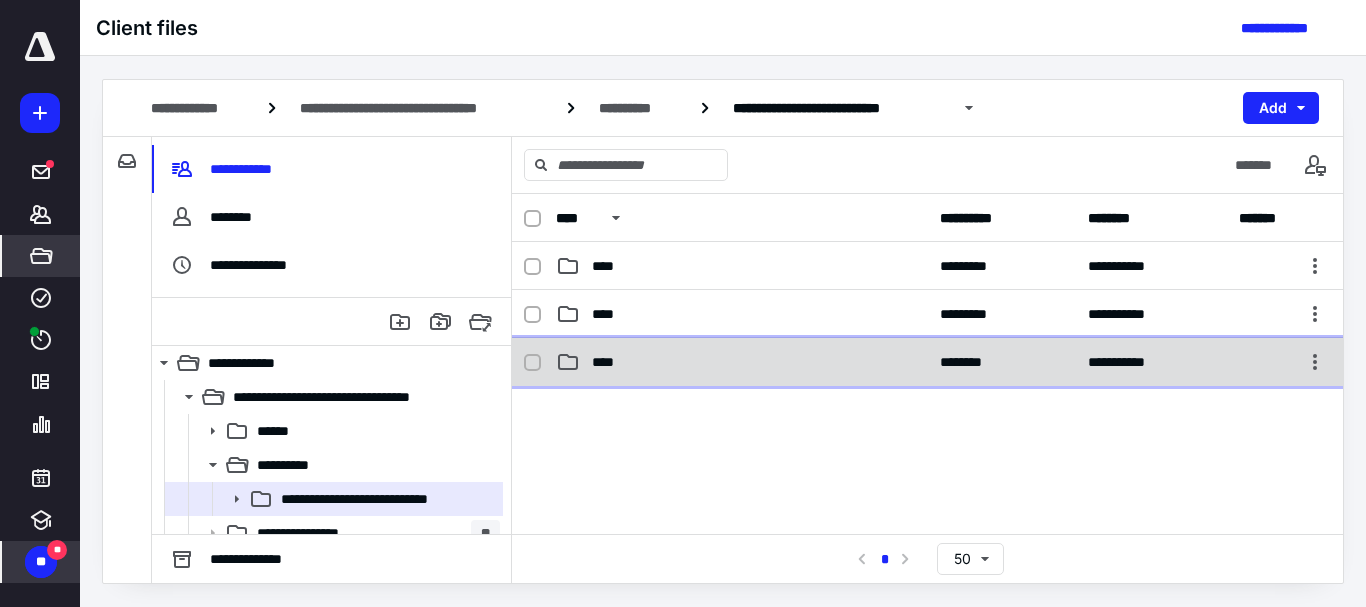 click on "****" at bounding box center [609, 362] 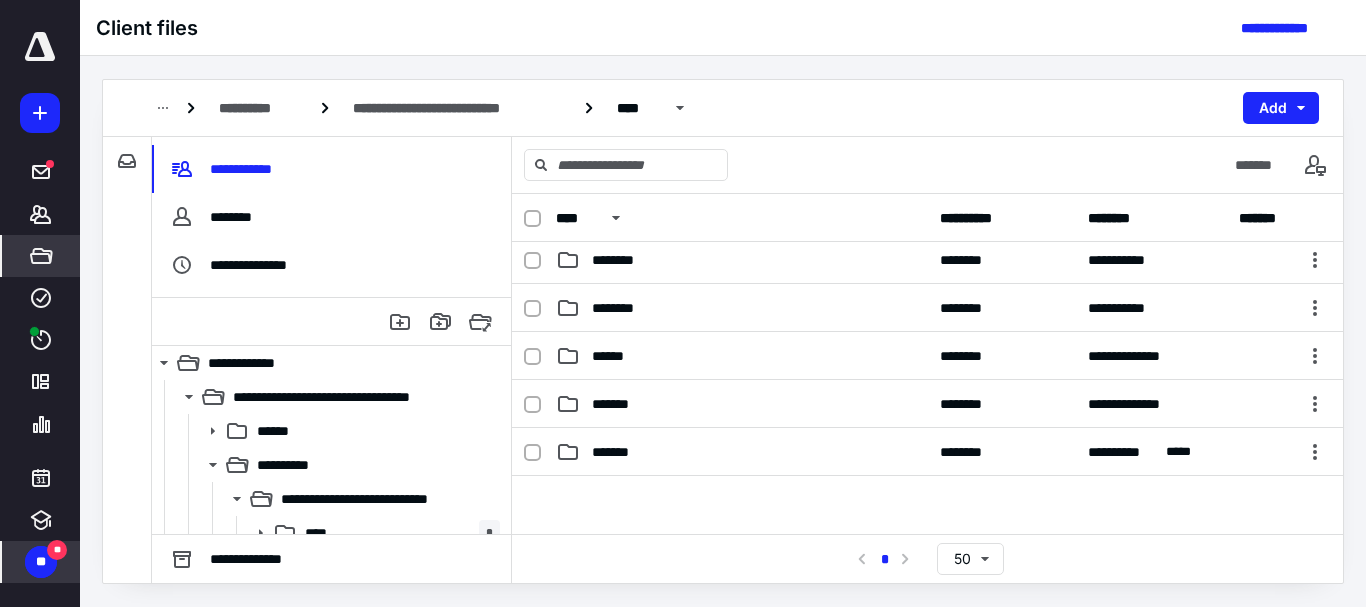 scroll, scrollTop: 200, scrollLeft: 0, axis: vertical 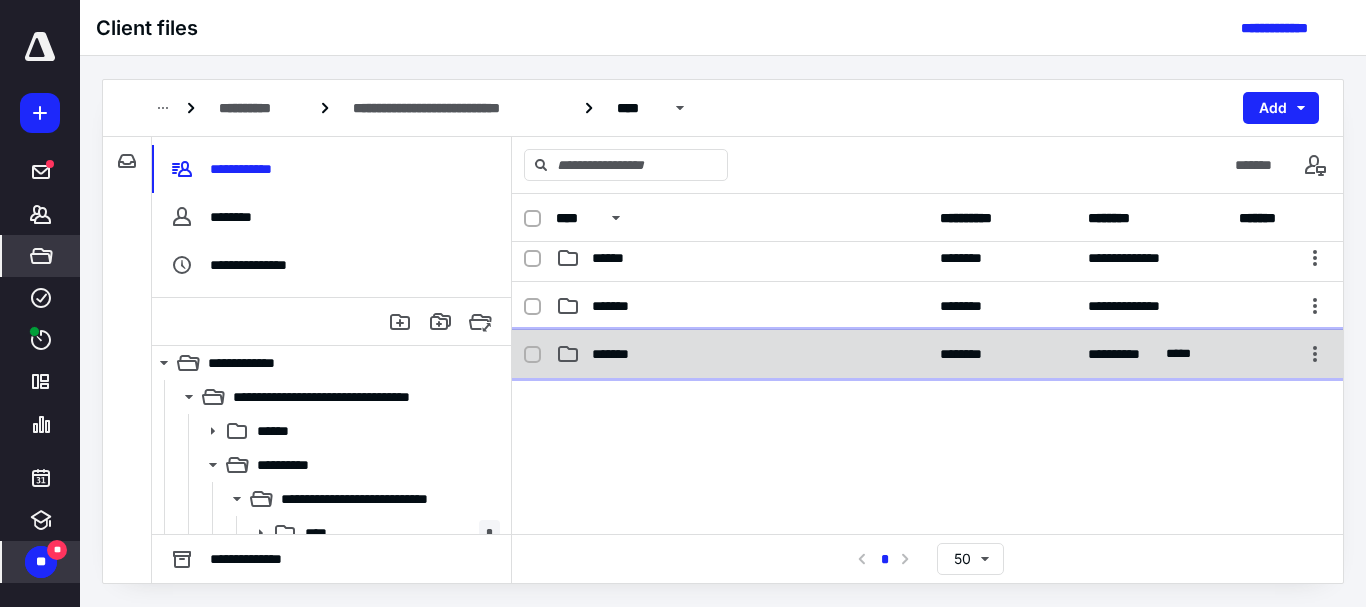click on "*******" at bounding box center [616, 354] 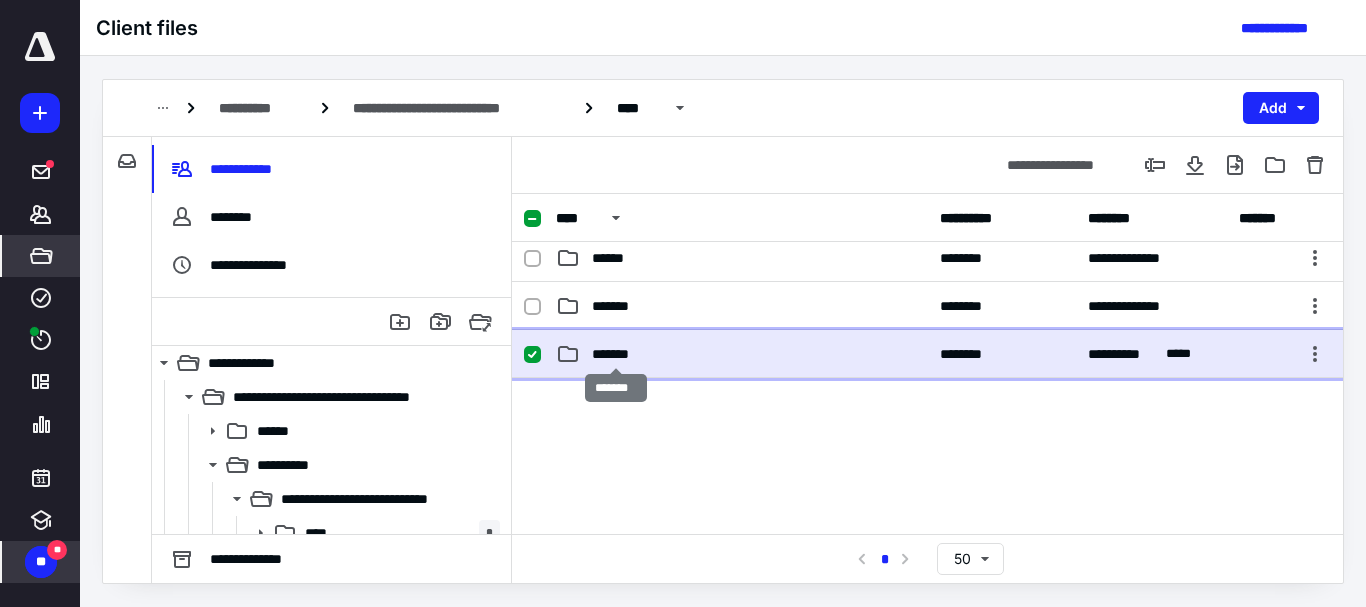 click on "*******" at bounding box center [616, 354] 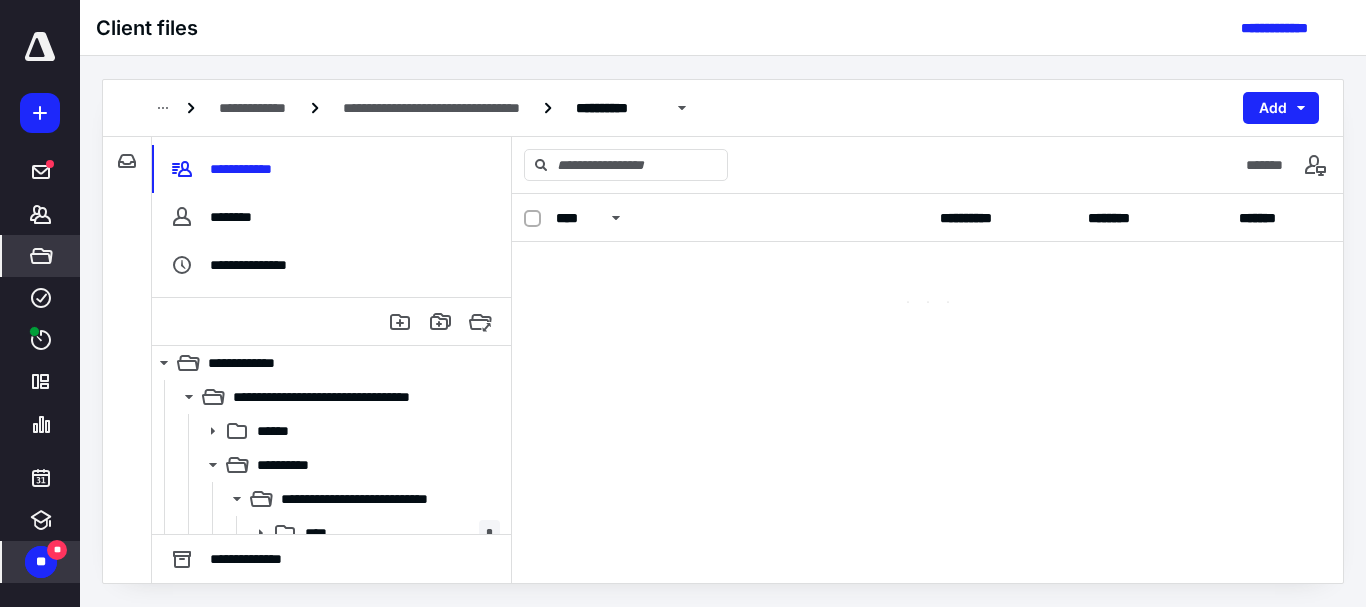 scroll, scrollTop: 0, scrollLeft: 0, axis: both 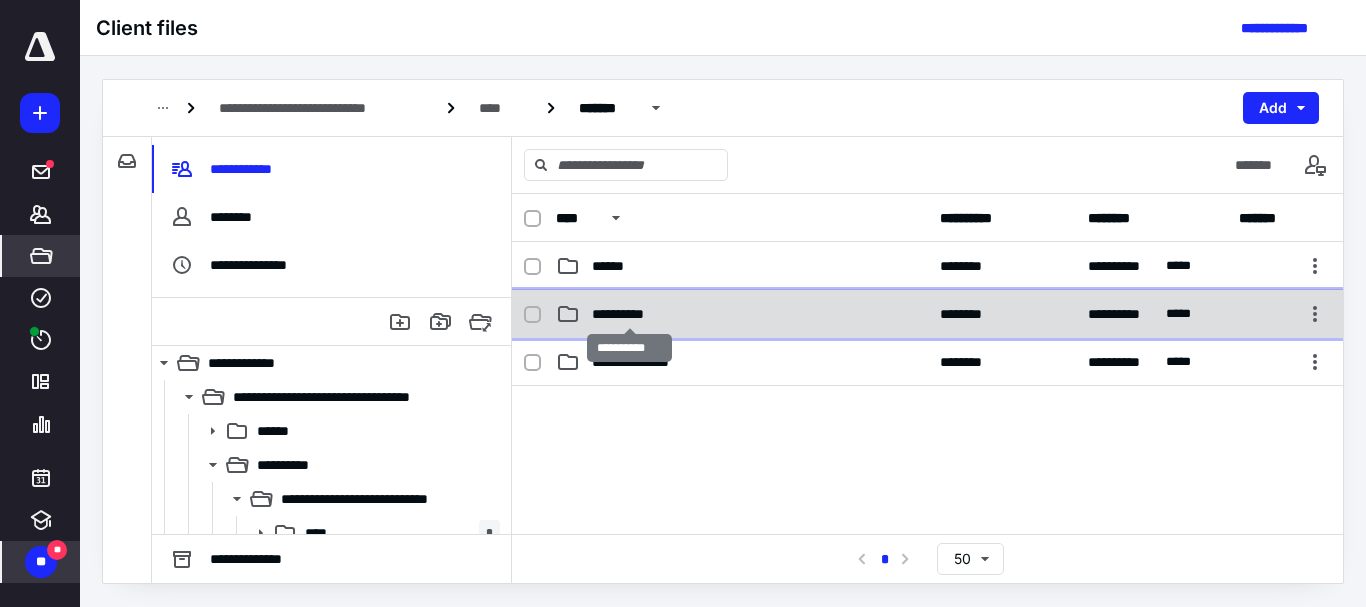 click on "**********" at bounding box center (629, 314) 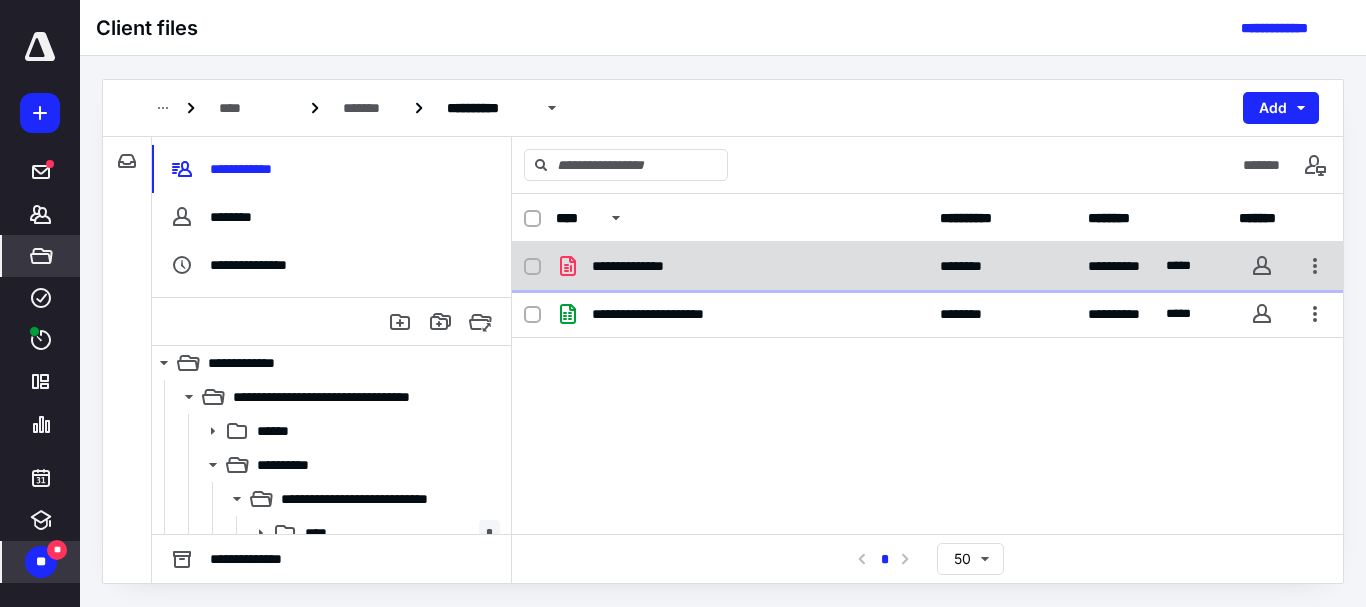 click on "**********" at bounding box center [644, 266] 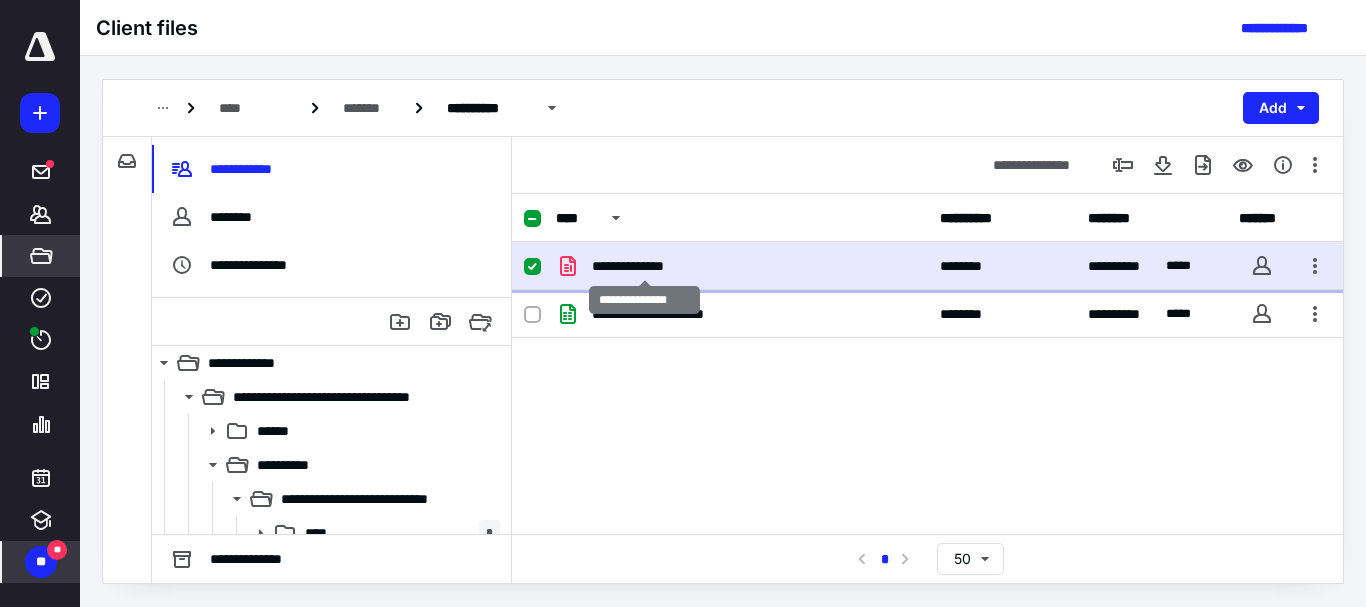 click on "**********" at bounding box center (644, 266) 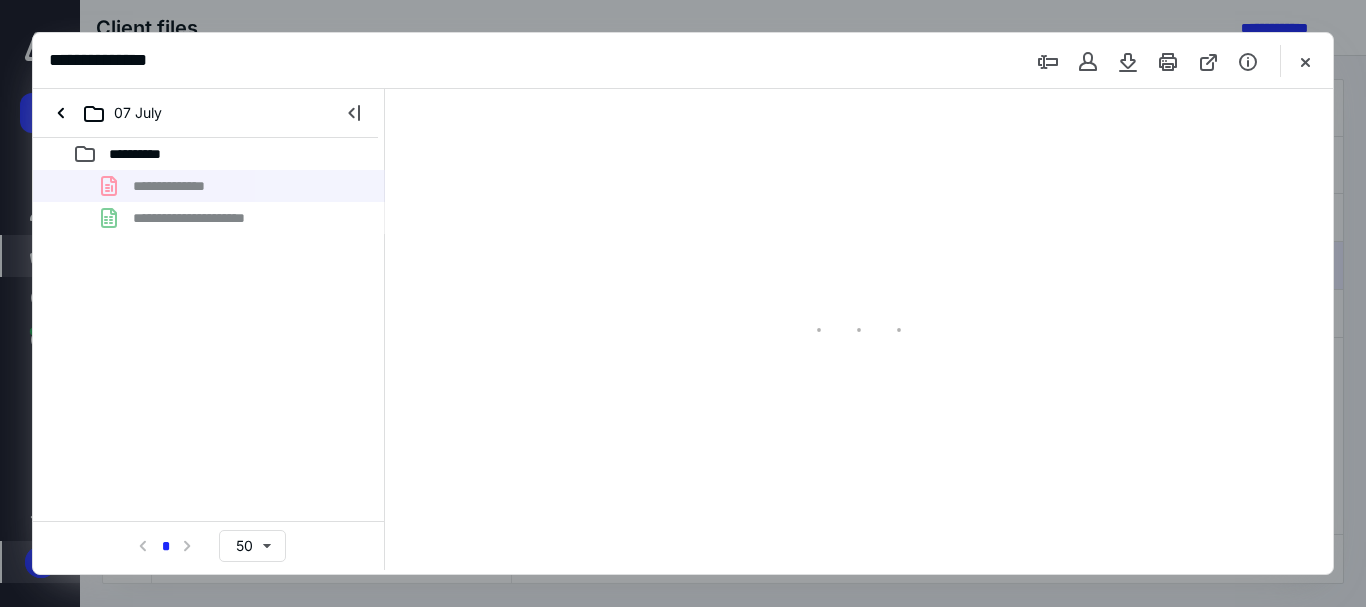 scroll, scrollTop: 0, scrollLeft: 0, axis: both 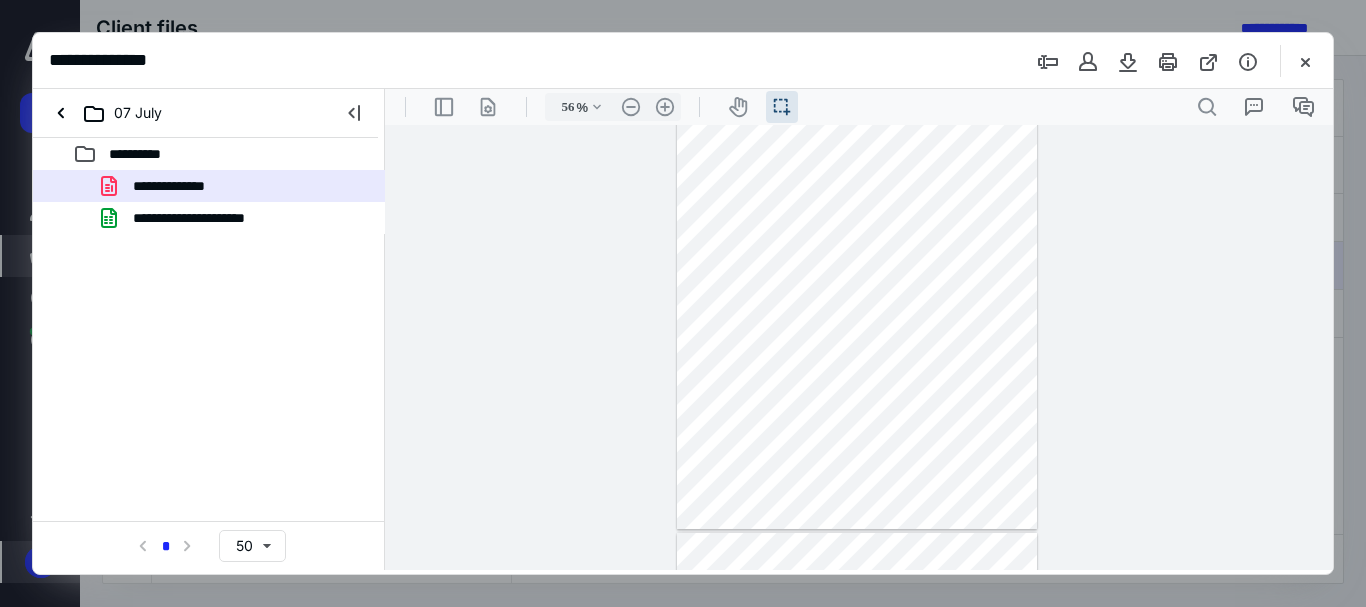 click at bounding box center (857, 309) 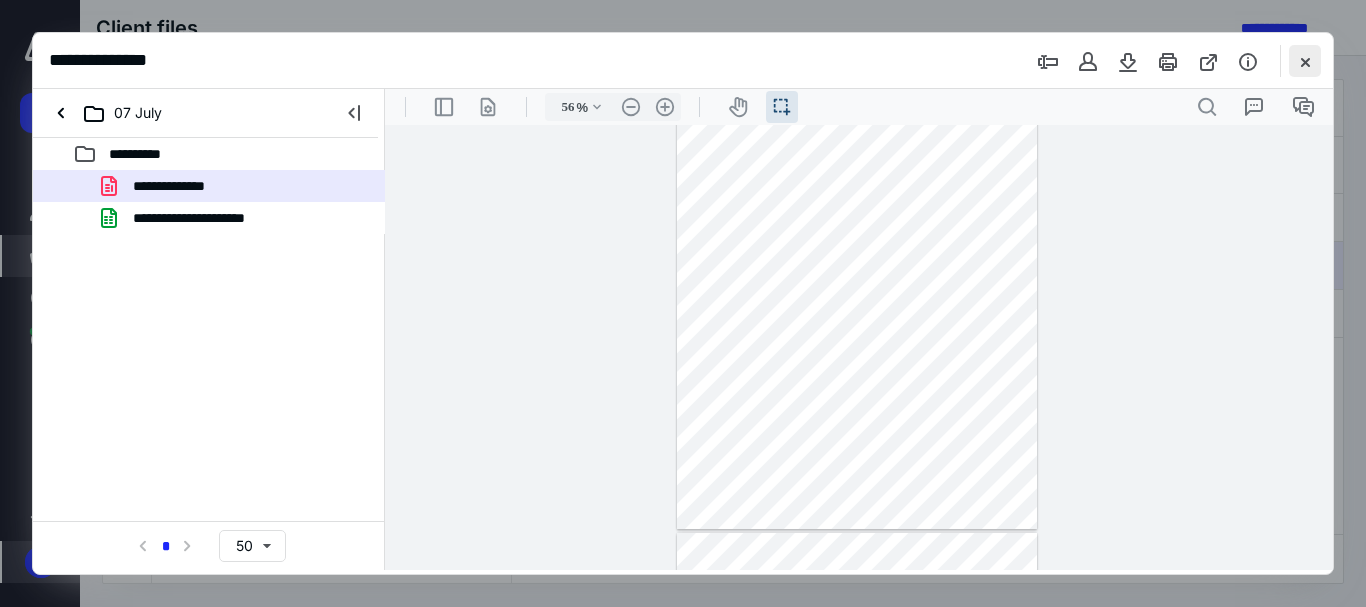click at bounding box center (1305, 61) 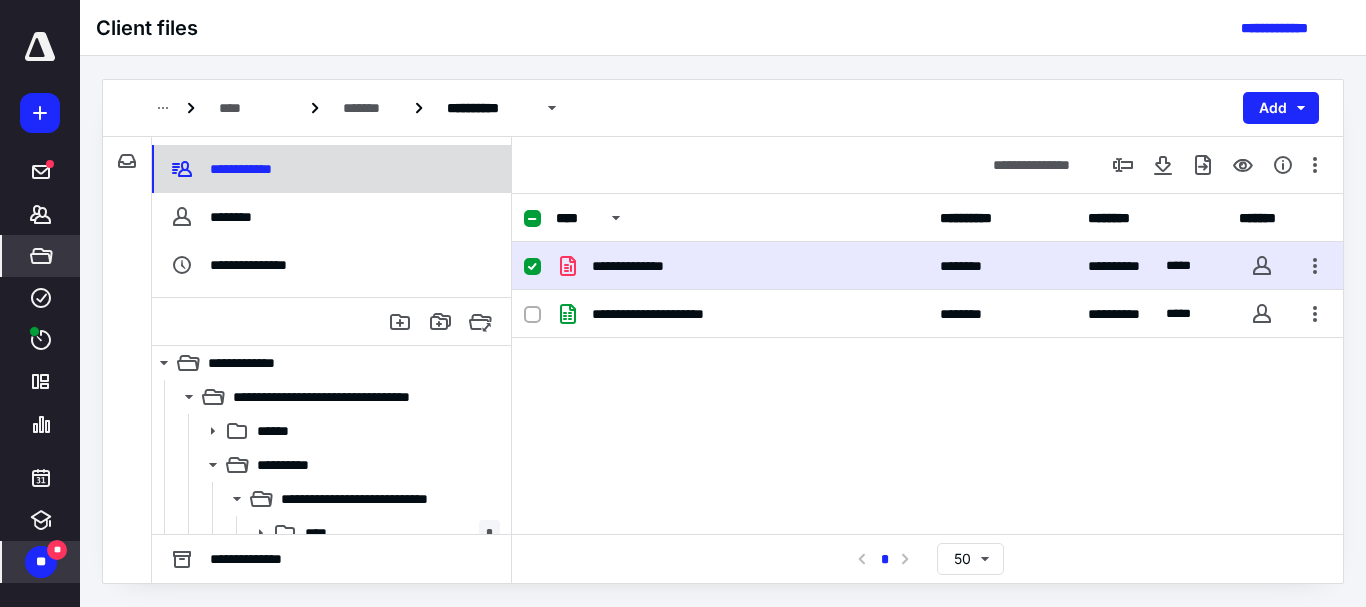 click on "**********" at bounding box center (244, 169) 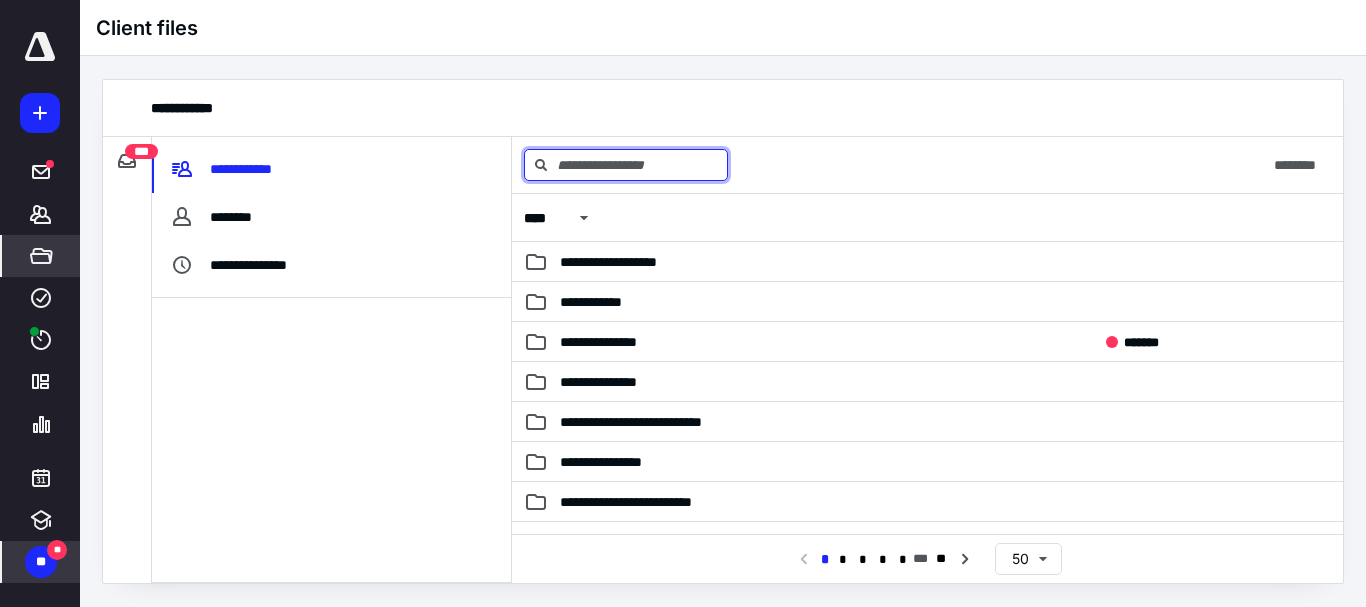 click at bounding box center (626, 165) 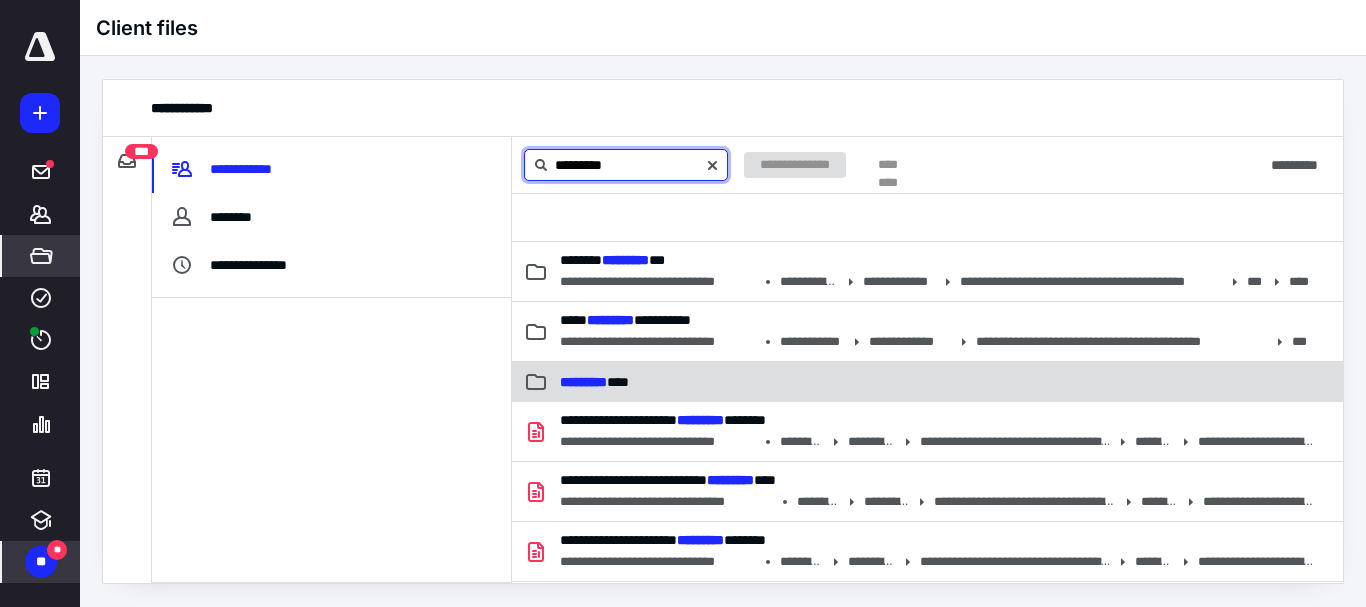 type on "*********" 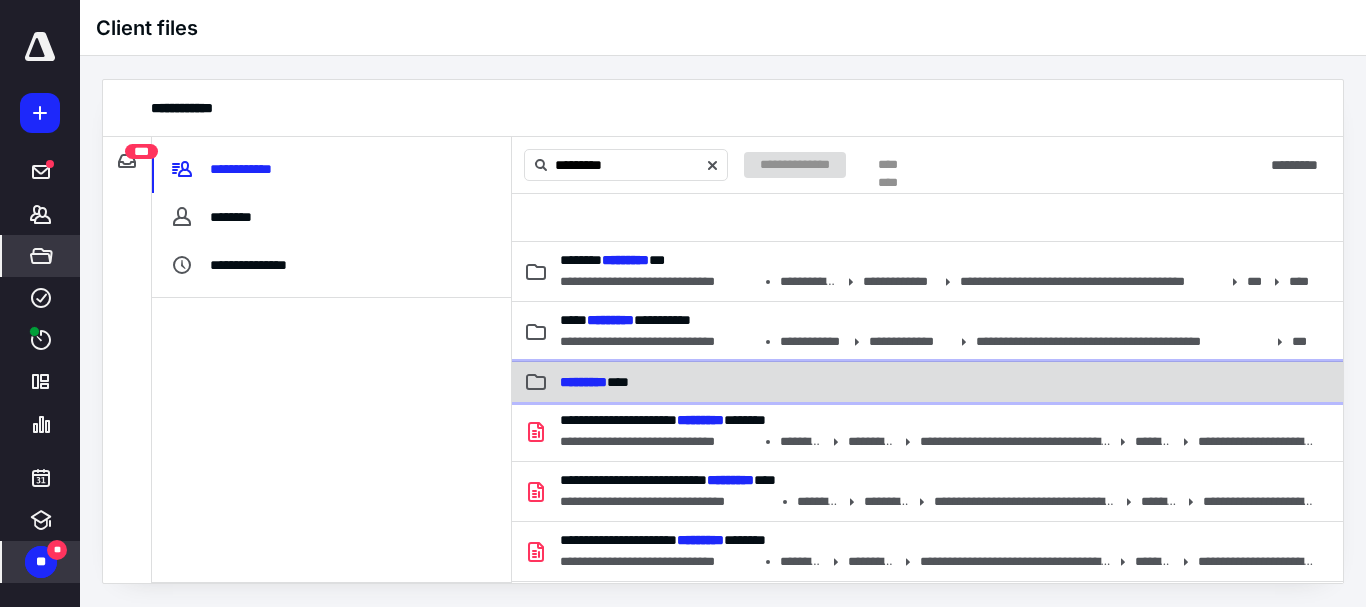 click on "*********" at bounding box center (583, 382) 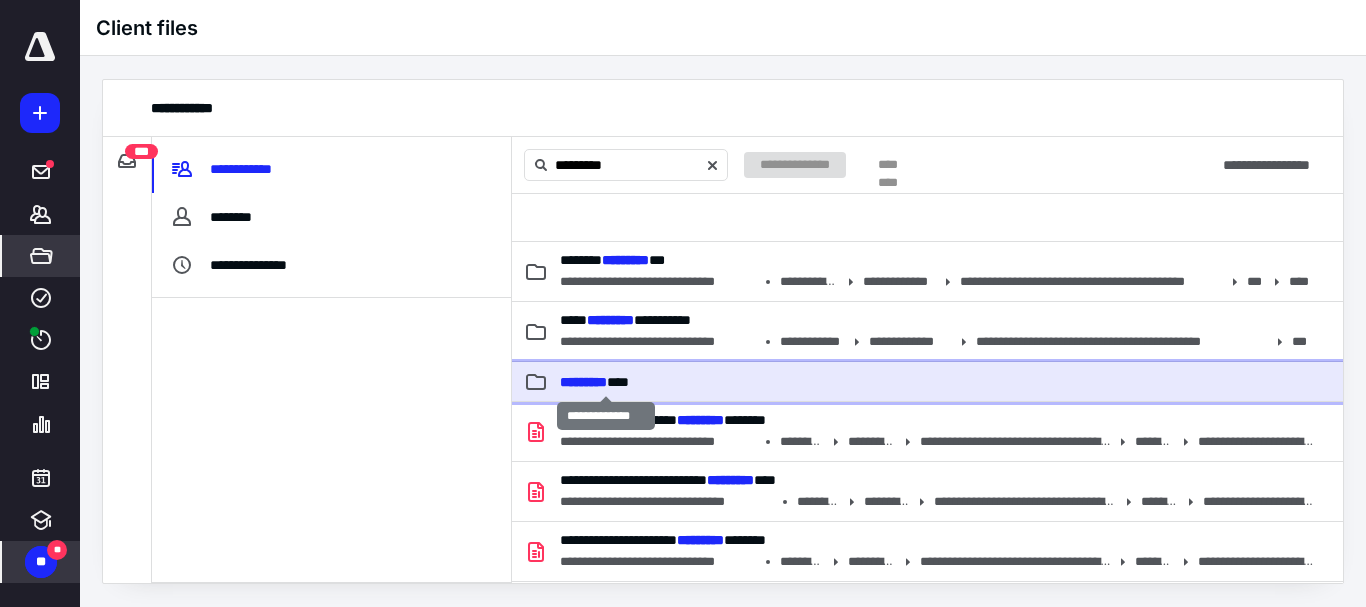 click on "*********" at bounding box center [583, 382] 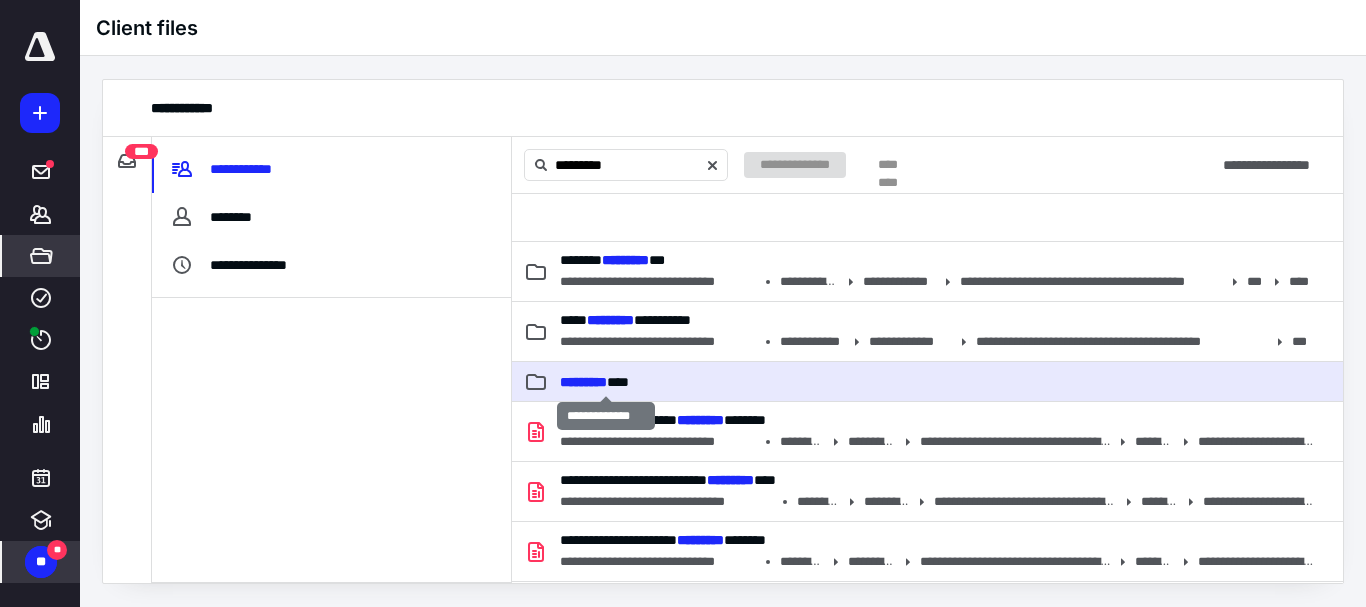 type 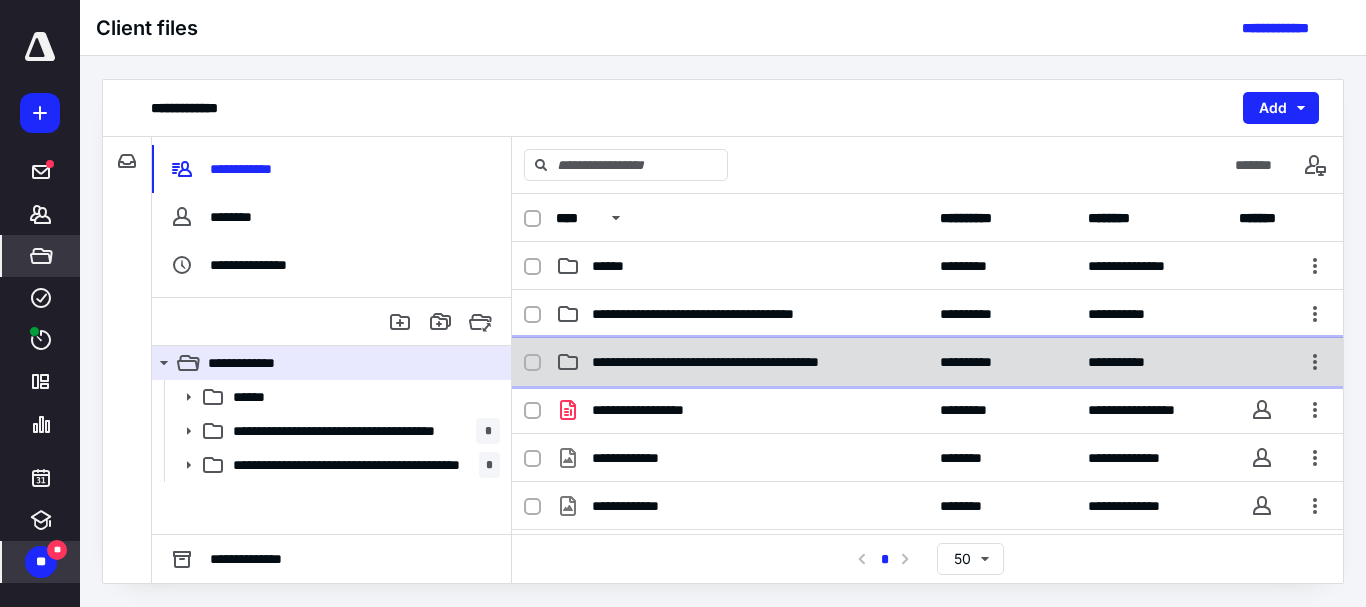 click on "**********" at bounding box center [749, 362] 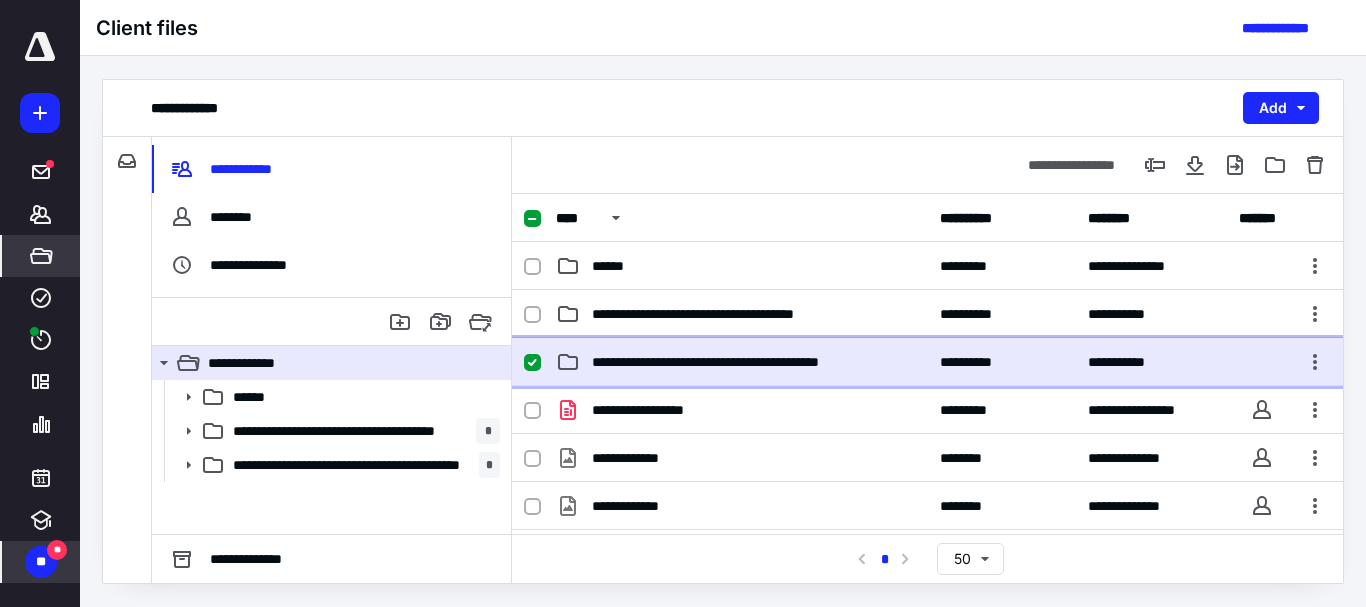 click on "**********" at bounding box center (749, 362) 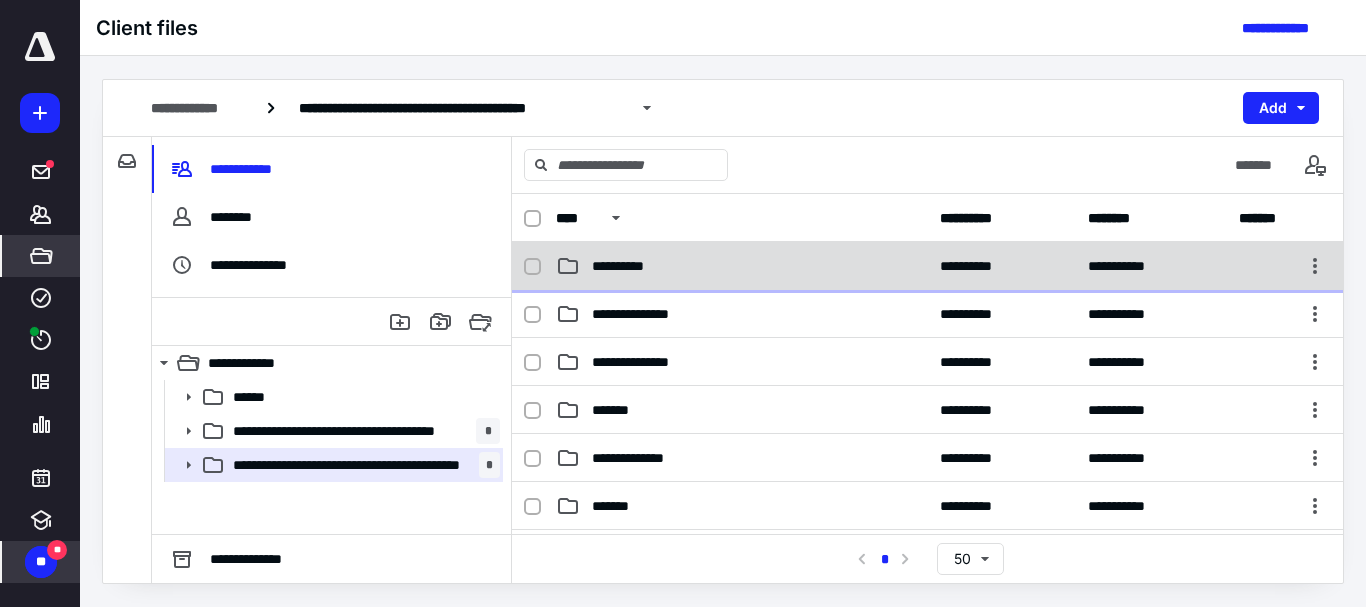 click on "**********" at bounding box center (629, 266) 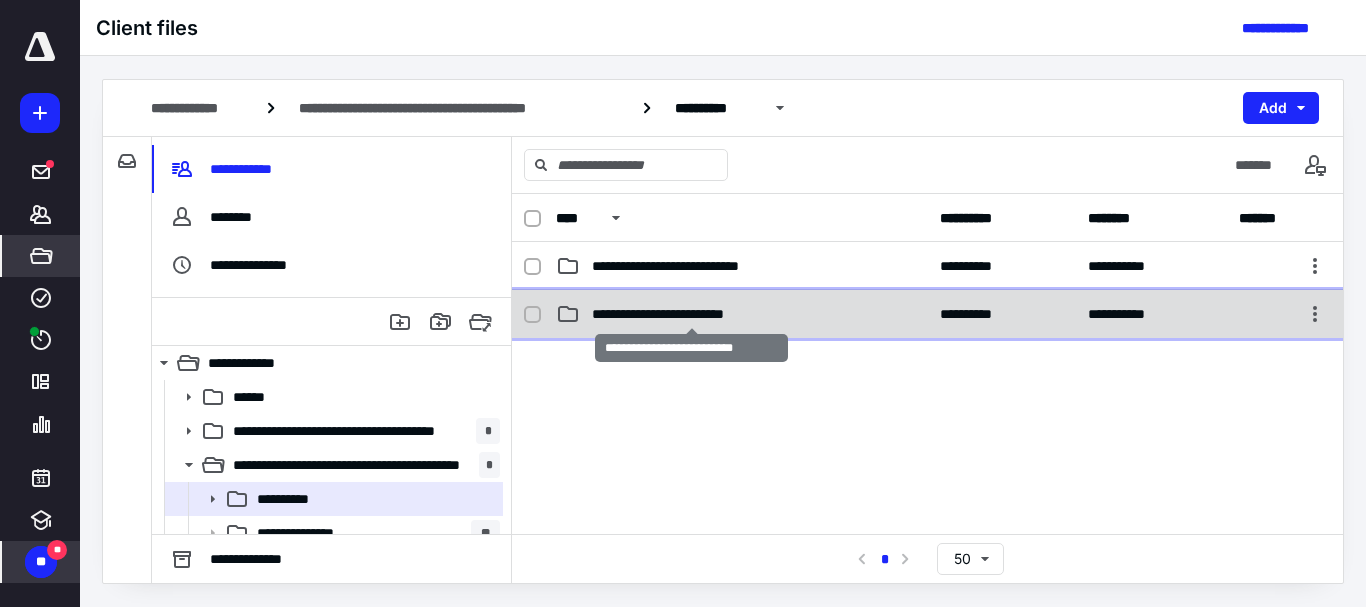 click on "**********" at bounding box center (691, 314) 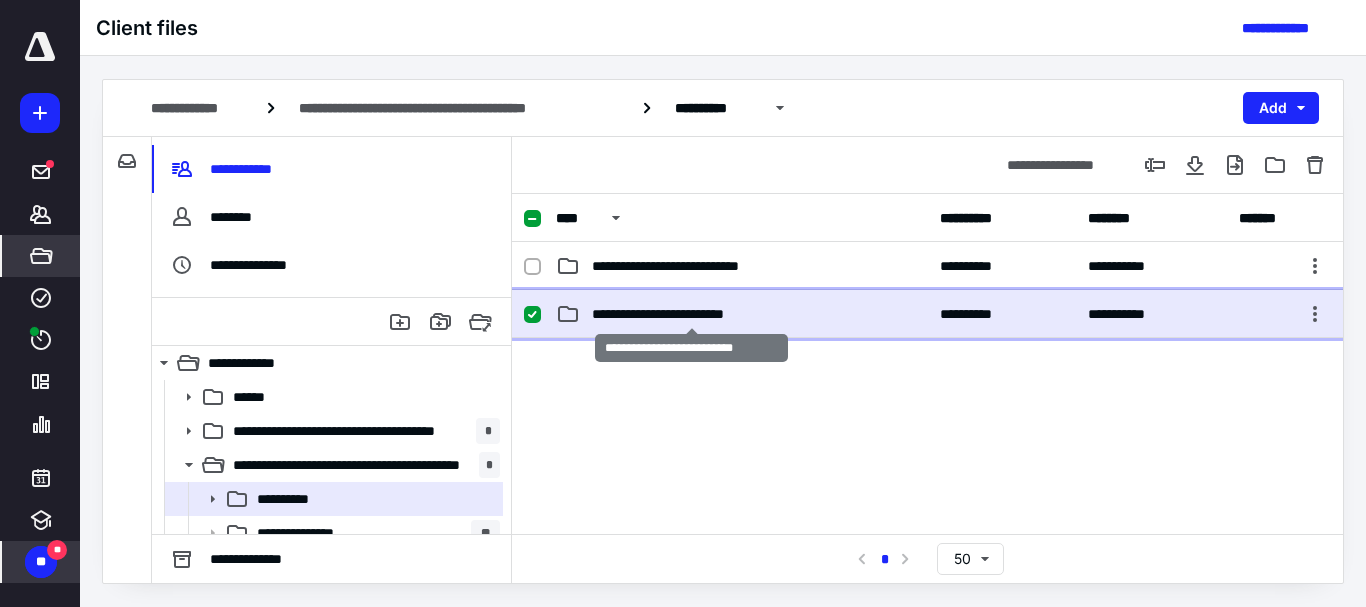click on "**********" at bounding box center [691, 314] 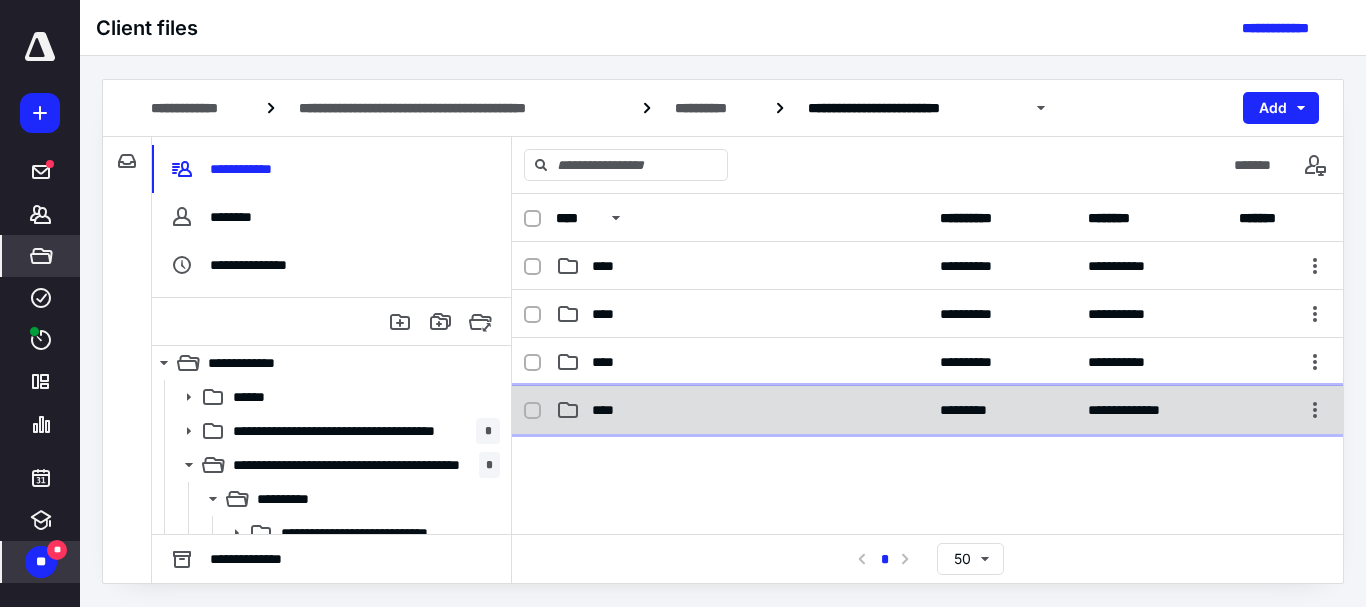 click on "****" at bounding box center [742, 410] 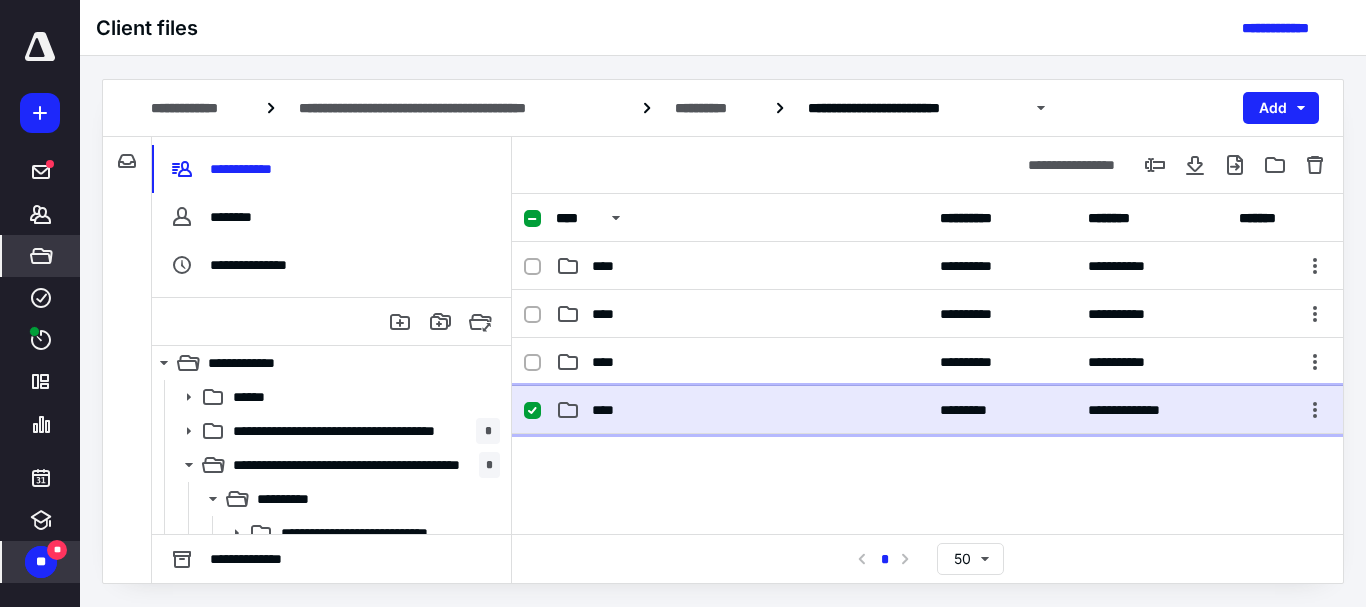 click on "****" at bounding box center [742, 410] 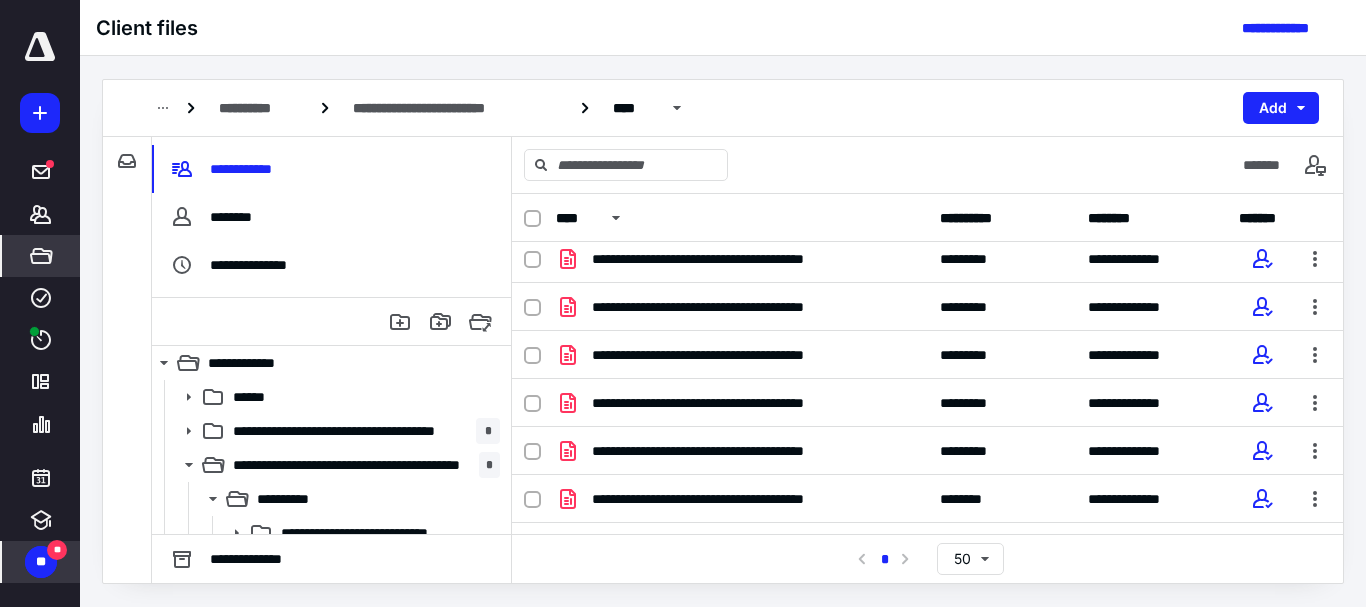 scroll, scrollTop: 8, scrollLeft: 0, axis: vertical 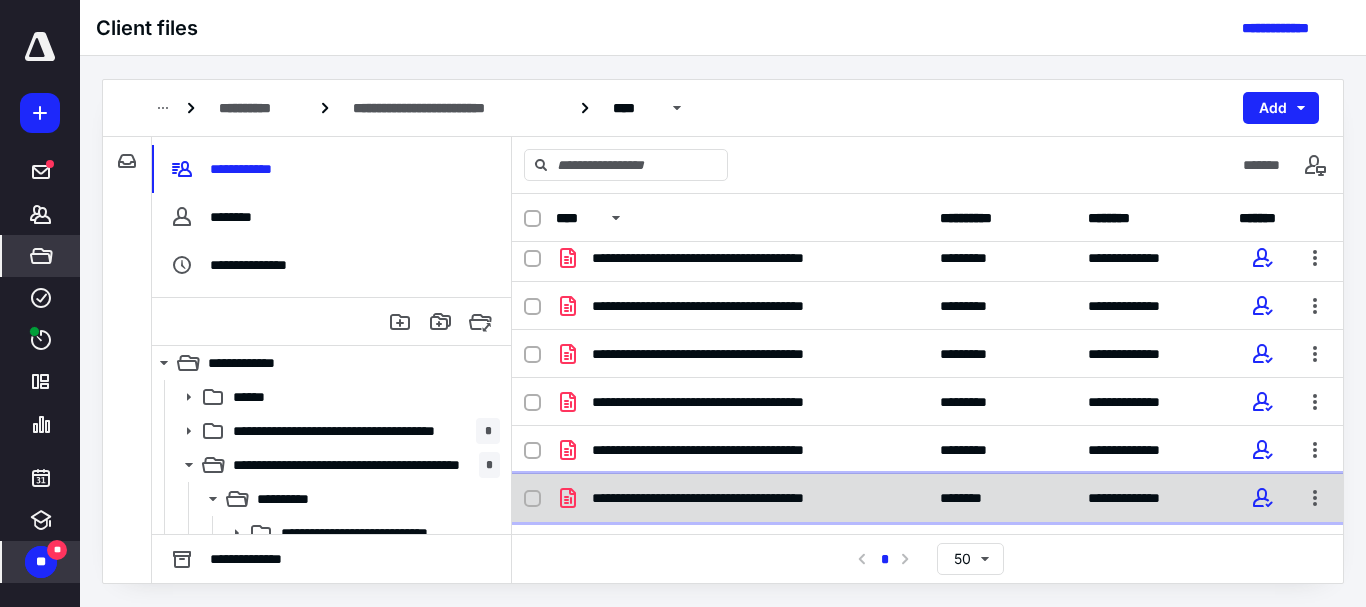 click on "**********" at bounding box center (746, 498) 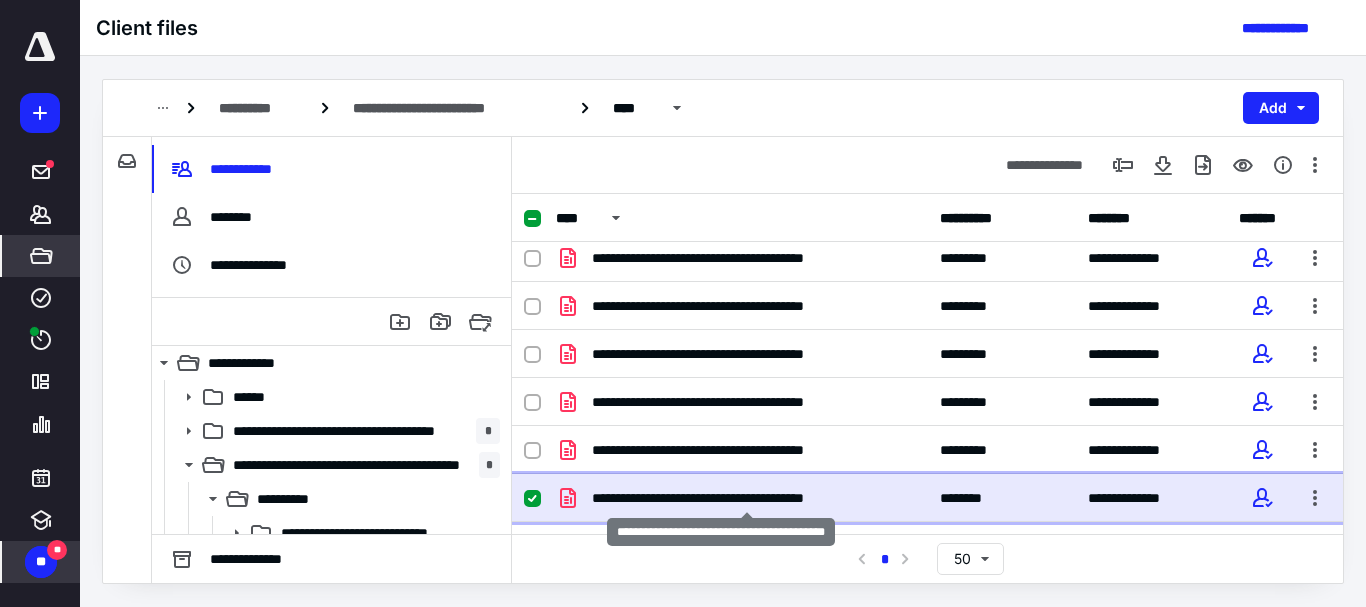 checkbox on "true" 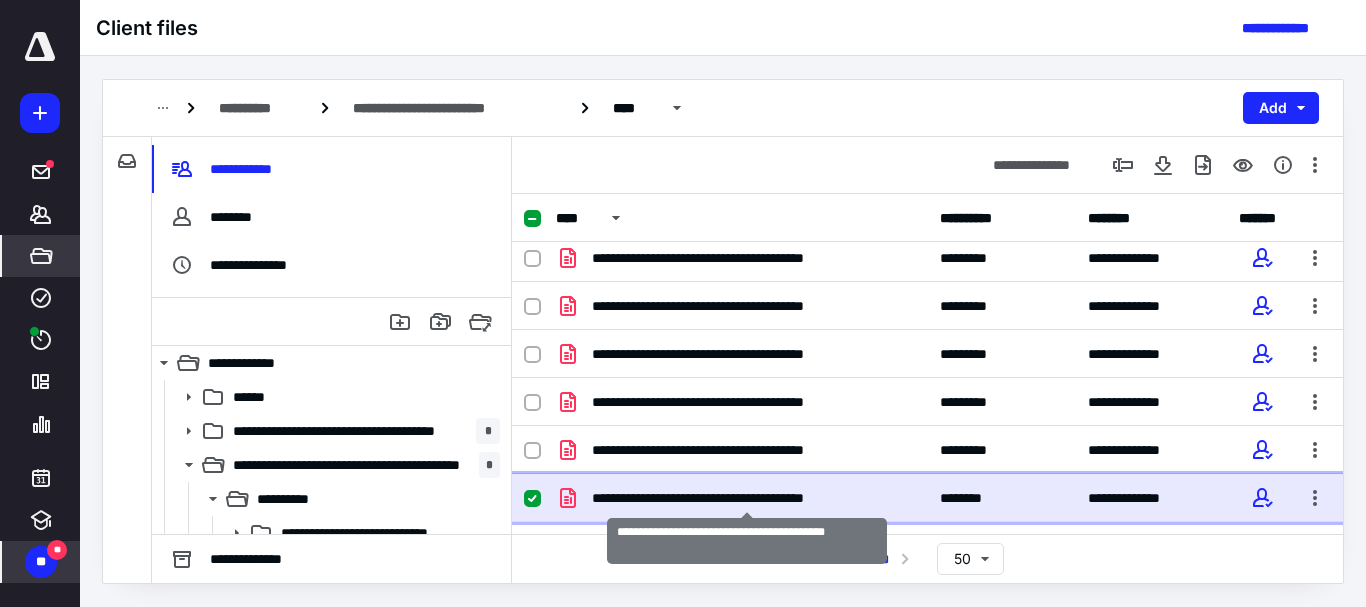 click on "**********" at bounding box center (746, 498) 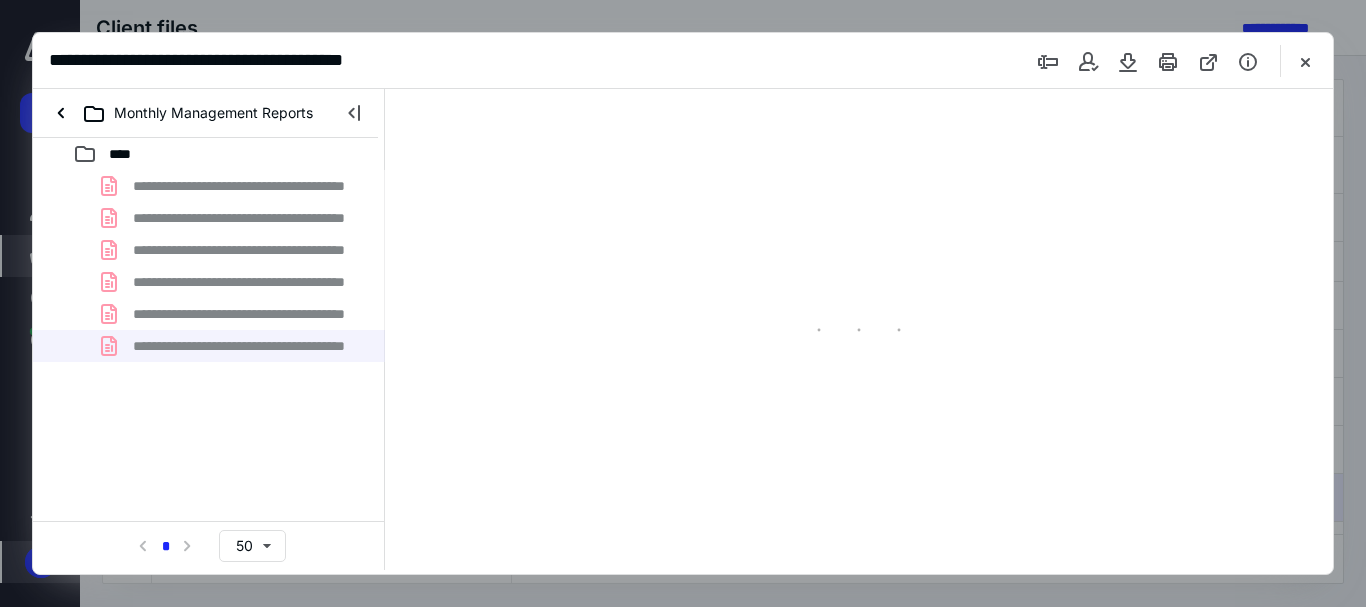 scroll, scrollTop: 0, scrollLeft: 0, axis: both 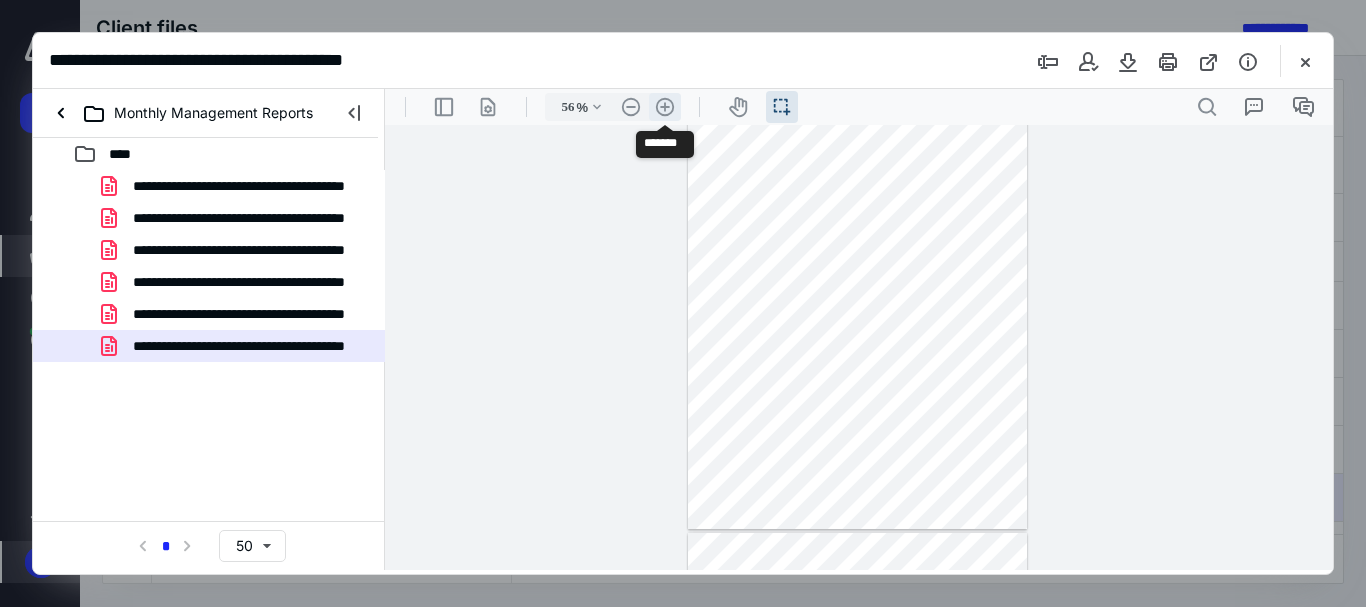 click on ".cls-1{fill:#abb0c4;} icon - header - zoom - in - line" at bounding box center [665, 107] 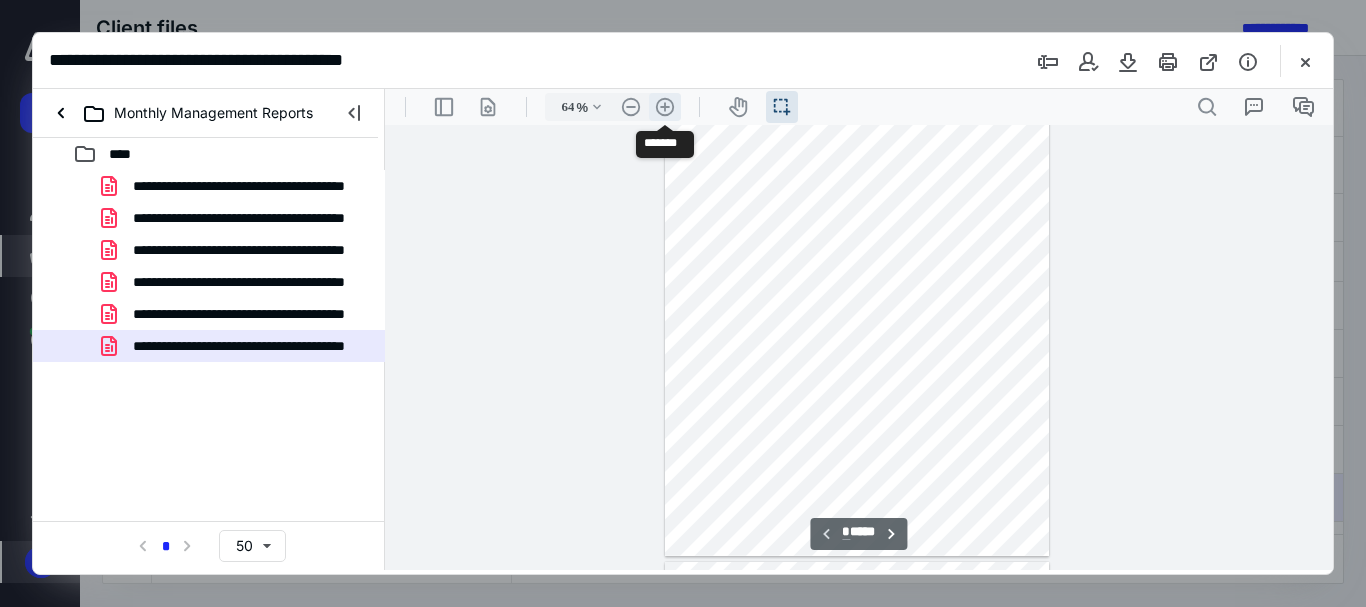 click on ".cls-1{fill:#abb0c4;} icon - header - zoom - in - line" at bounding box center [665, 107] 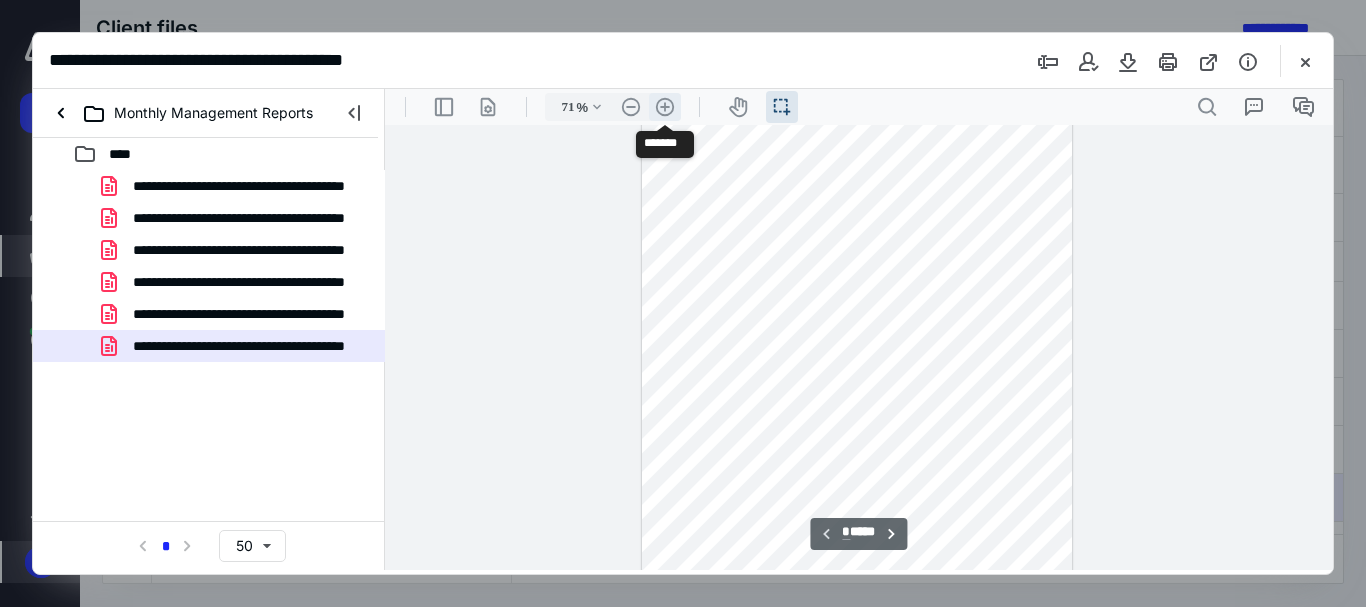 click on ".cls-1{fill:#abb0c4;} icon - header - zoom - in - line" at bounding box center (665, 107) 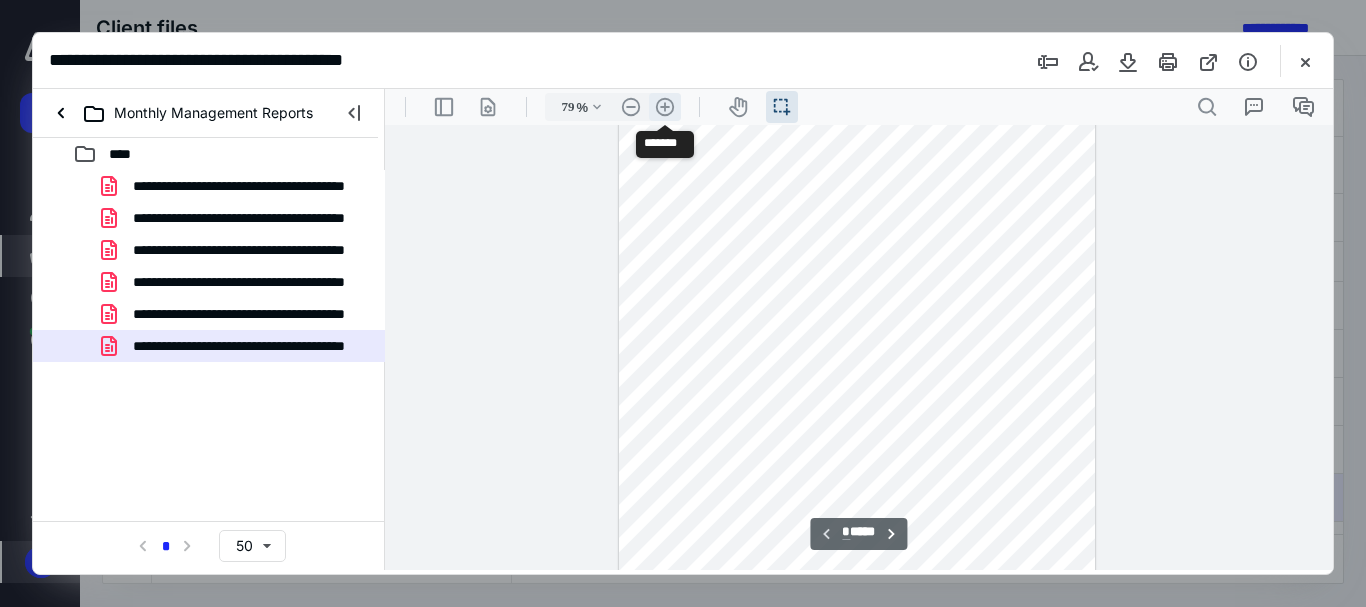 click on ".cls-1{fill:#abb0c4;} icon - header - zoom - in - line" at bounding box center [665, 107] 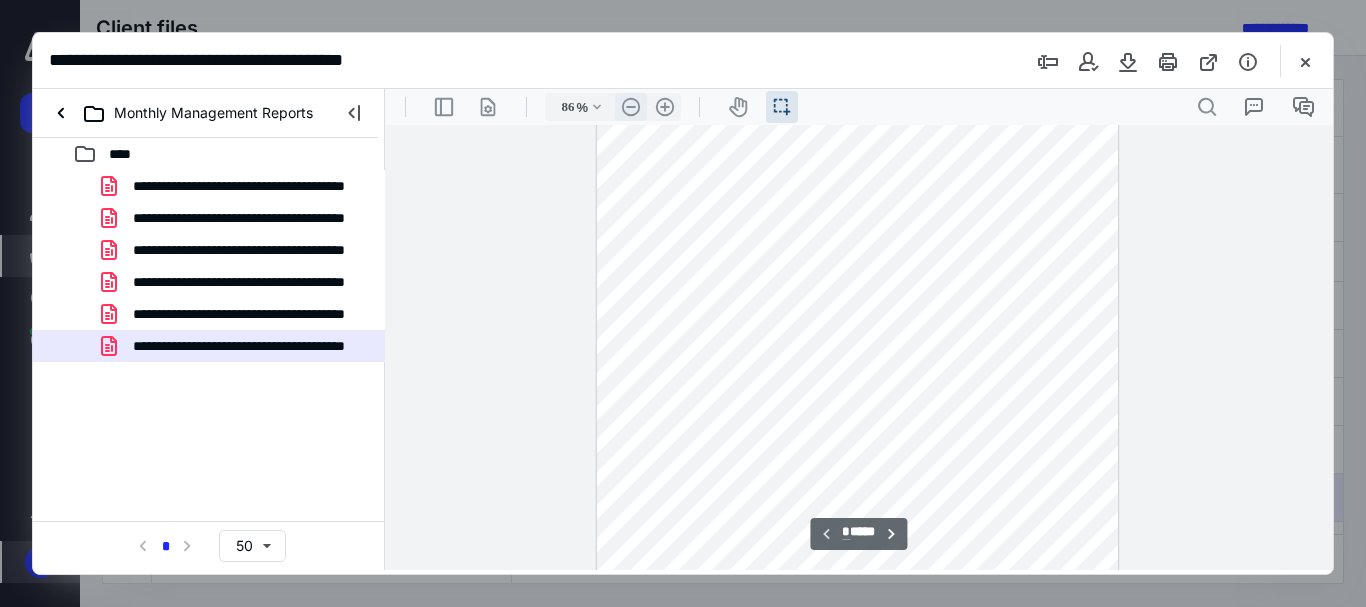 click on ".cls-1{fill:#abb0c4;} icon - header - zoom - out - line" at bounding box center [631, 107] 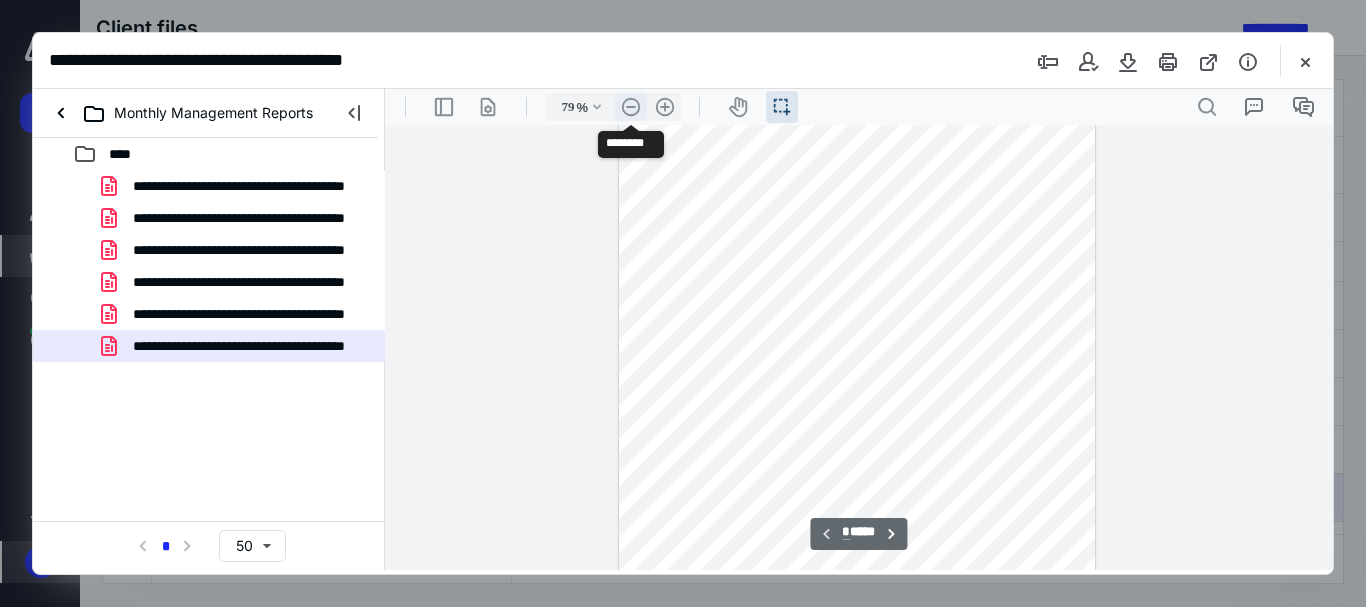 click on ".cls-1{fill:#abb0c4;} icon - header - zoom - out - line" at bounding box center [631, 107] 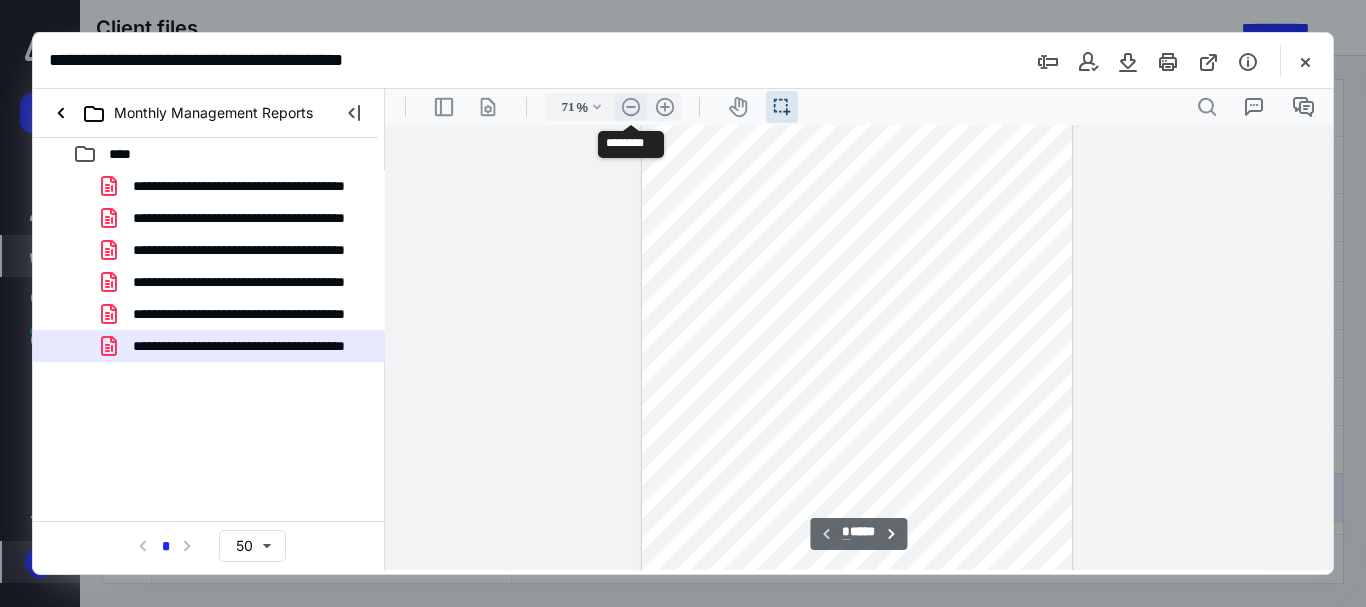 click on ".cls-1{fill:#abb0c4;} icon - header - zoom - out - line" at bounding box center (631, 107) 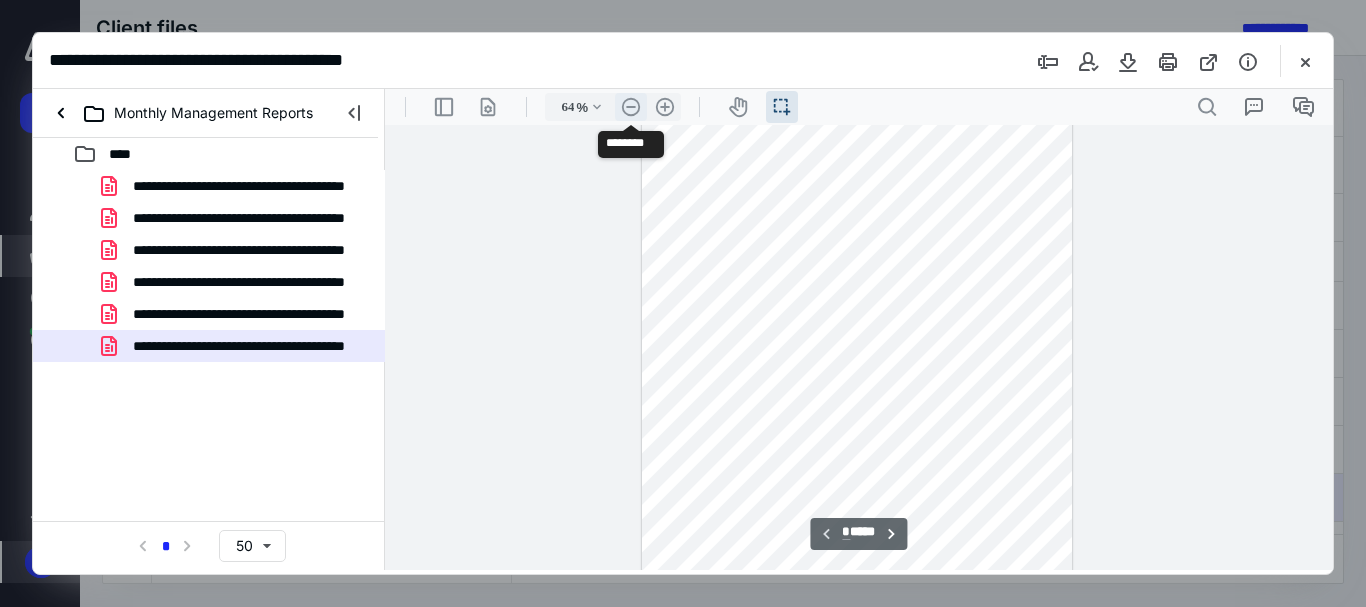 scroll, scrollTop: 71, scrollLeft: 0, axis: vertical 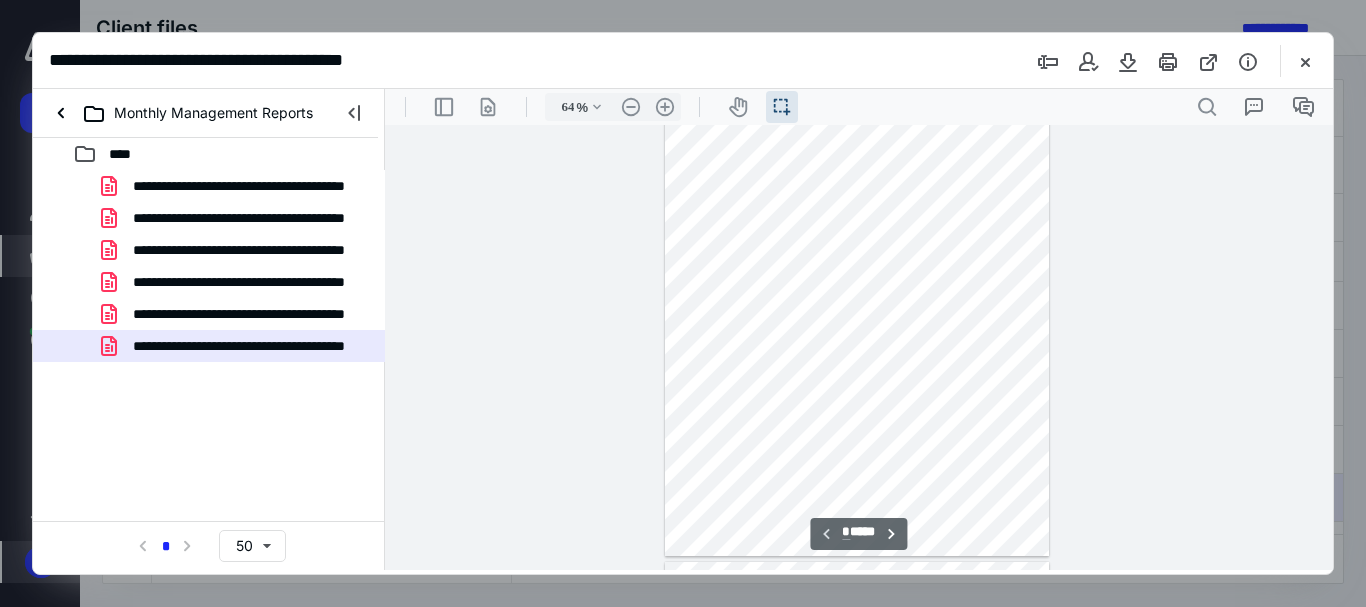 click at bounding box center [994, 107] 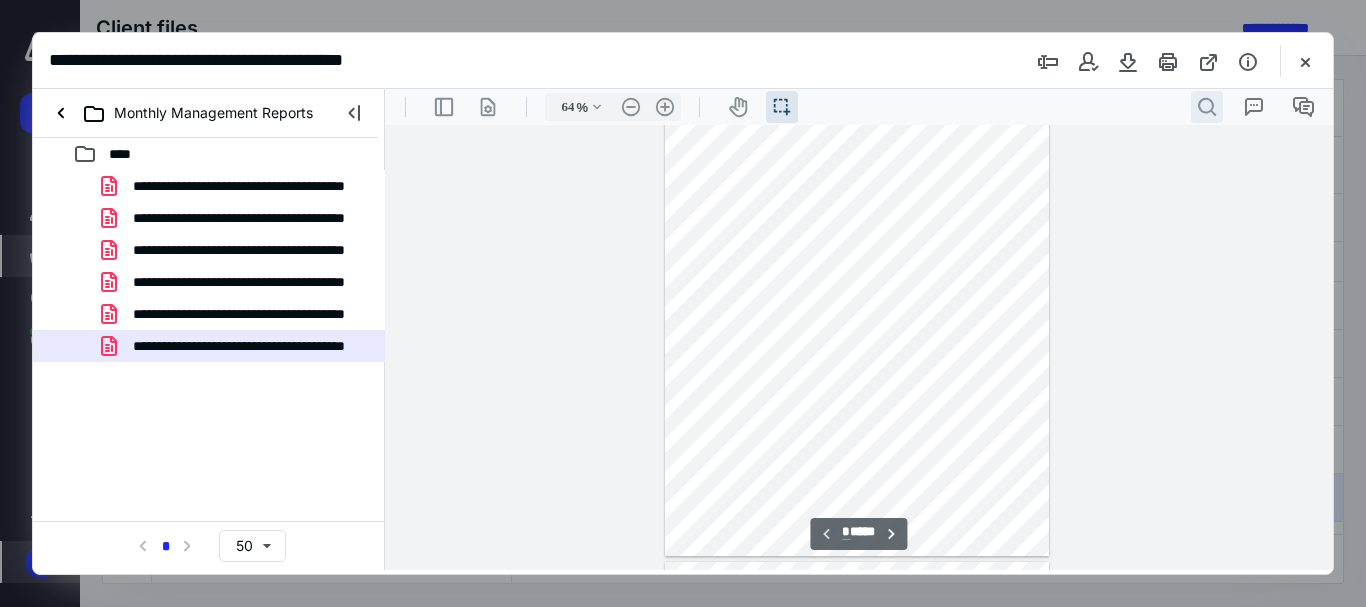 click on ".cls-1{fill:#abb0c4;} icon - header - search" at bounding box center [1207, 107] 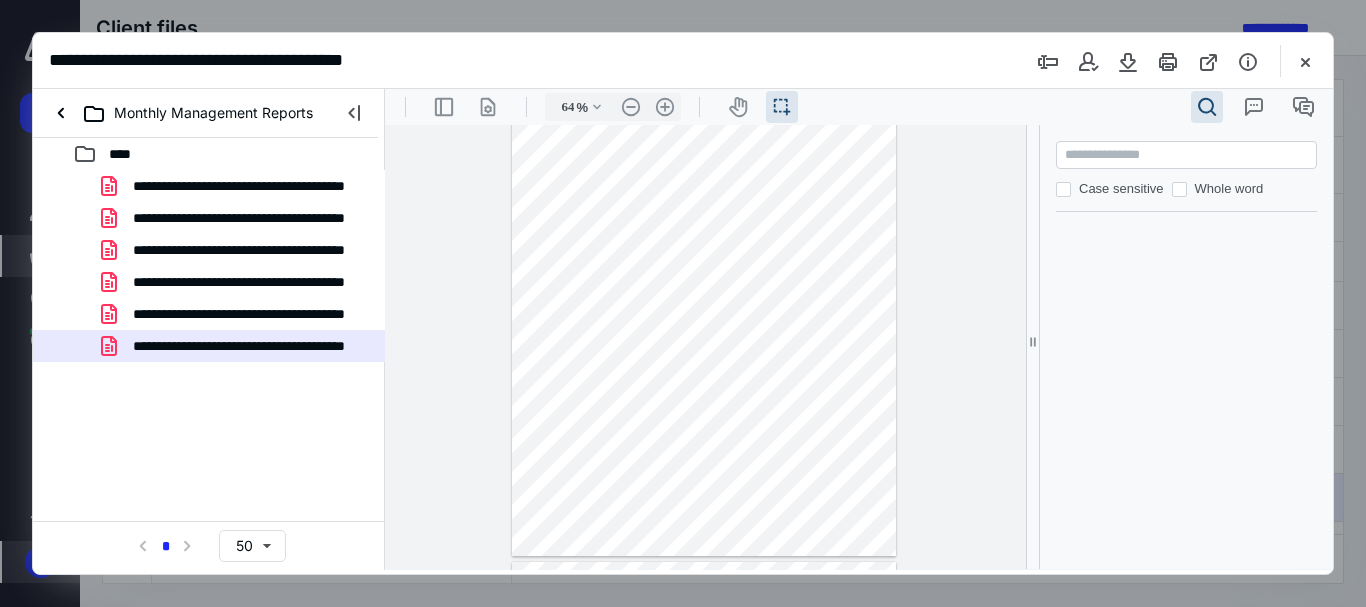 click at bounding box center [994, 107] 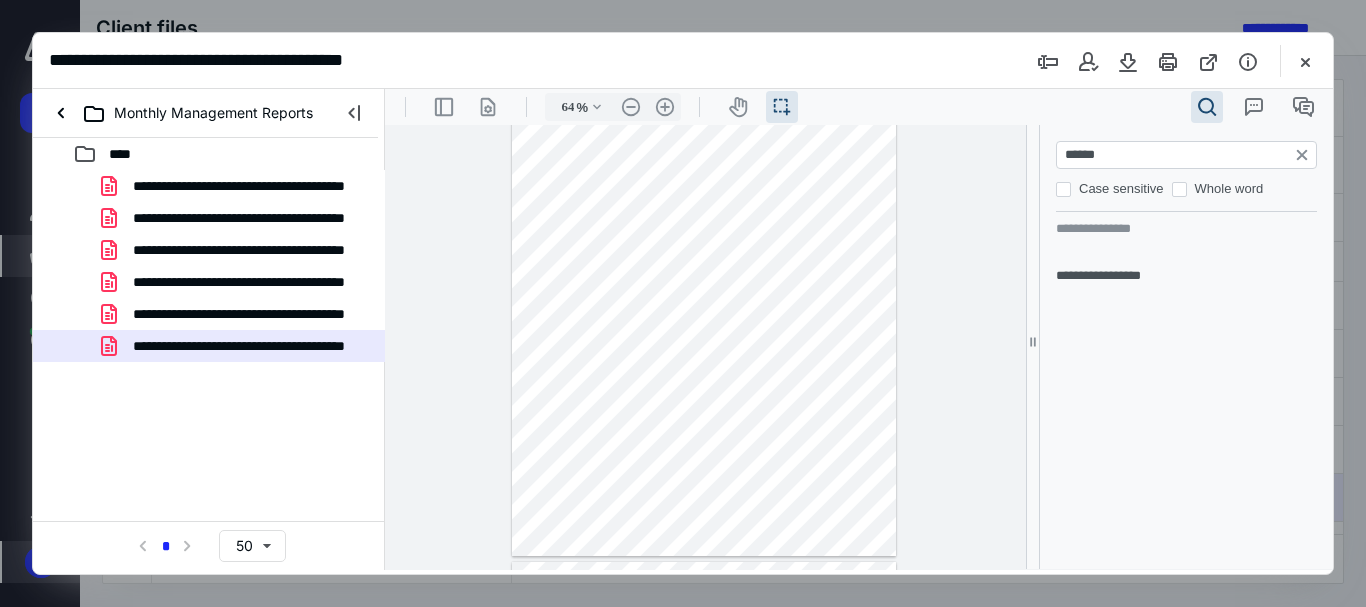 type on "******" 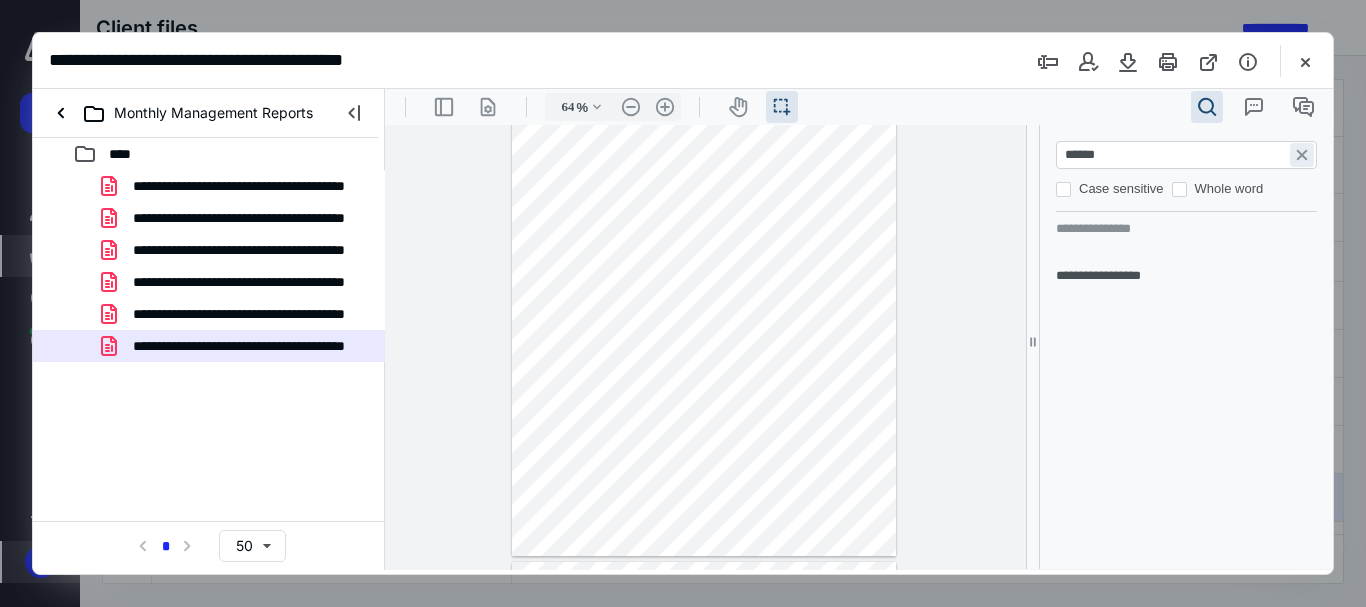 click on "**********" at bounding box center [1302, 155] 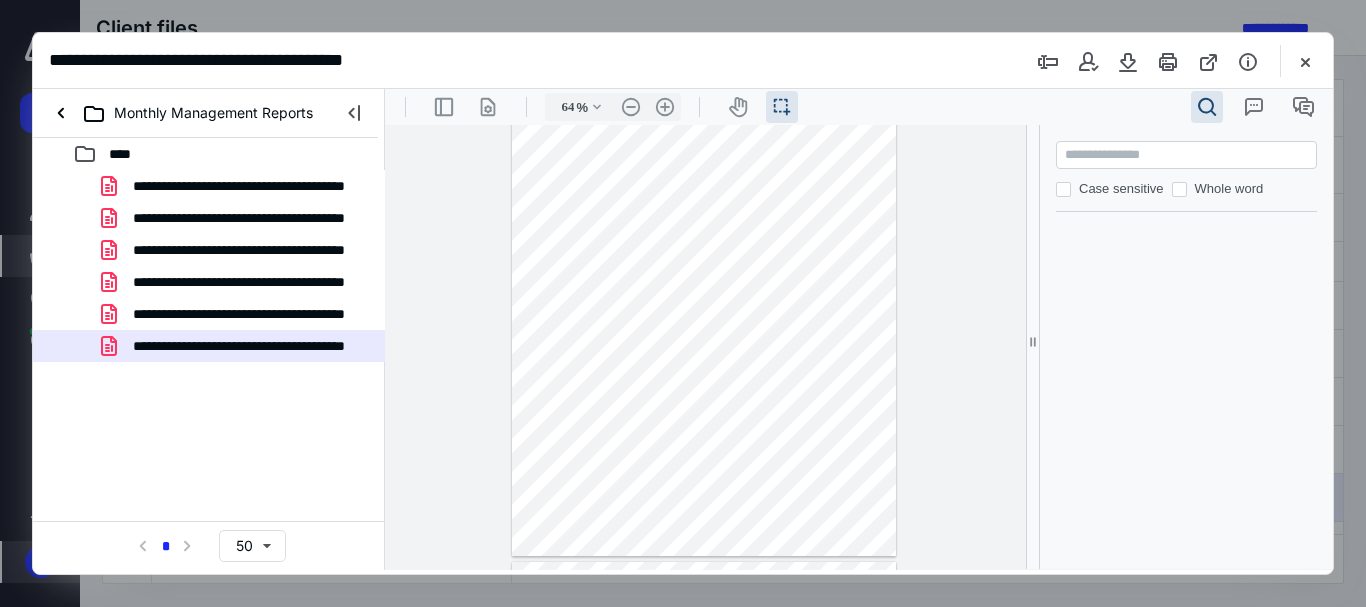 click at bounding box center (994, 107) 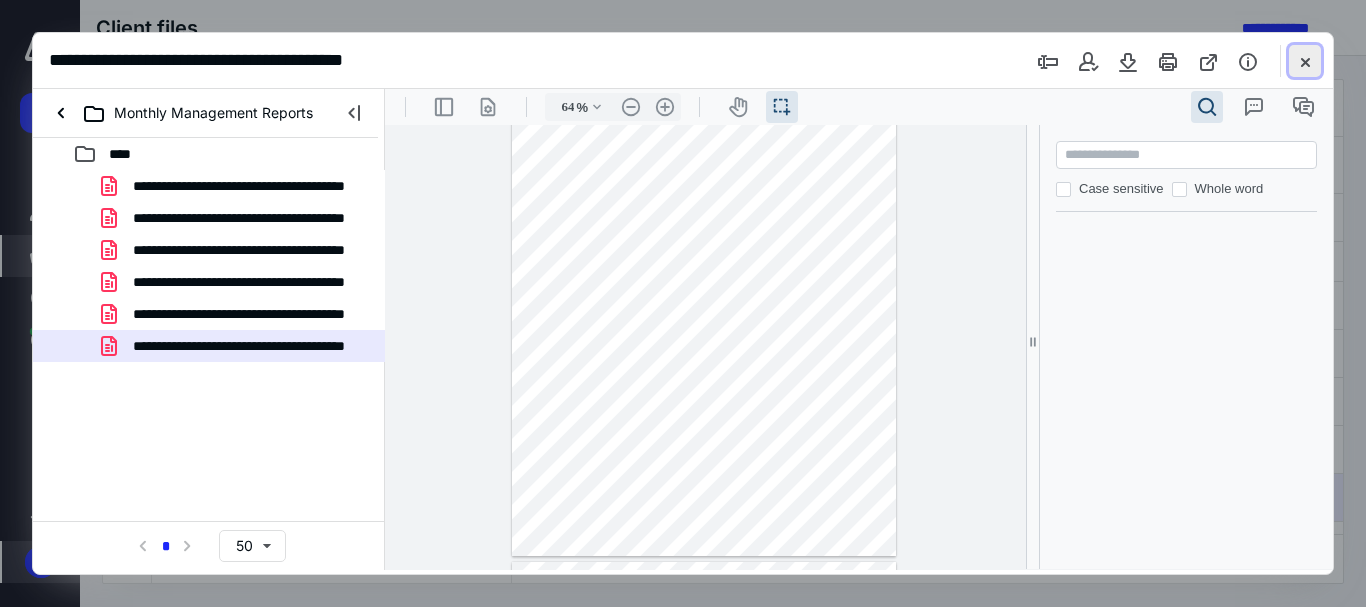 click at bounding box center (1305, 61) 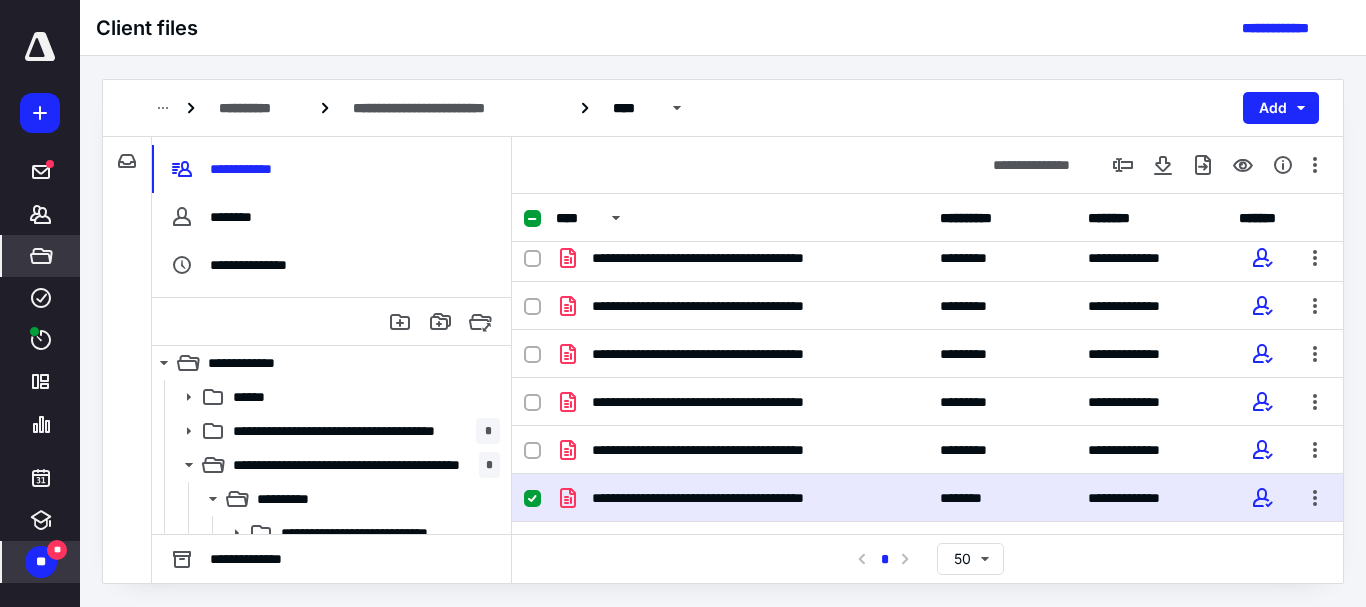 click on "**" at bounding box center (57, 550) 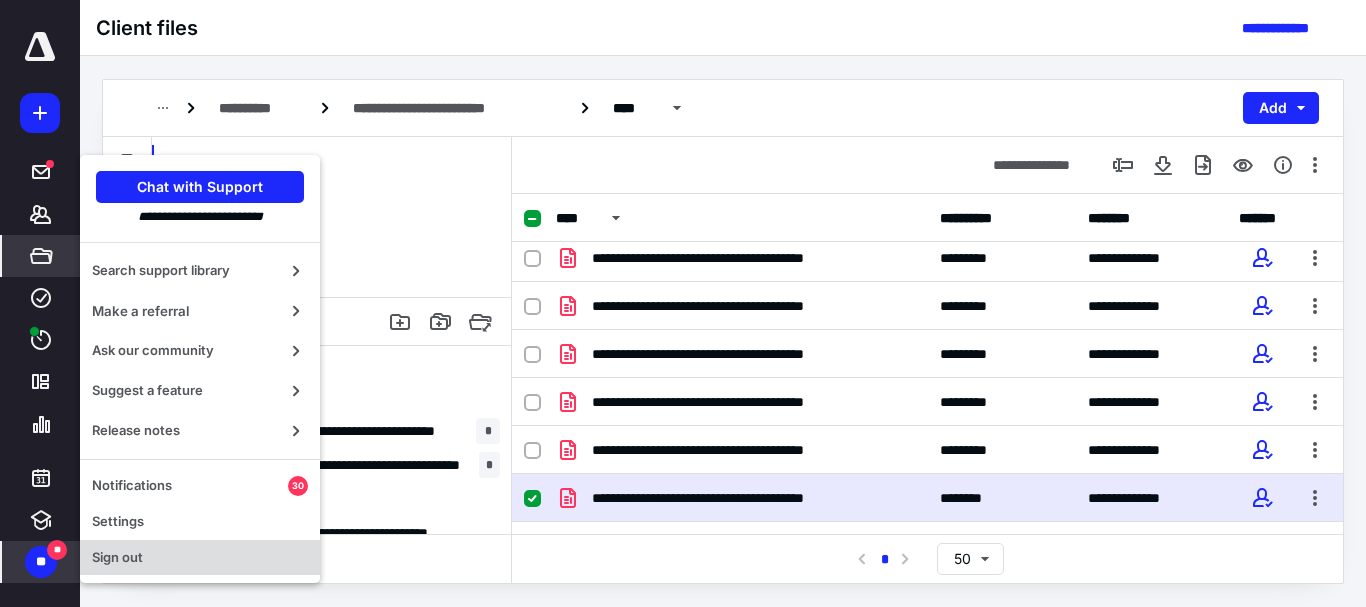 click on "Sign out" at bounding box center [200, 558] 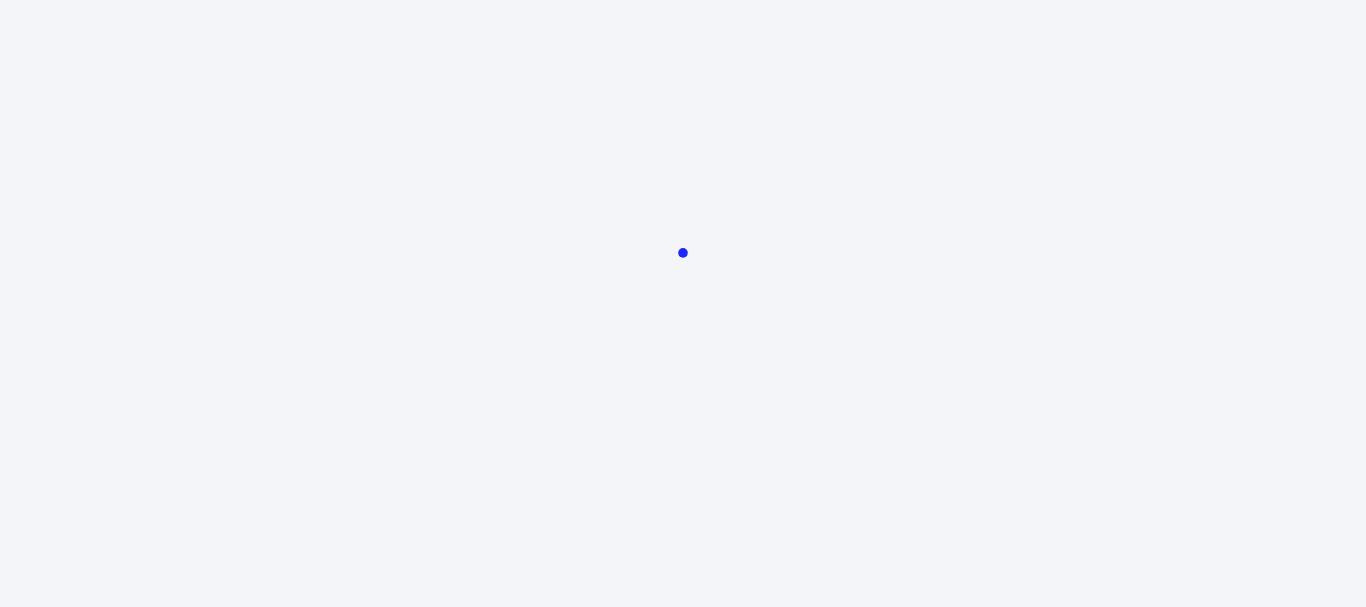 scroll, scrollTop: 0, scrollLeft: 0, axis: both 